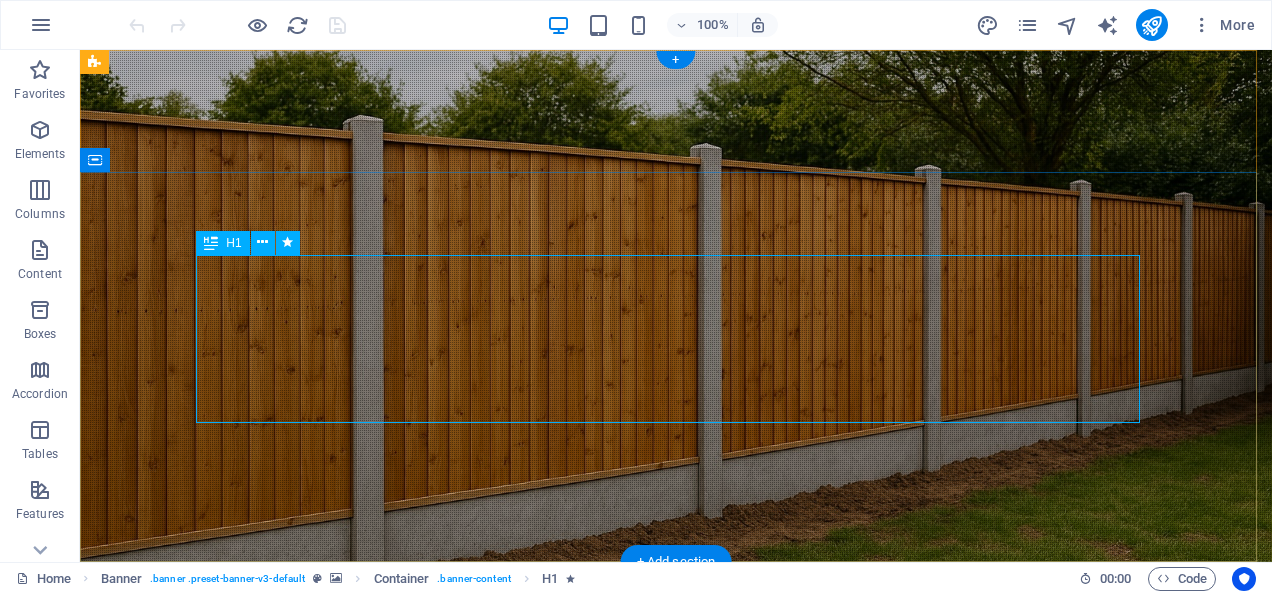 scroll, scrollTop: 0, scrollLeft: 0, axis: both 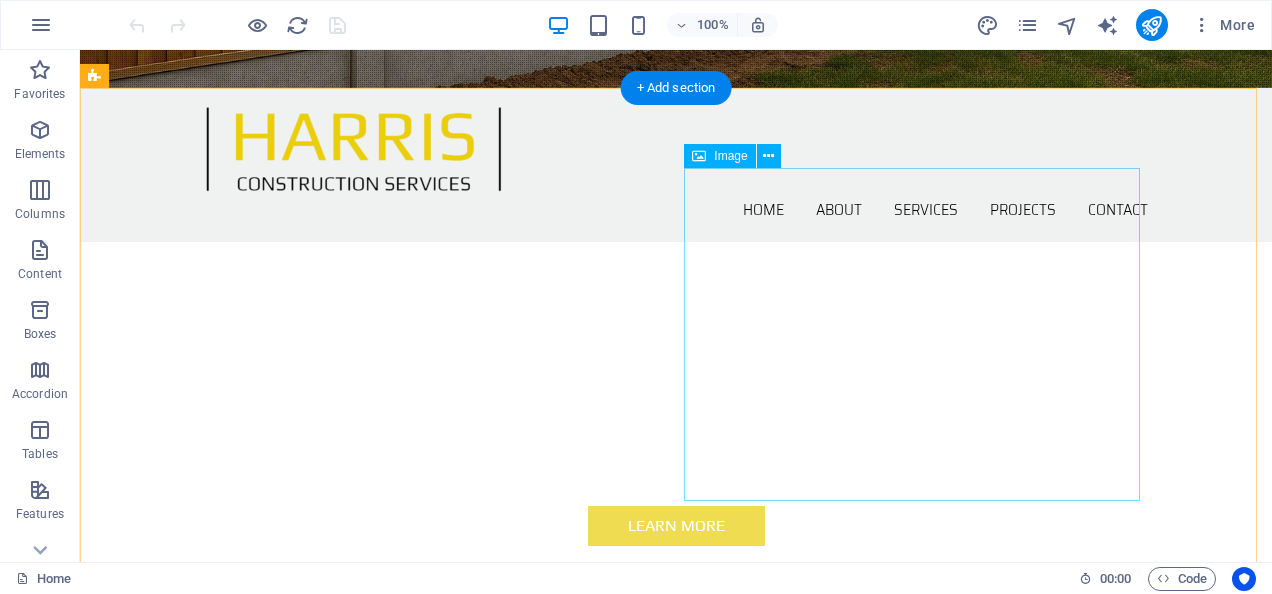 click at bounding box center [242, 962] 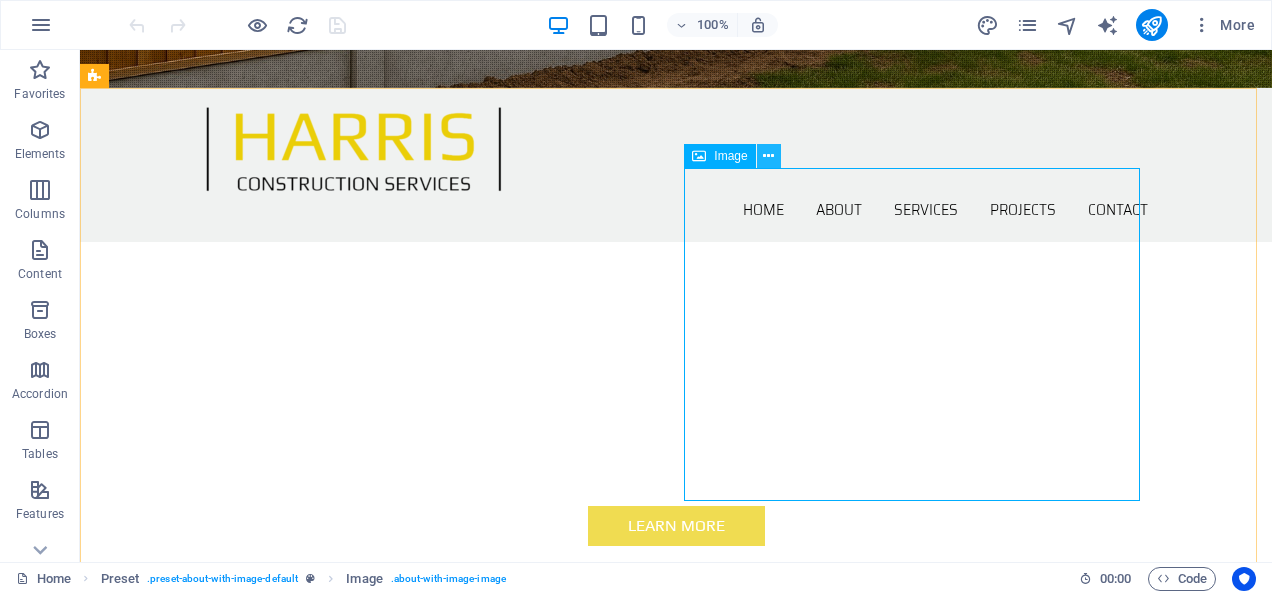 click at bounding box center (768, 156) 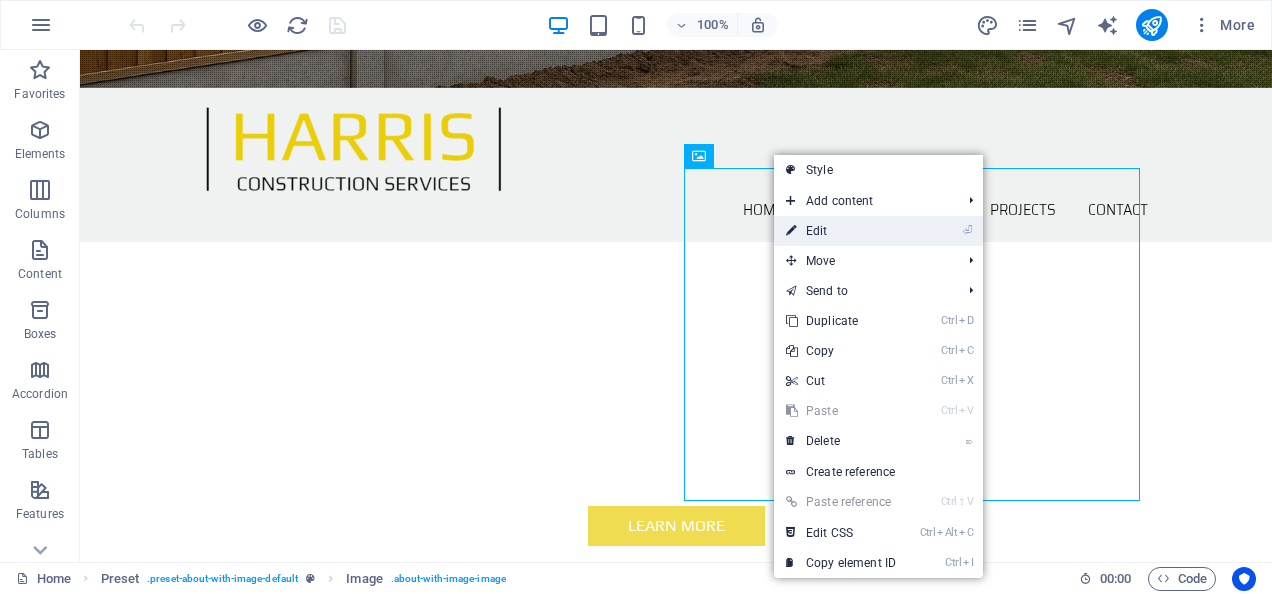 click on "⏎  Edit" at bounding box center (841, 231) 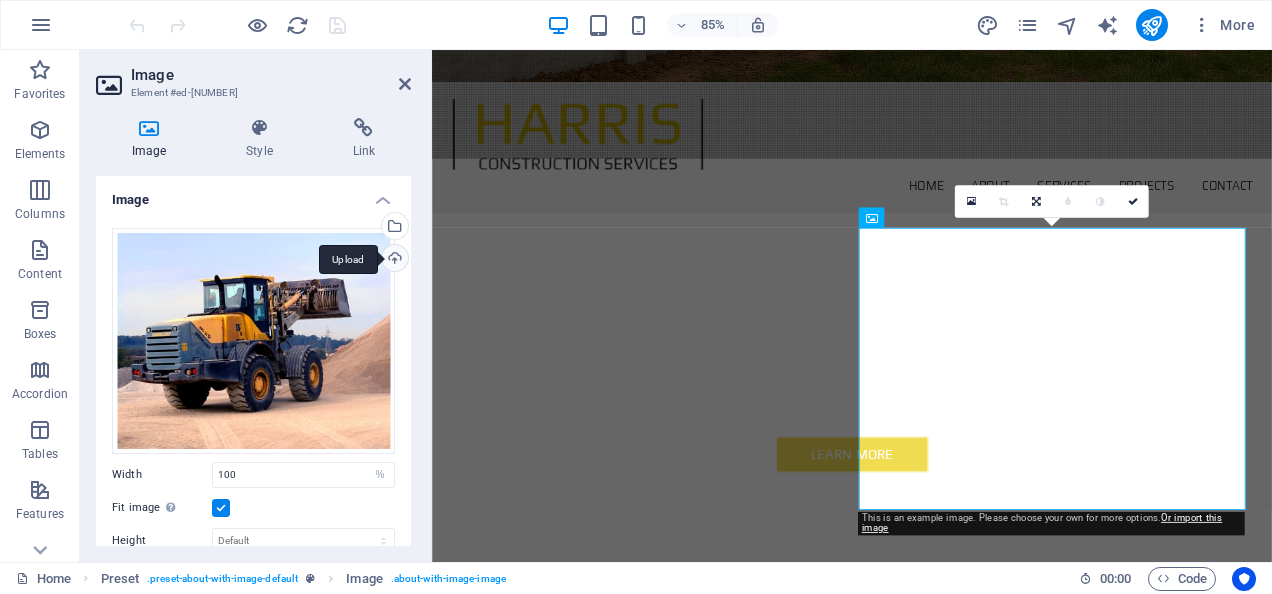 click on "Upload" at bounding box center [393, 260] 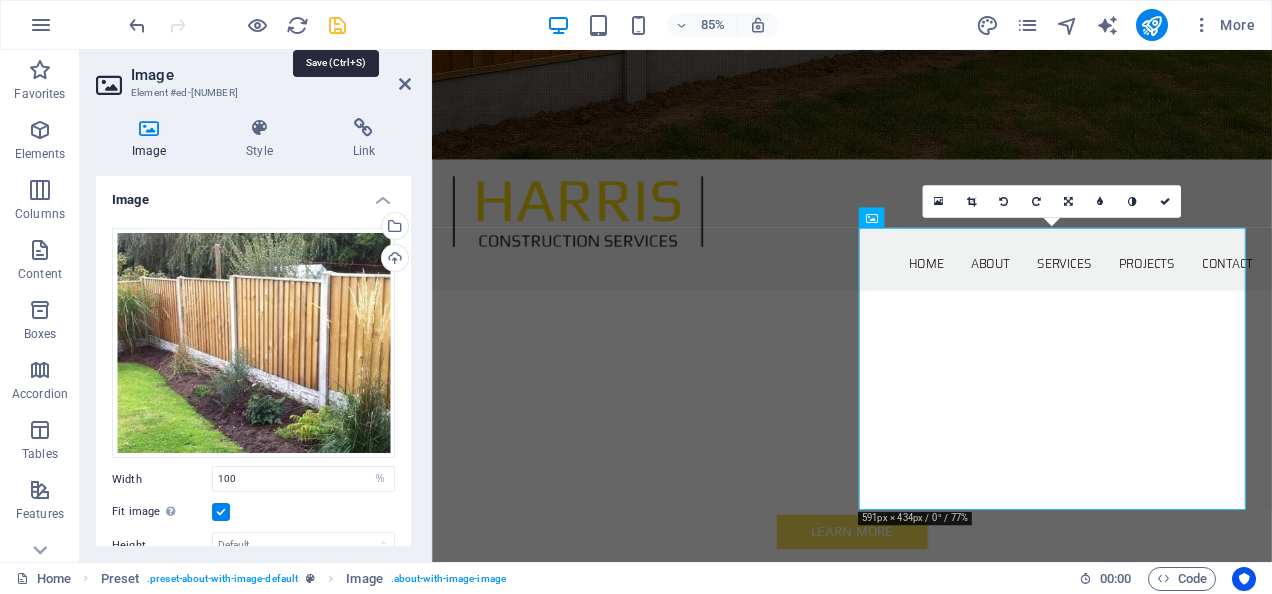 click at bounding box center [337, 25] 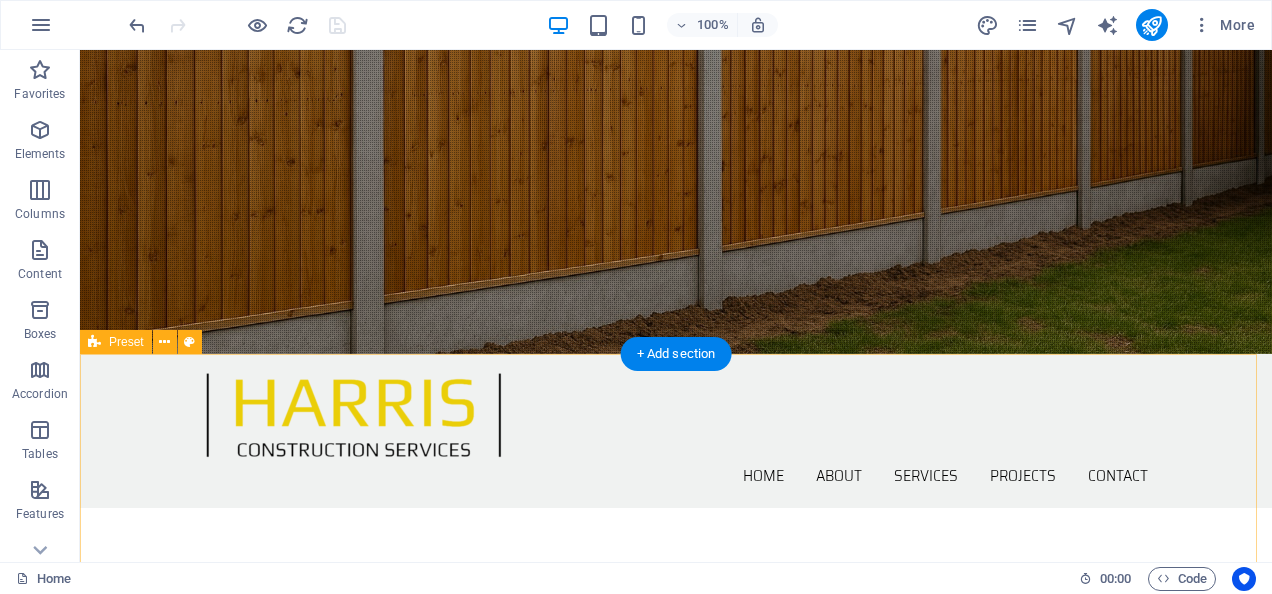 scroll, scrollTop: 50, scrollLeft: 0, axis: vertical 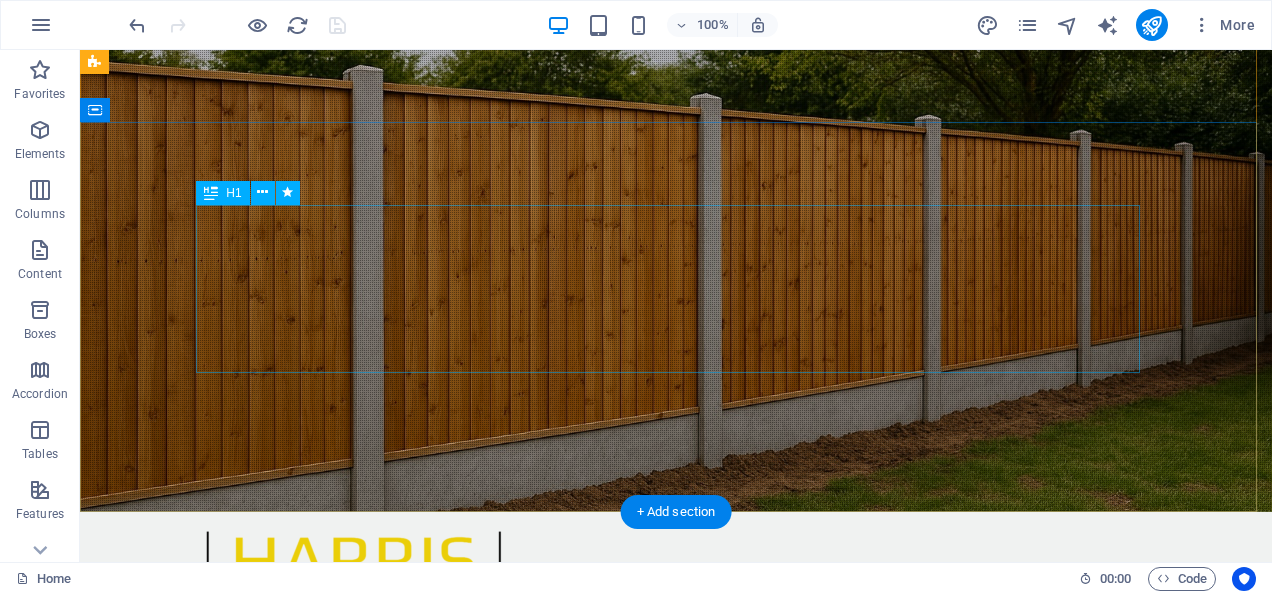 click on "We Exceed Your Expectations" at bounding box center [676, 830] 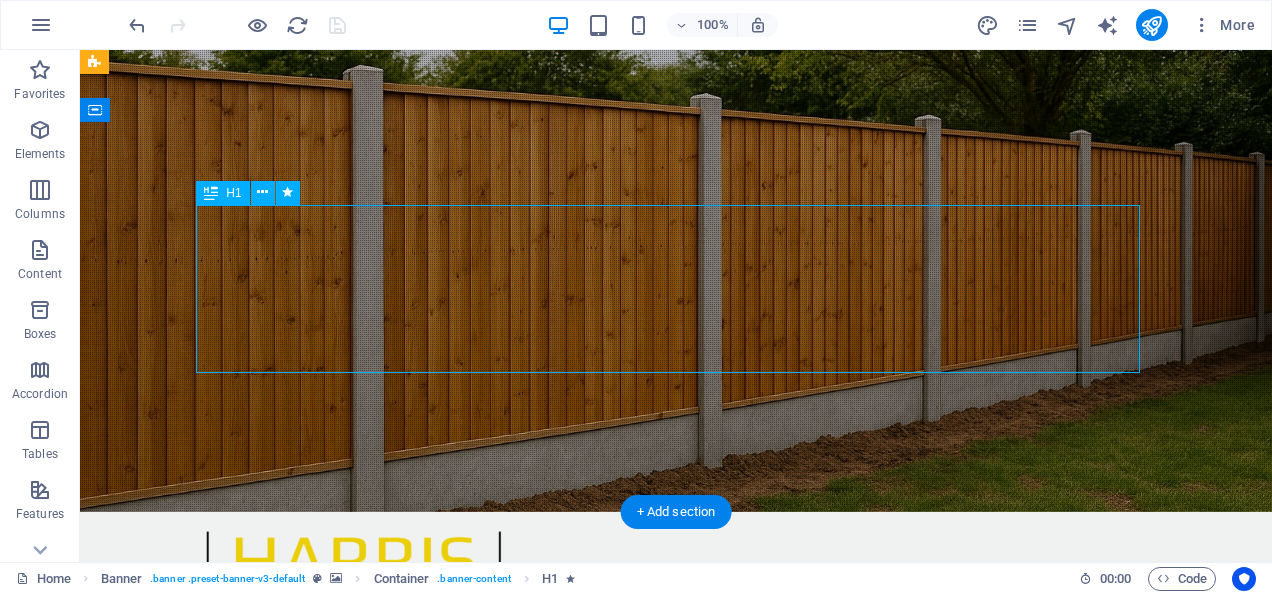 click on "We Exceed Your Expectations" at bounding box center [676, 830] 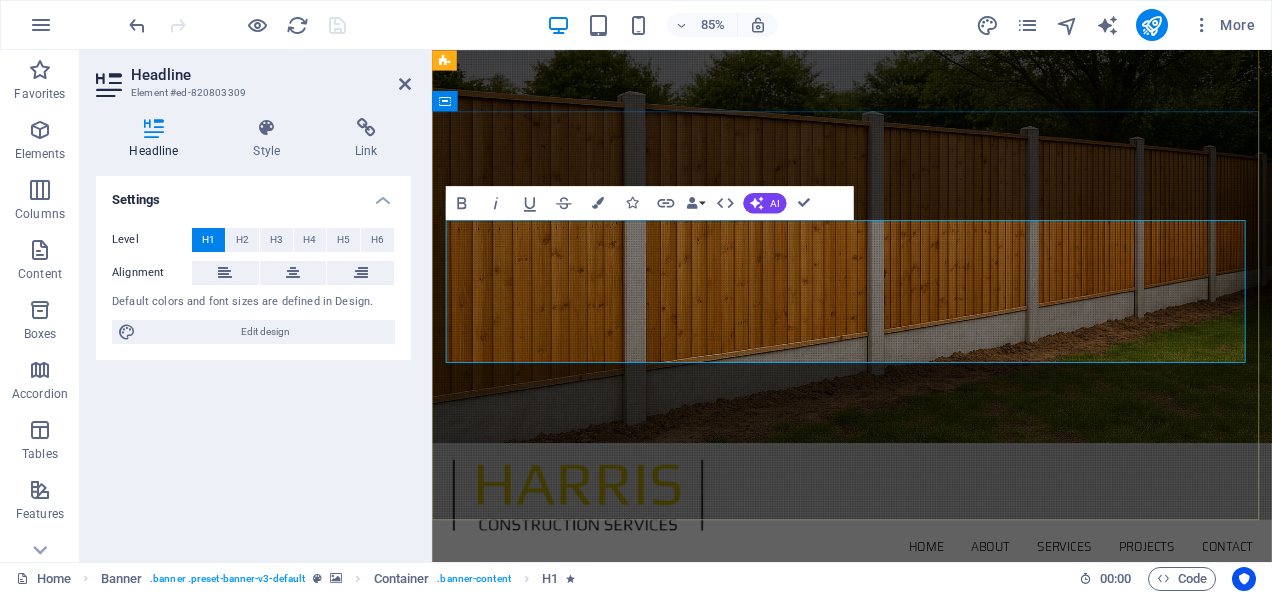 click on "We Exceed Your Expectations" at bounding box center (926, 830) 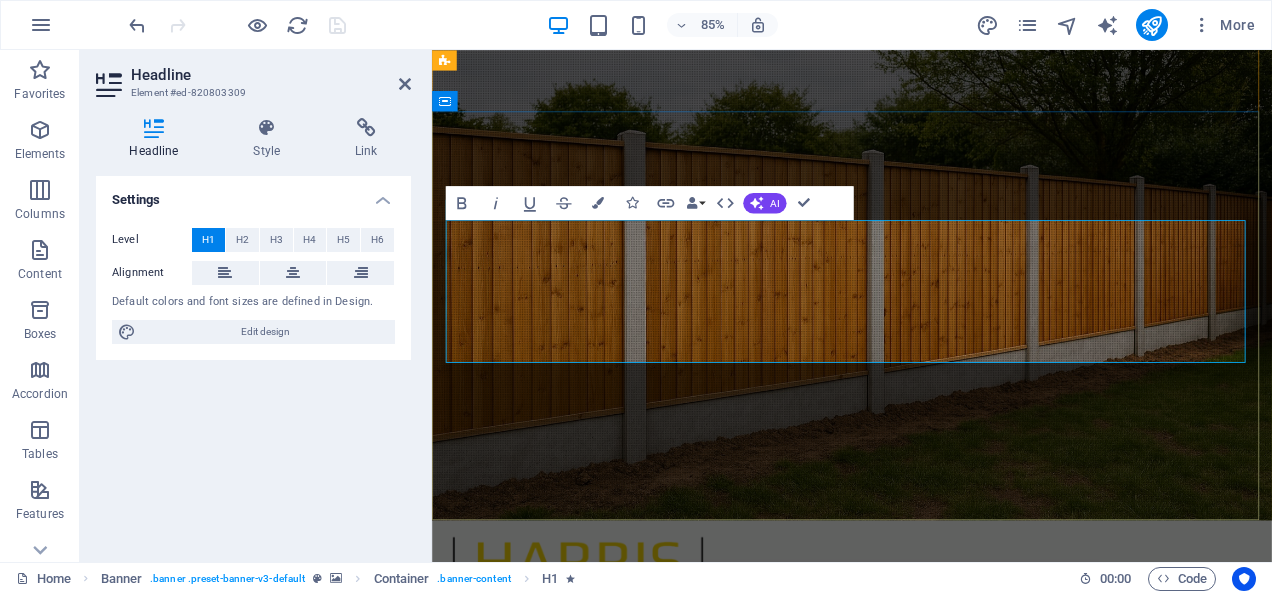 type 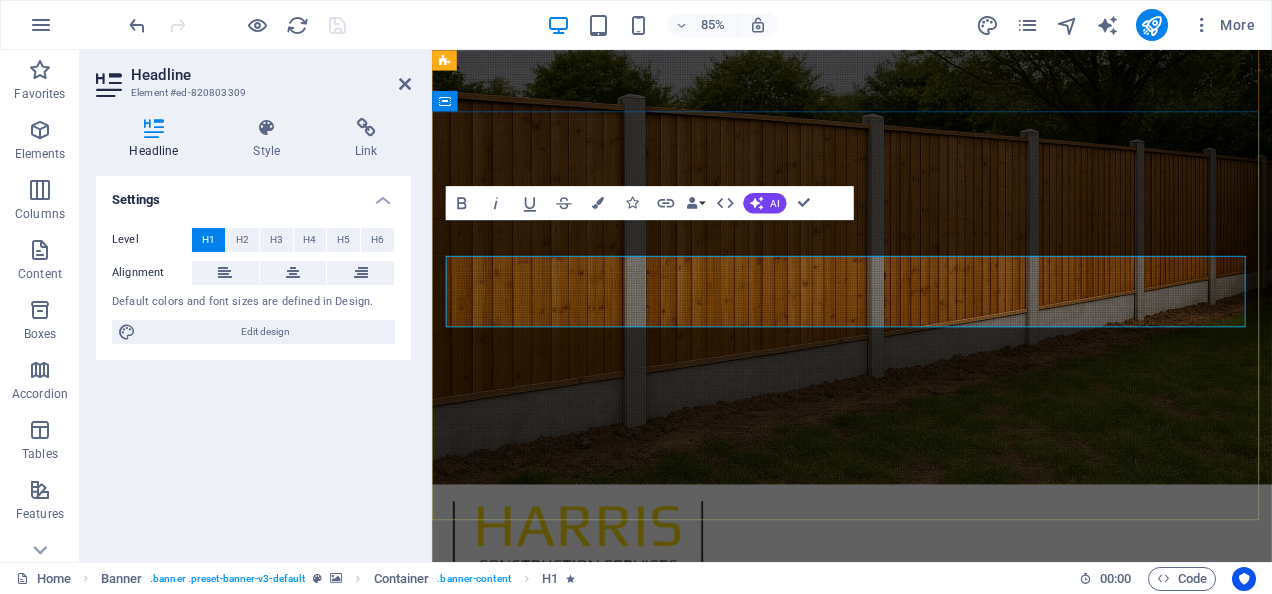 scroll, scrollTop: 50, scrollLeft: 0, axis: vertical 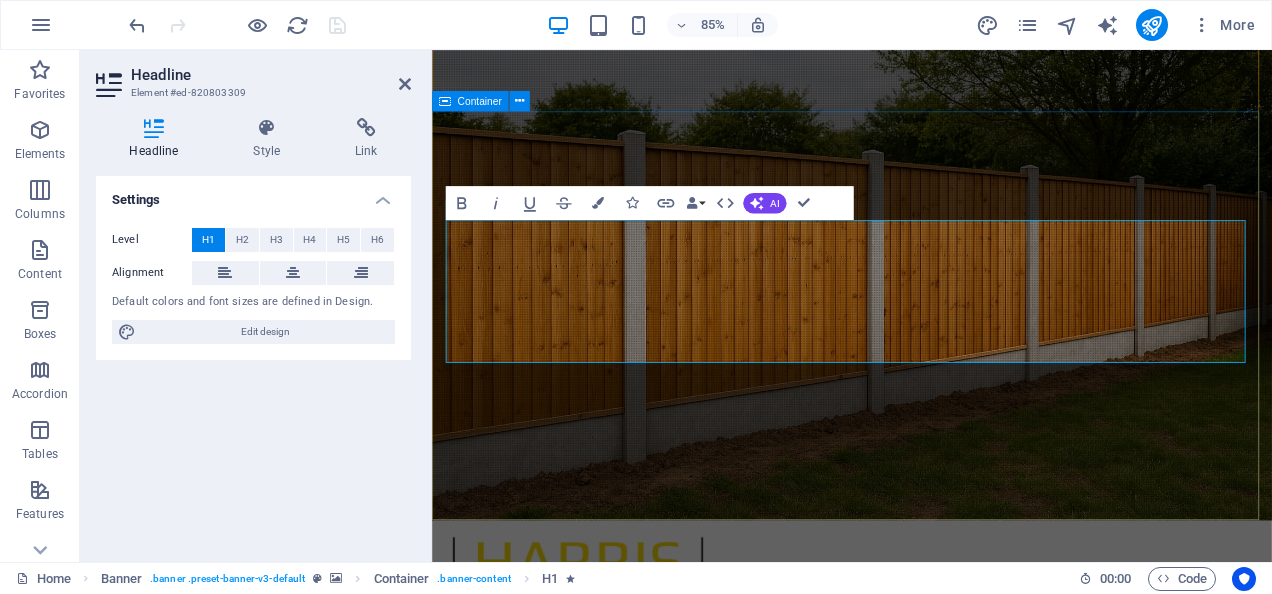 click on "QUALITY FENCE INSTALLATIONS ‌BUILT TO LAST Learn more" at bounding box center [926, 949] 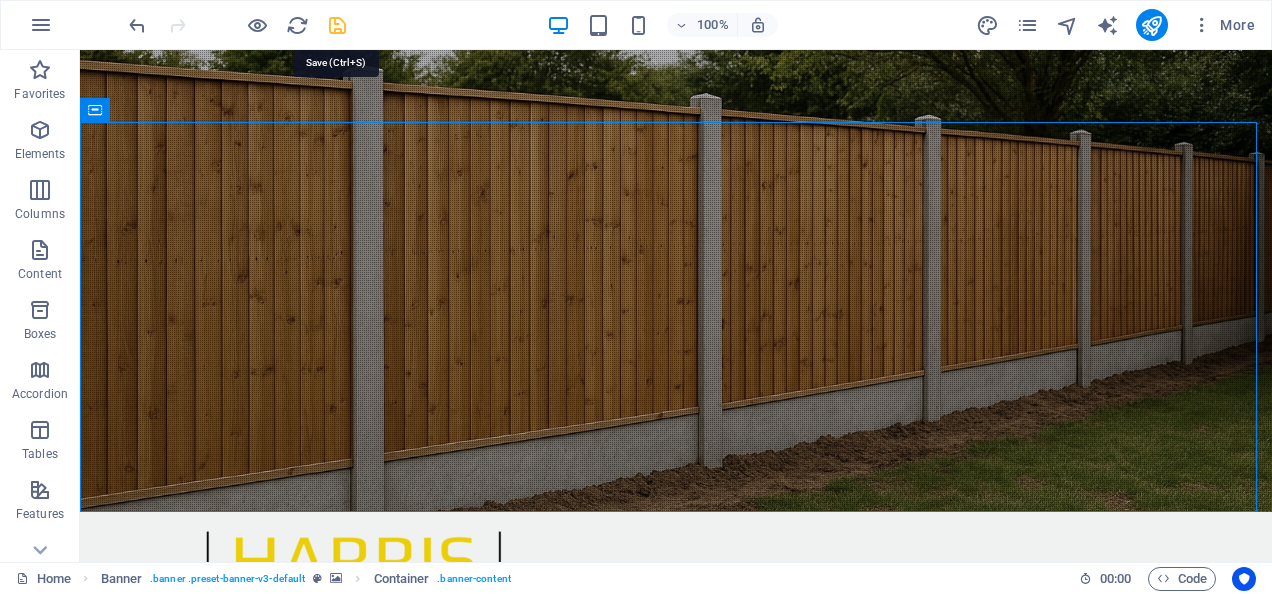 click at bounding box center [337, 25] 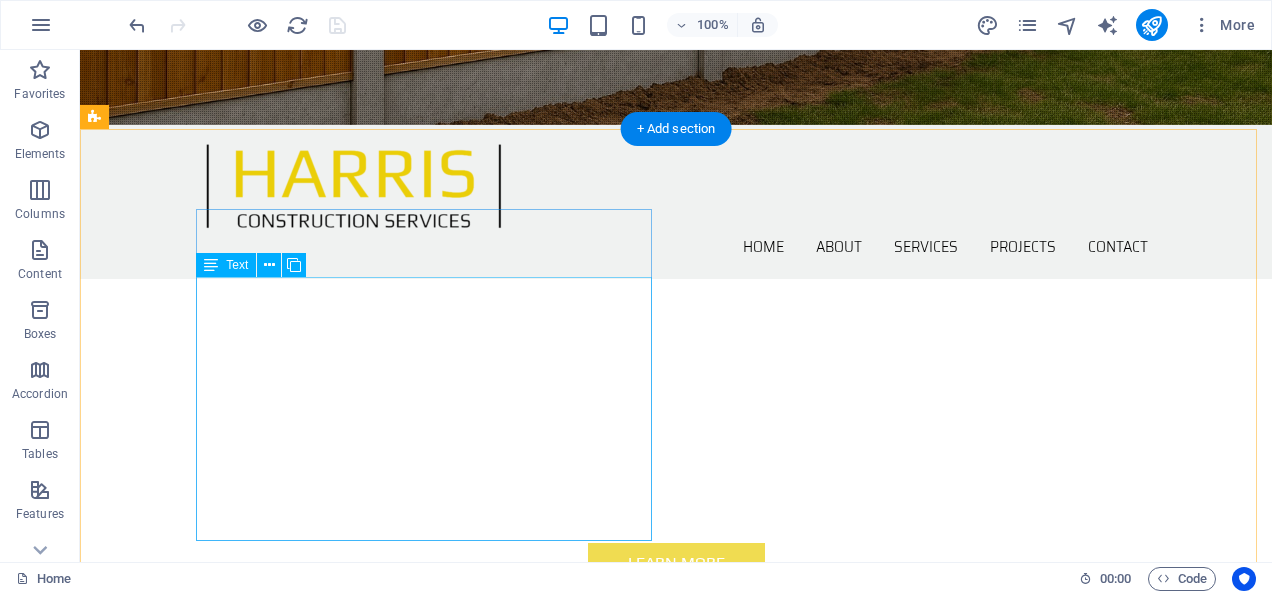 scroll, scrollTop: 438, scrollLeft: 0, axis: vertical 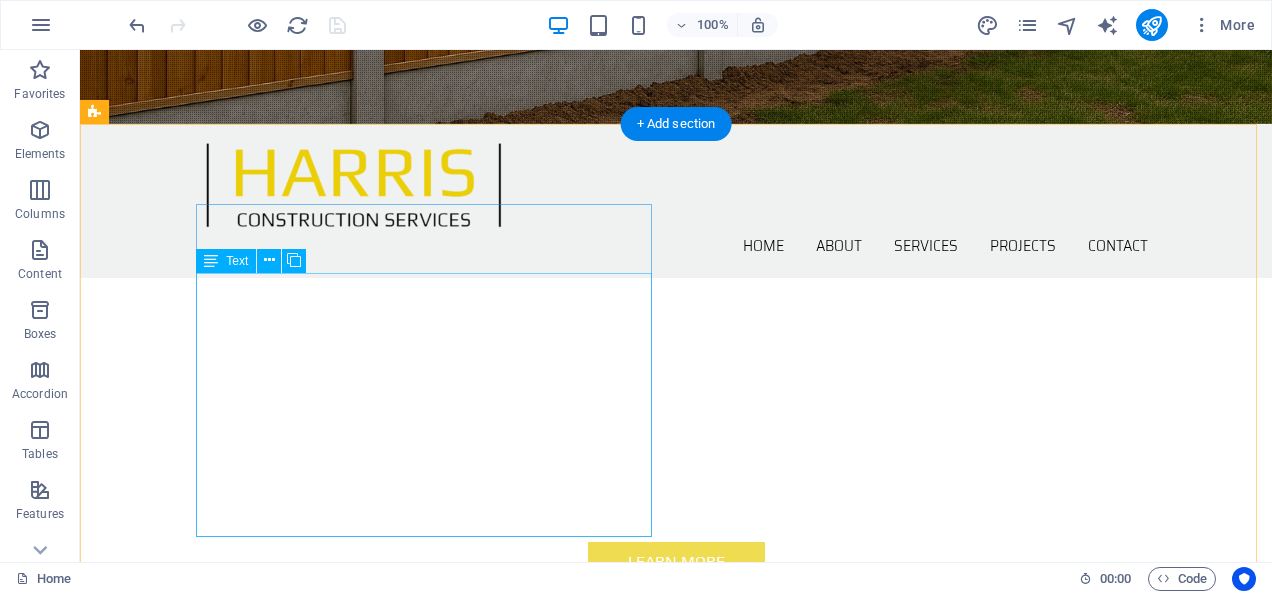 click on "Lorem ipsum dolor sit amet, consetetur sadipscing elitr, sed diam nonumy eirmod tempor invidunt ut labore et dolore magna aliquyam erat, sed diam voluptua. At vero eos et accusam et justo duo dolores et ea rebum. Stet clita kasd gubergren, no sea takimata sanctus est Lorem ipsum dolor sit amet.  Lorem ipsum dolor sit amet, consetetur sadipscing elitr, sed diam nonumy eirmod tempor invidunt ut labore et dolore magna aliquyam erat, sed diam voluptua. At vero eos et accusam et justo duo dolores et ea rebum. Stet clita kasd gubergren, no sea takimata sanctus est Lorem ipsum dolor sit amet." at bounding box center (568, 872) 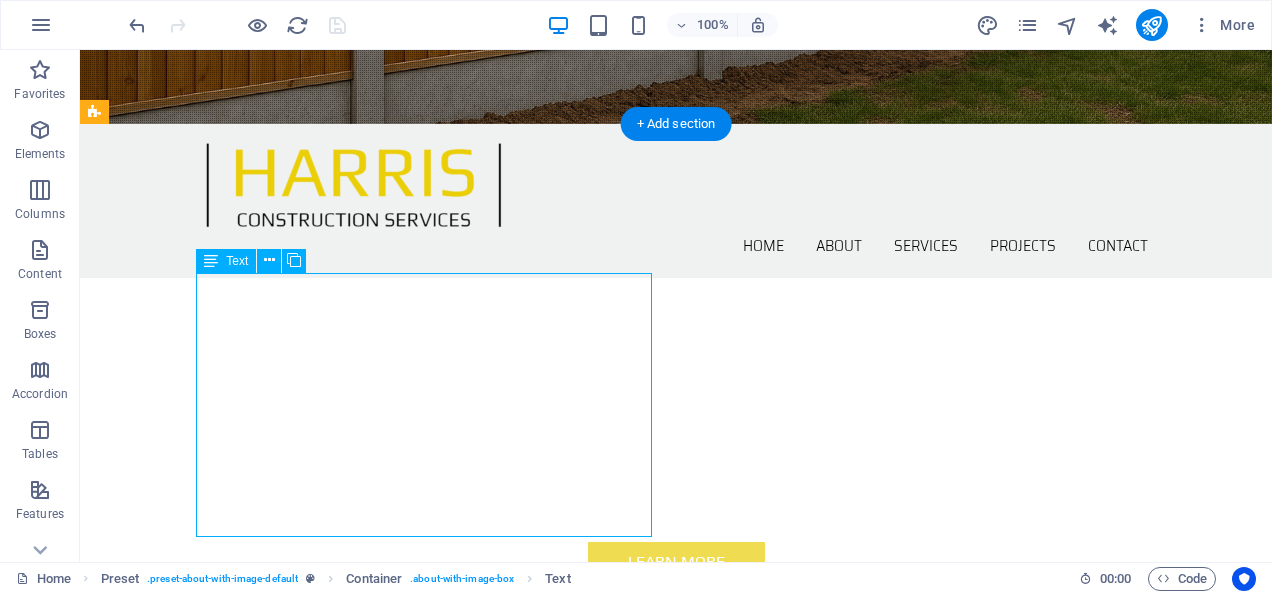 click on "Lorem ipsum dolor sit amet, consetetur sadipscing elitr, sed diam nonumy eirmod tempor invidunt ut labore et dolore magna aliquyam erat, sed diam voluptua. At vero eos et accusam et justo duo dolores et ea rebum. Stet clita kasd gubergren, no sea takimata sanctus est Lorem ipsum dolor sit amet.  Lorem ipsum dolor sit amet, consetetur sadipscing elitr, sed diam nonumy eirmod tempor invidunt ut labore et dolore magna aliquyam erat, sed diam voluptua. At vero eos et accusam et justo duo dolores et ea rebum. Stet clita kasd gubergren, no sea takimata sanctus est Lorem ipsum dolor sit amet." at bounding box center [568, 872] 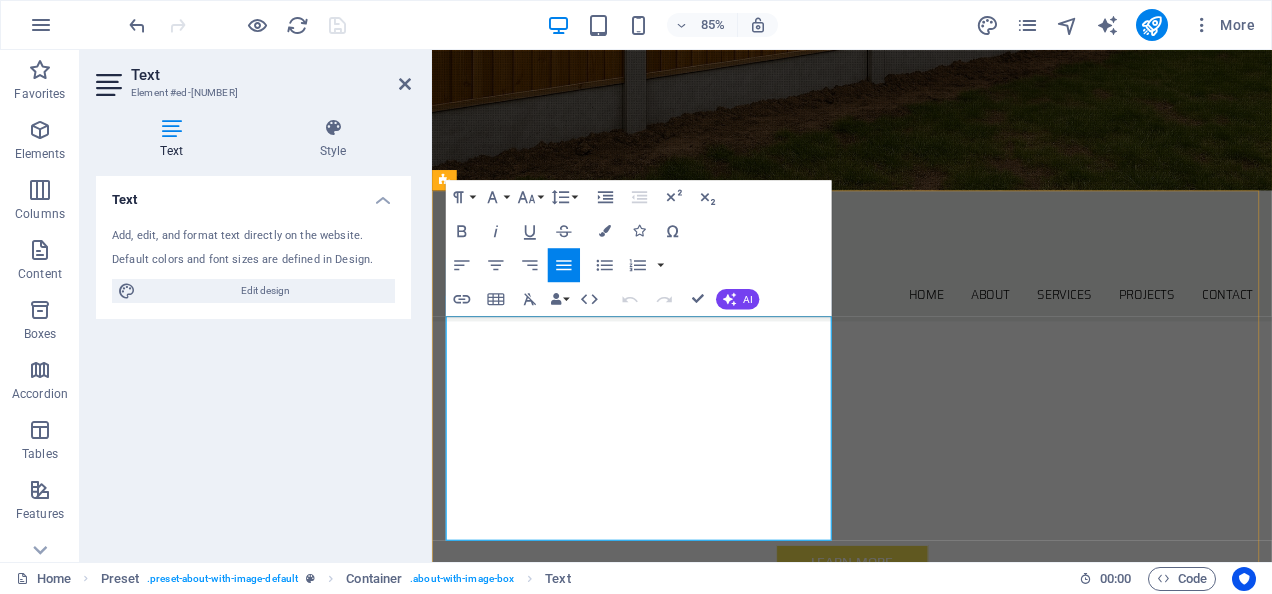 type 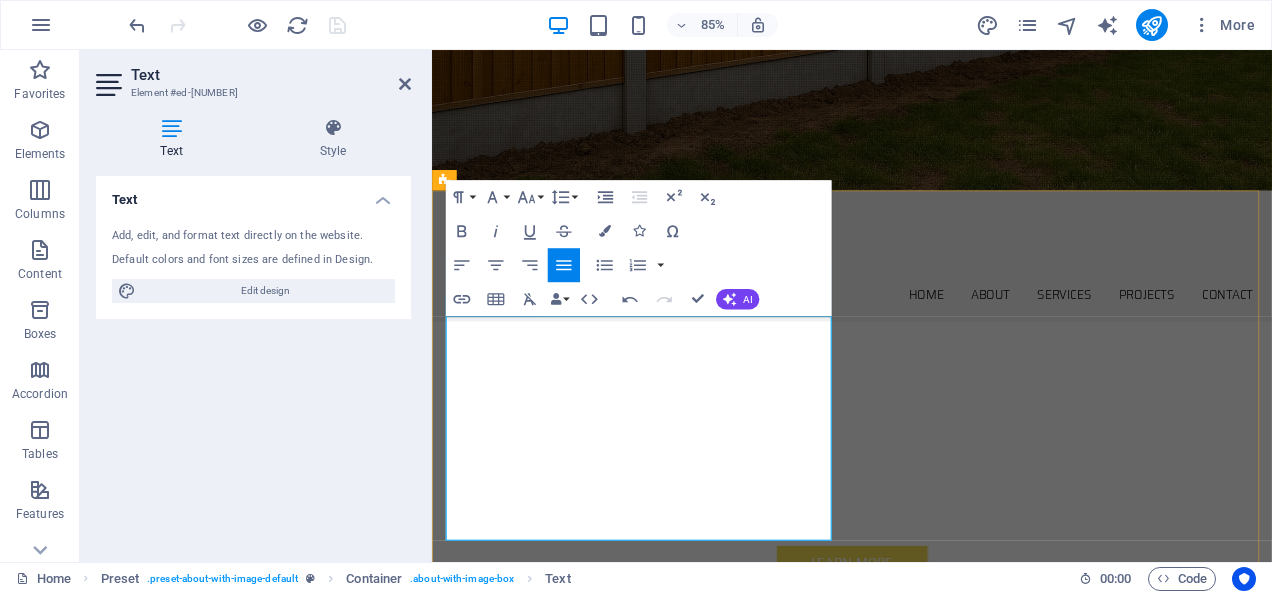 click on "At M & D Fencing Contractors we psit amet, consetetur sadipscing elitr, sed diam nonumy eirmod tempor invidunt ut labore et dolore magna aliquyam erat, sed diam voluptua. At vero eos et accusam et justo duo dolores et ea rebum. Stet clita kasd gubergren, no sea takimata sanctus est Lorem ipsum dolor sit amet." at bounding box center [920, 939] 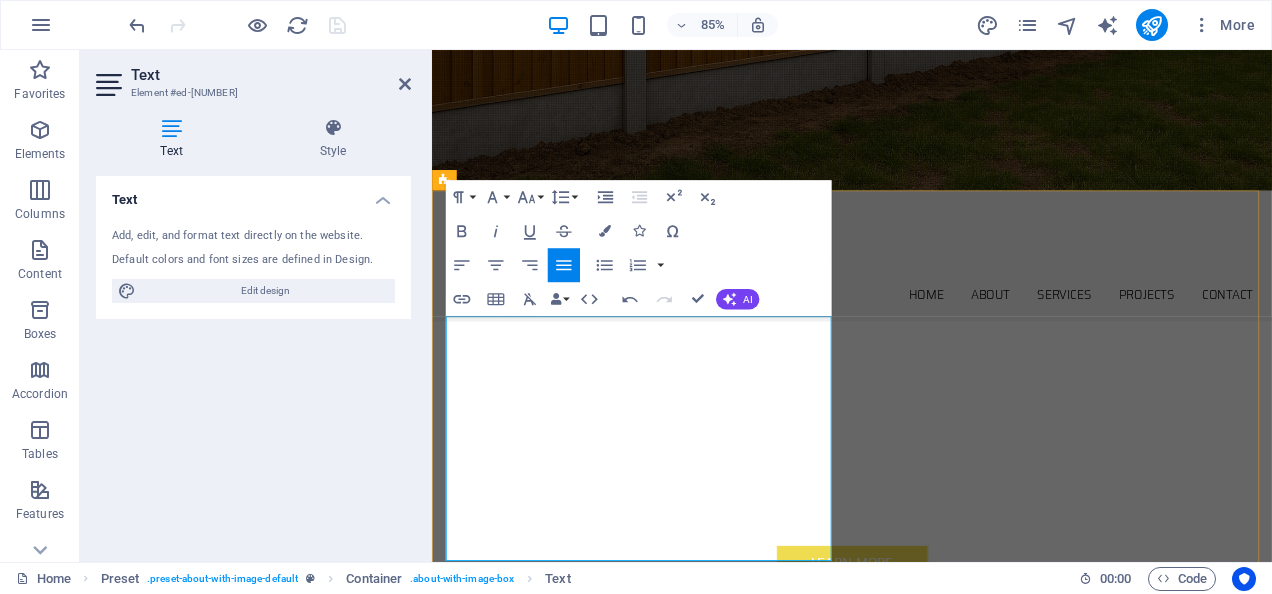 click on "M & D Fencing Contractors install all types of fencing in and around the [LOCATION] of [LOCATION], [LOCATION] and [LOCATION] areasd diam nonumy eirmod tempor invidunt ut labore et dolore magna aliquyam erat, sed diam voluptua. At vero eos et accusam et justo duo dolores et ea rebum. Stet clita kasd gubergren, no sea takimata sanctus est Lorem ipsum dolor sit amet." at bounding box center (920, 939) 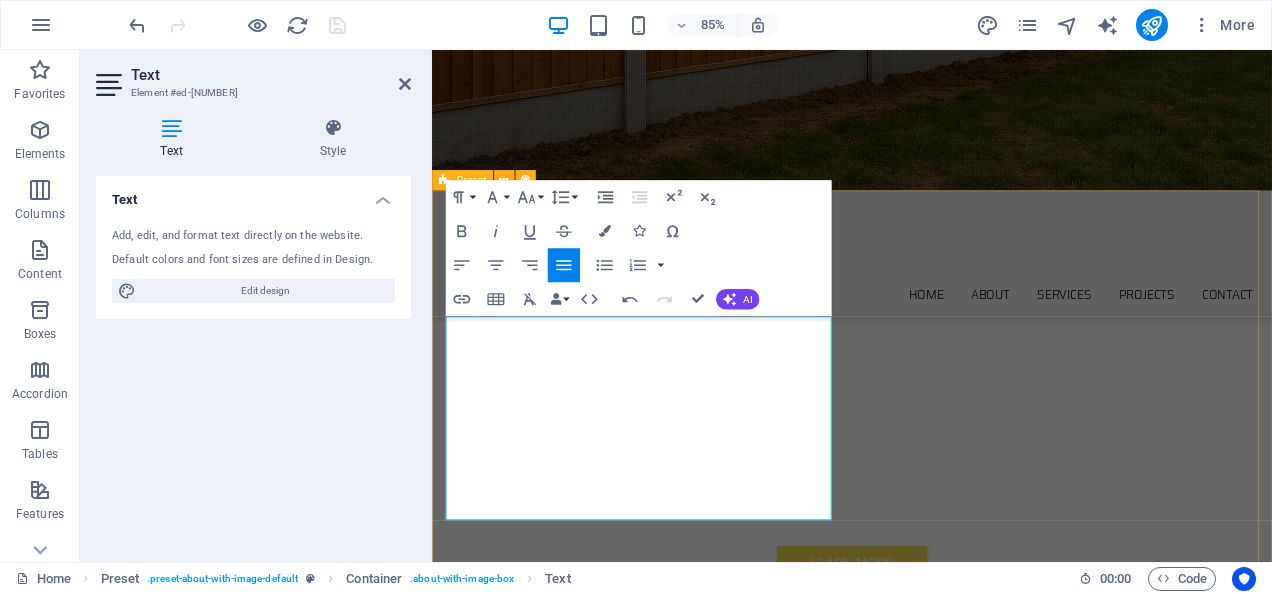 click on "ABOUT US M & D Fencing Contractors install all types of fencing throughout the Isle of Axholme, [CITY] and [CITY] areas. We pride ourselves on using quality materials to ensure your fence will look great and last for years to come.  Lorem ipsum dolor sit amet, consetetur sadipscing elitr, sed diam nonumy eirmod tempor invidunt ut labore et dolore magna aliquyam erat, sed diam voluptua. At vero eos et accusam et justo duo dolores et ea rebum. Stet clita kasd gubergren, no sea takimata sanctus est Lorem ipsum dolor sit amet." at bounding box center [926, 986] 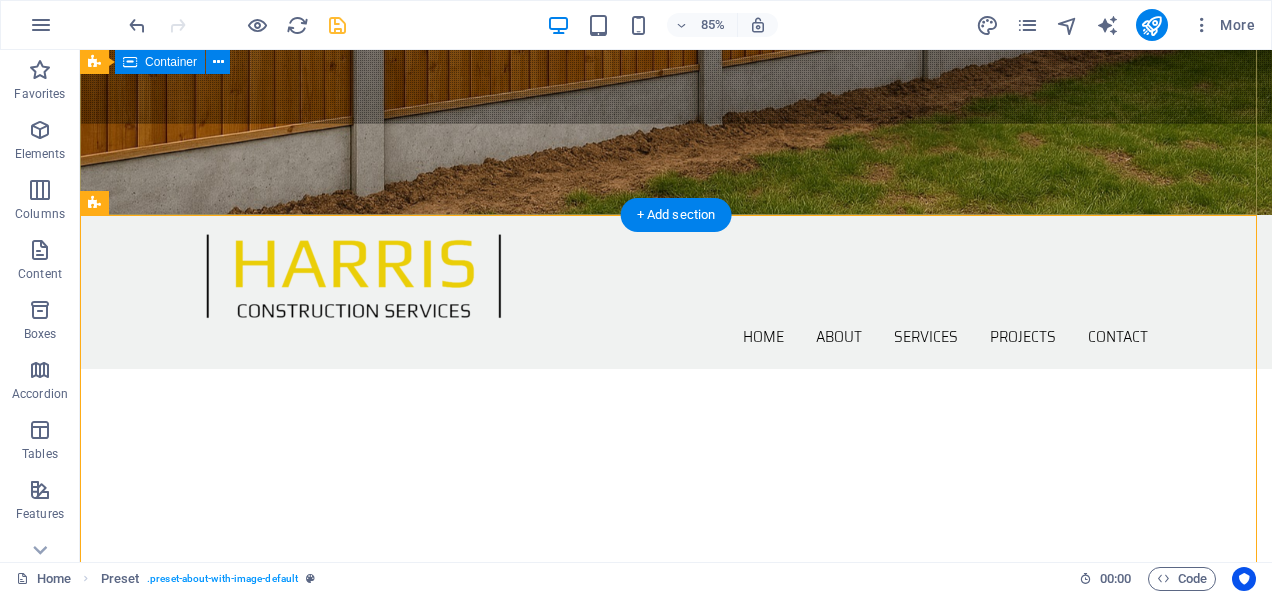 scroll, scrollTop: 347, scrollLeft: 0, axis: vertical 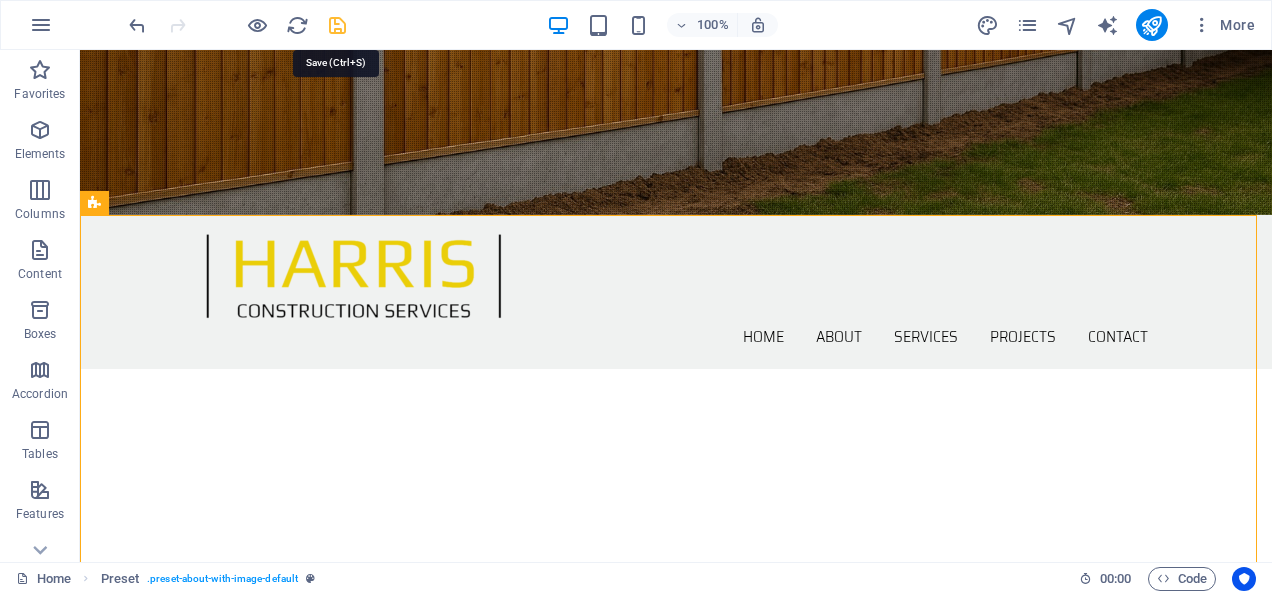 click at bounding box center (337, 25) 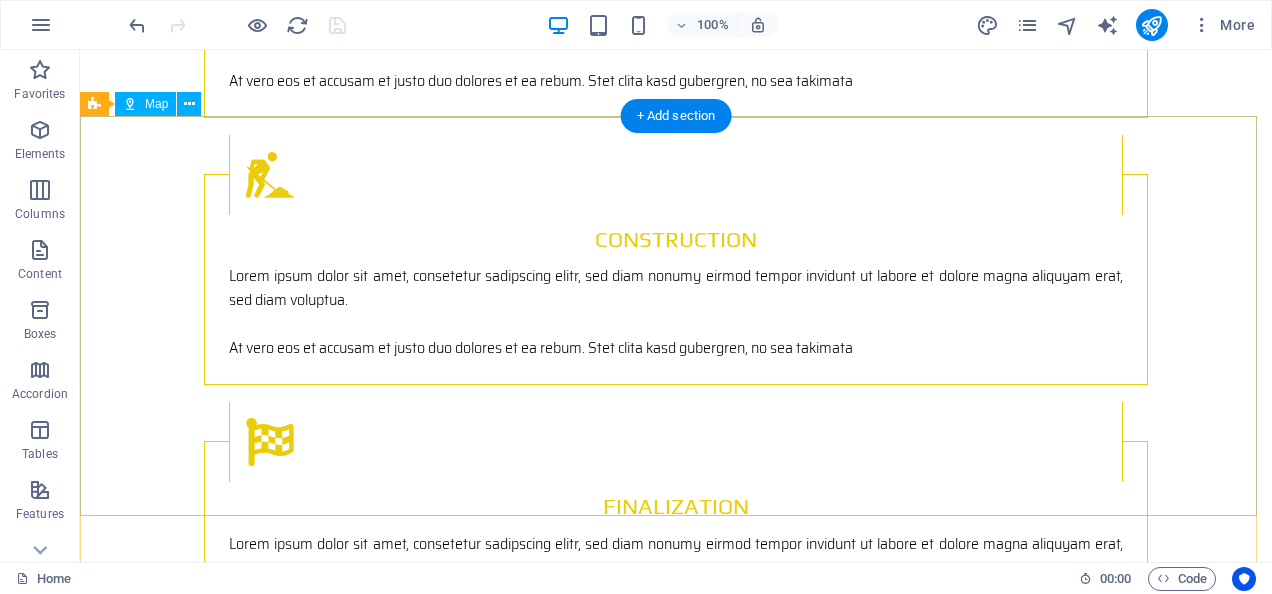 scroll, scrollTop: 2724, scrollLeft: 0, axis: vertical 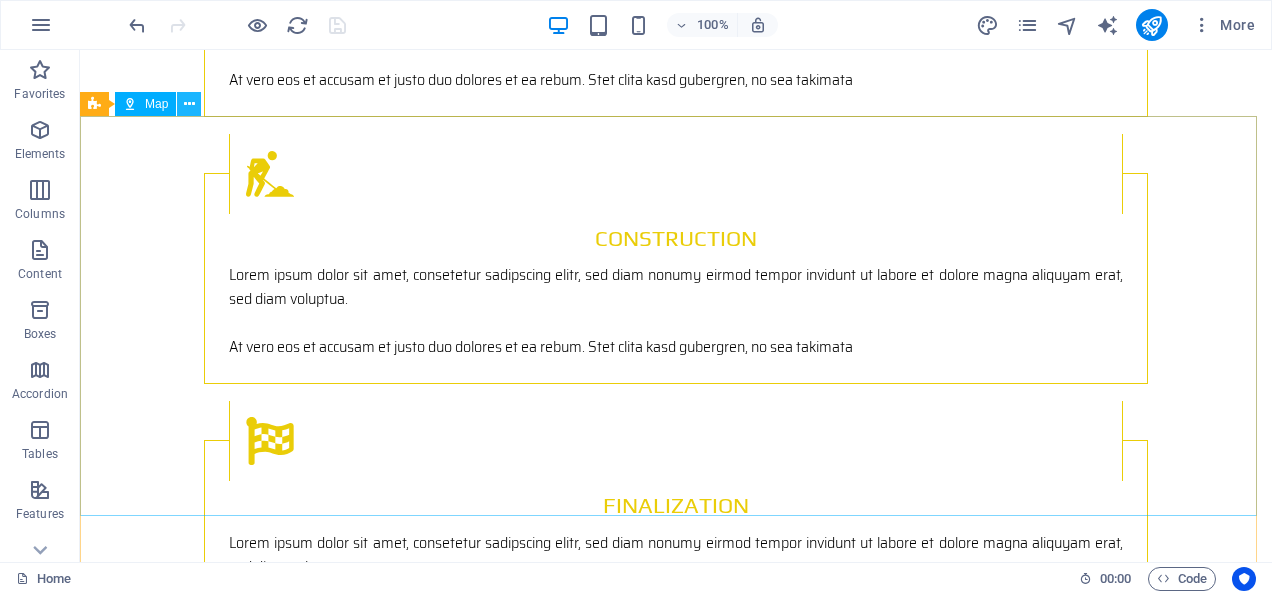 click at bounding box center (189, 104) 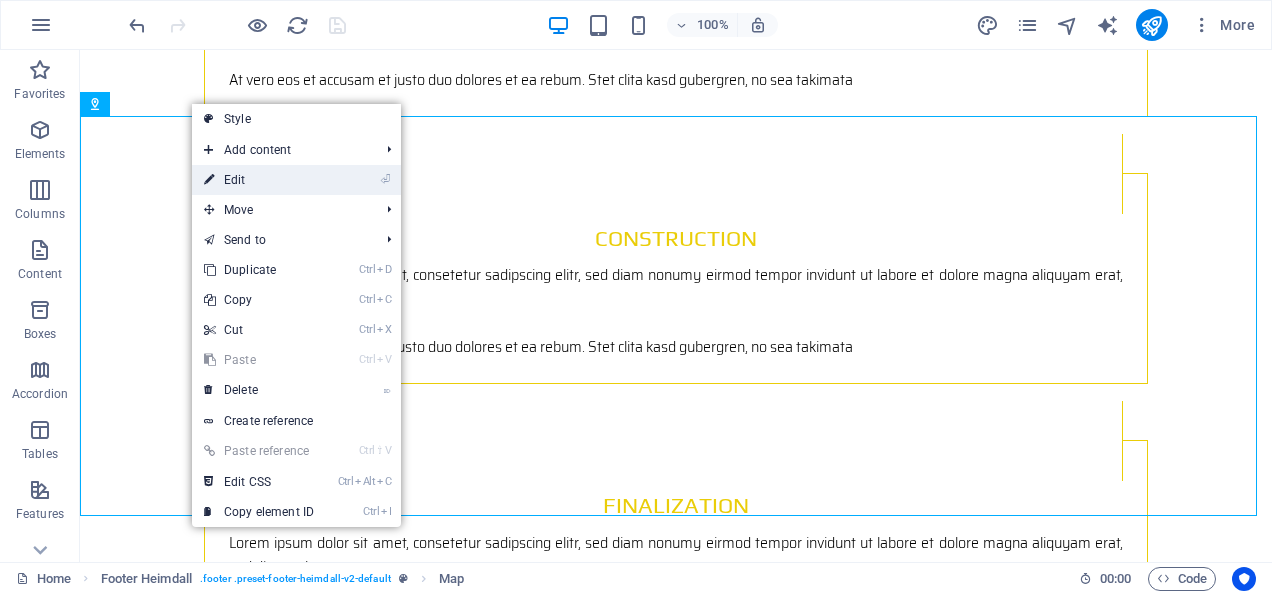click on "⏎  Edit" at bounding box center [259, 180] 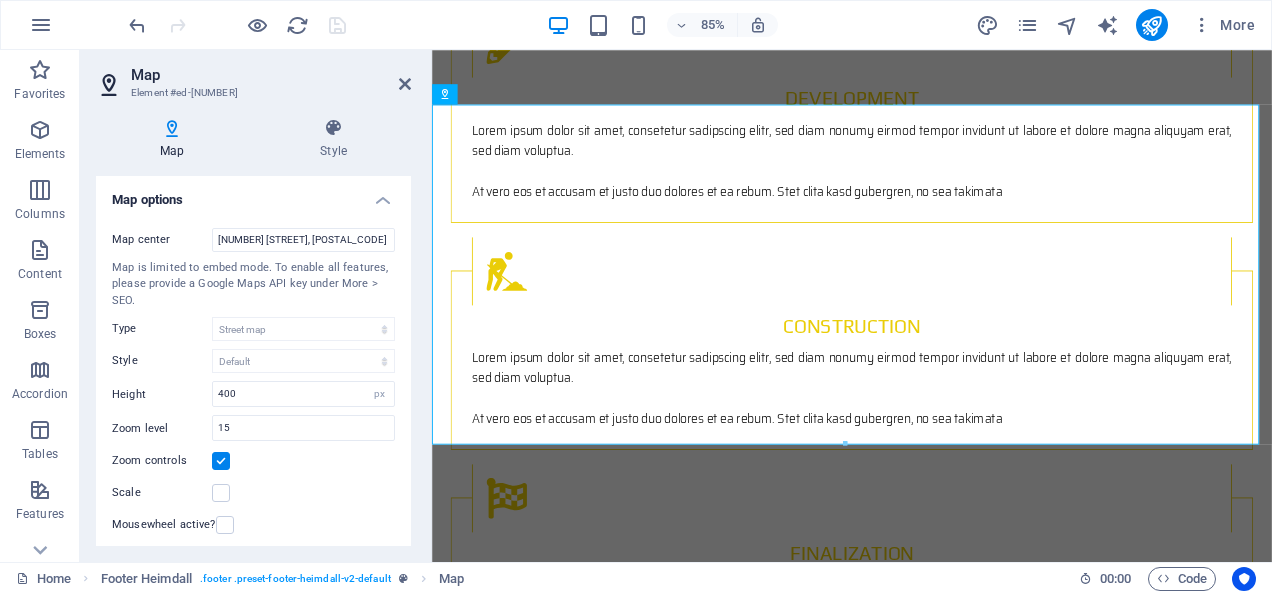 scroll, scrollTop: 2814, scrollLeft: 0, axis: vertical 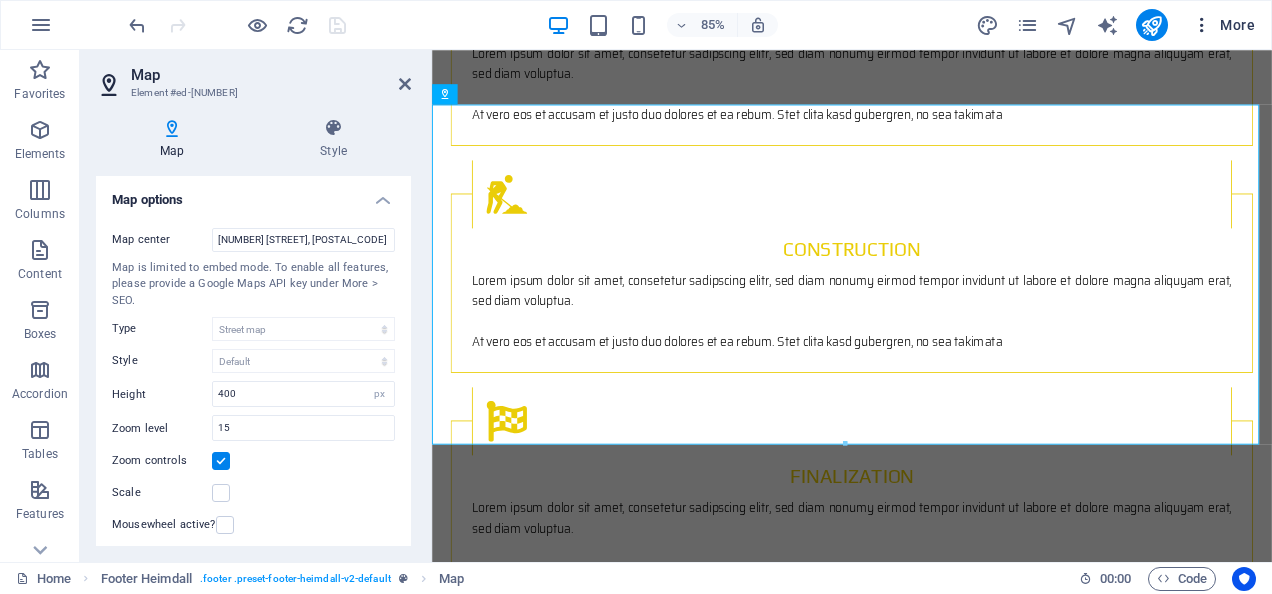 click on "More" at bounding box center [1223, 25] 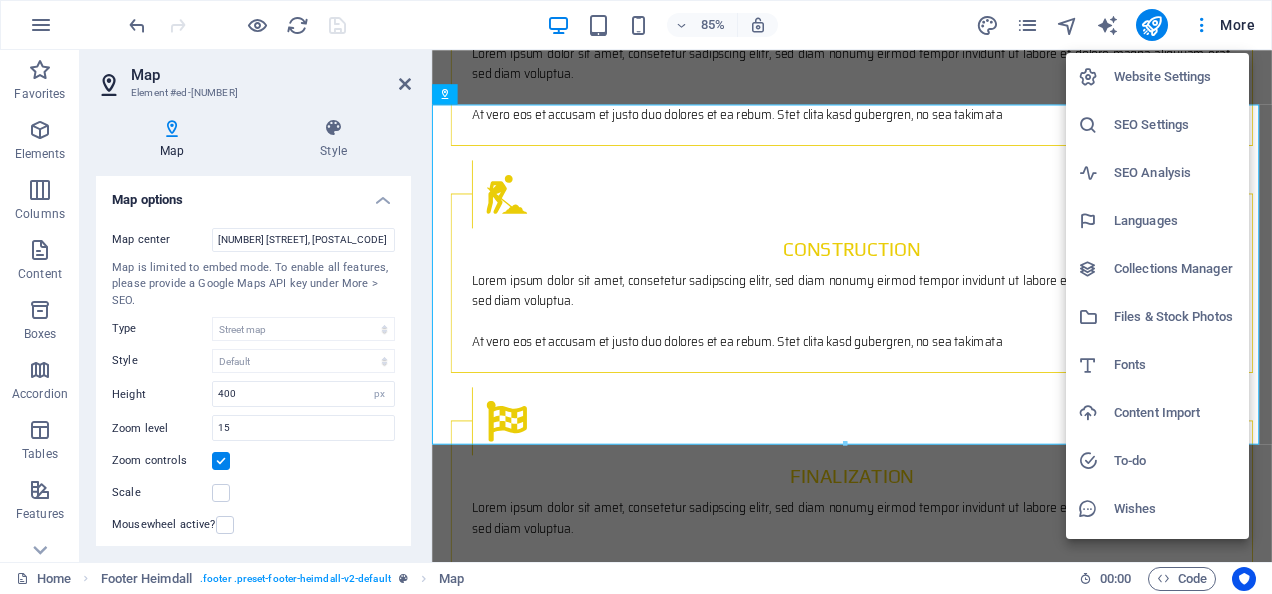 click on "SEO Settings" at bounding box center [1175, 125] 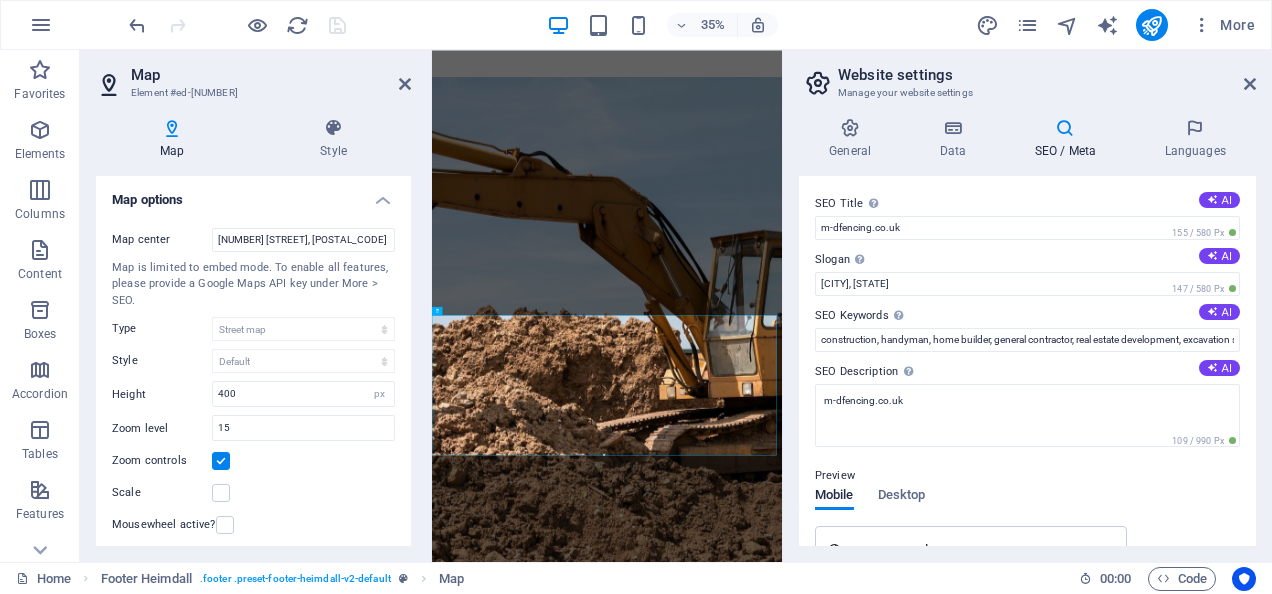 scroll, scrollTop: 2984, scrollLeft: 0, axis: vertical 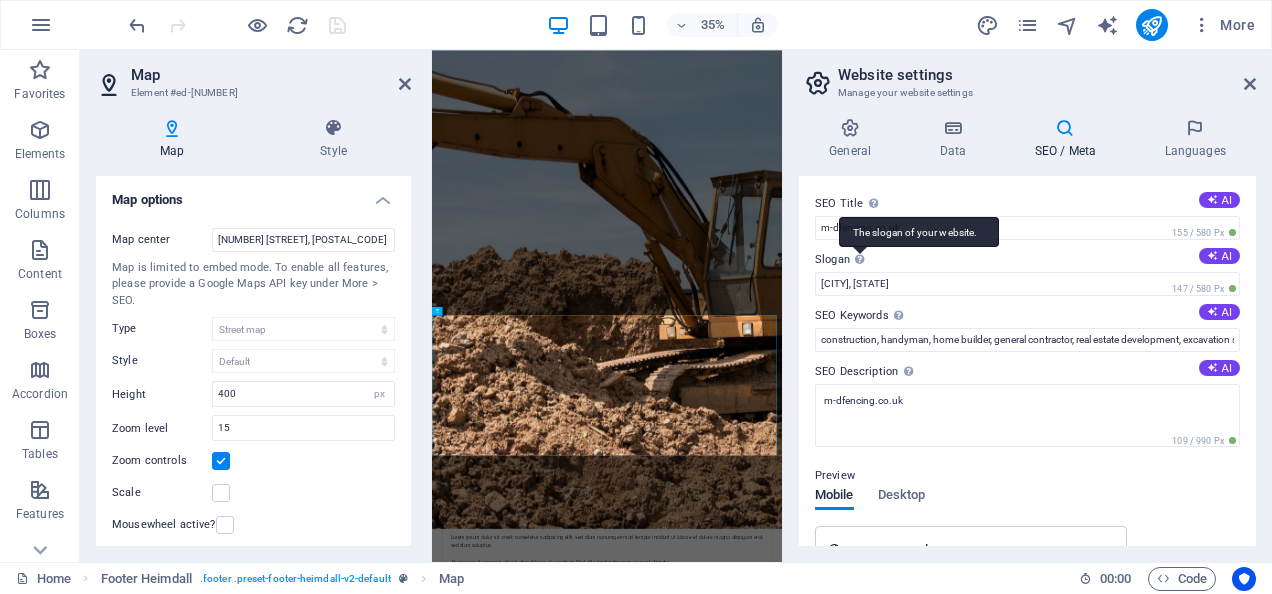 click on "The slogan of your website." at bounding box center (919, 232) 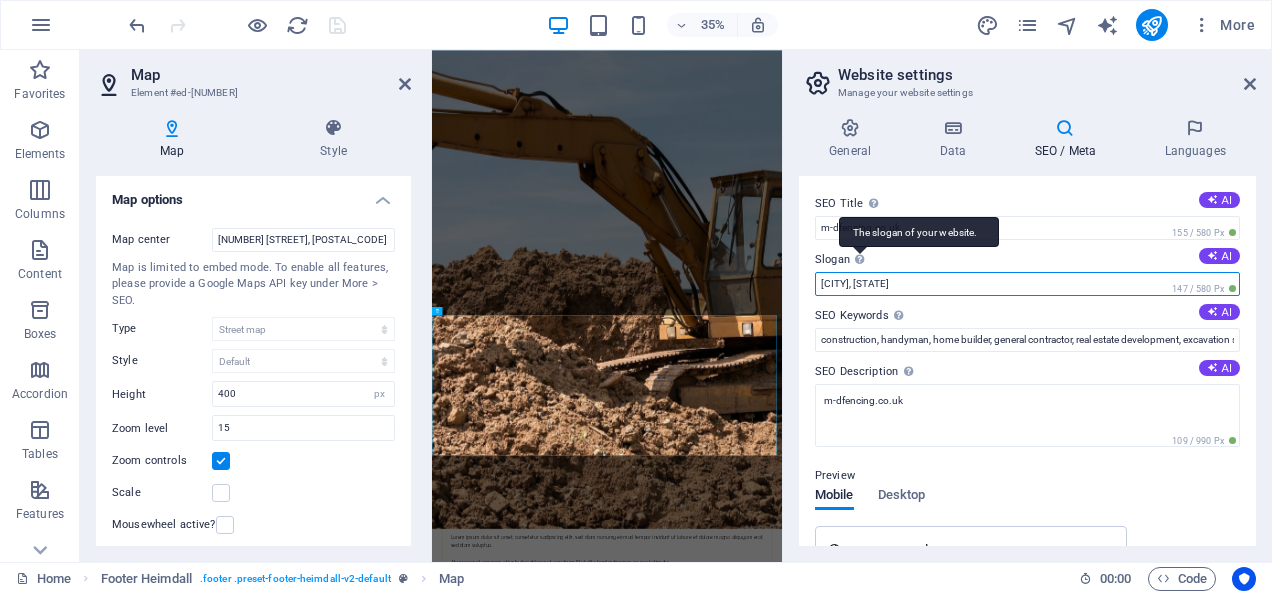 click on "[CITY], [STATE]" at bounding box center [1027, 284] 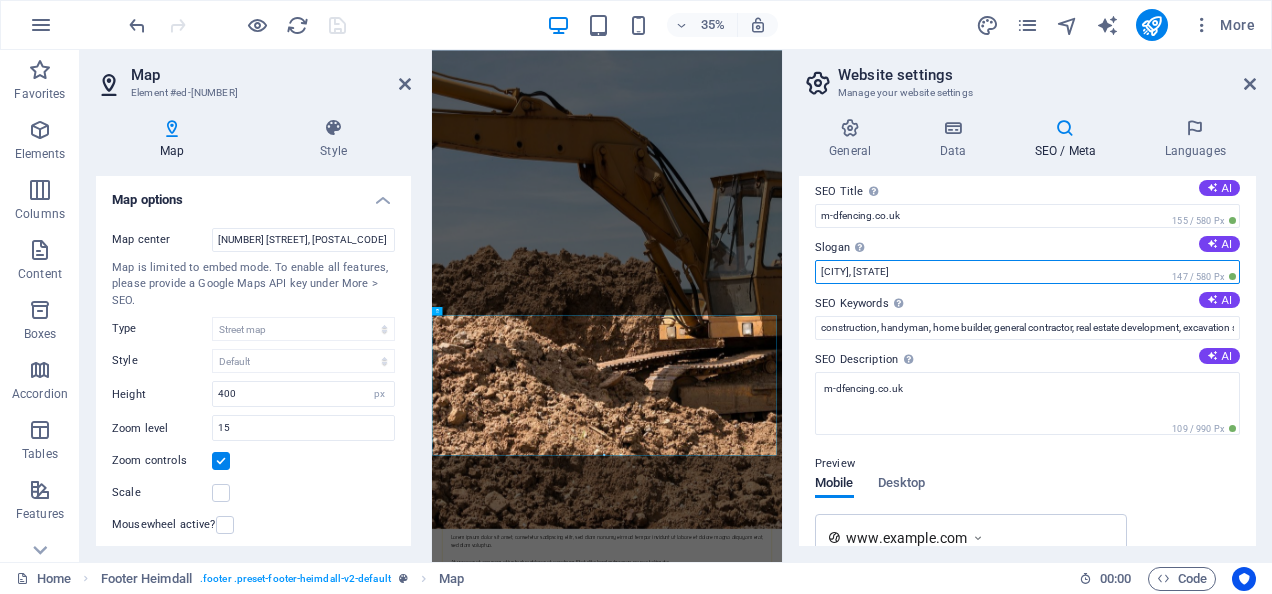 scroll, scrollTop: 0, scrollLeft: 0, axis: both 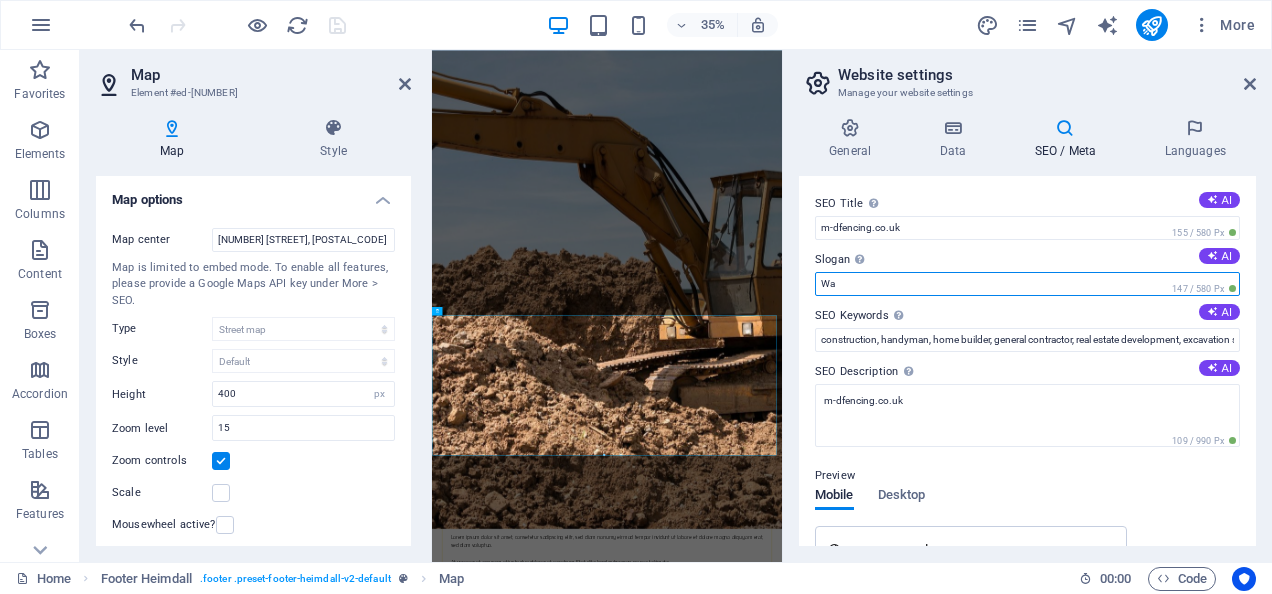 type on "W" 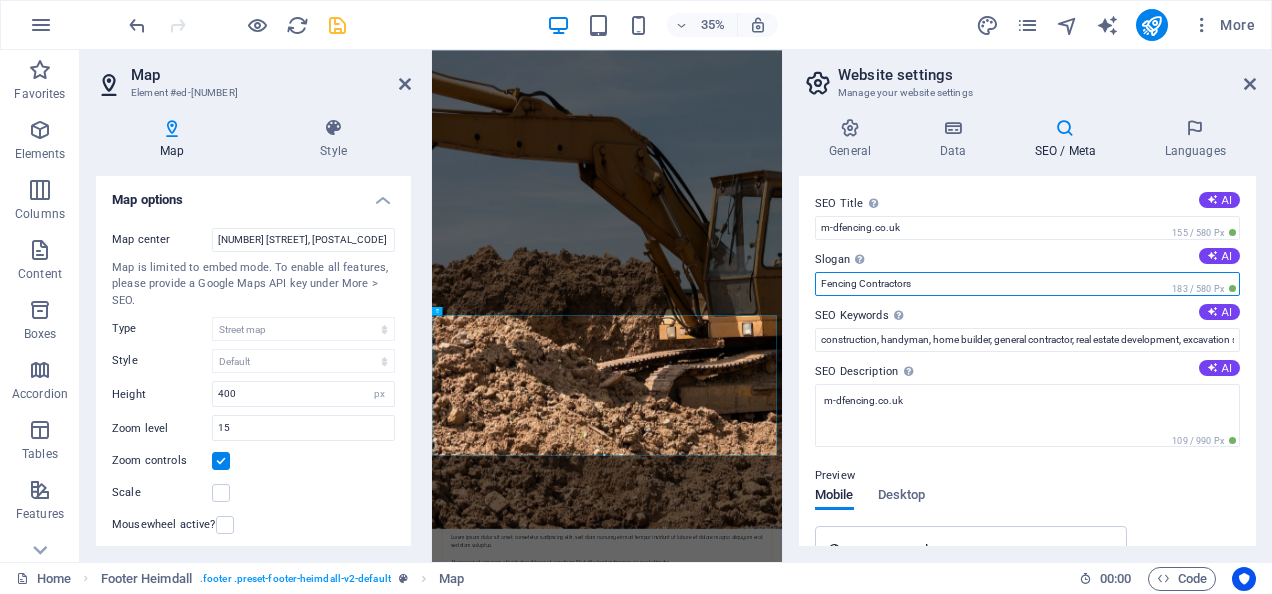 type on "Fencing Contractors" 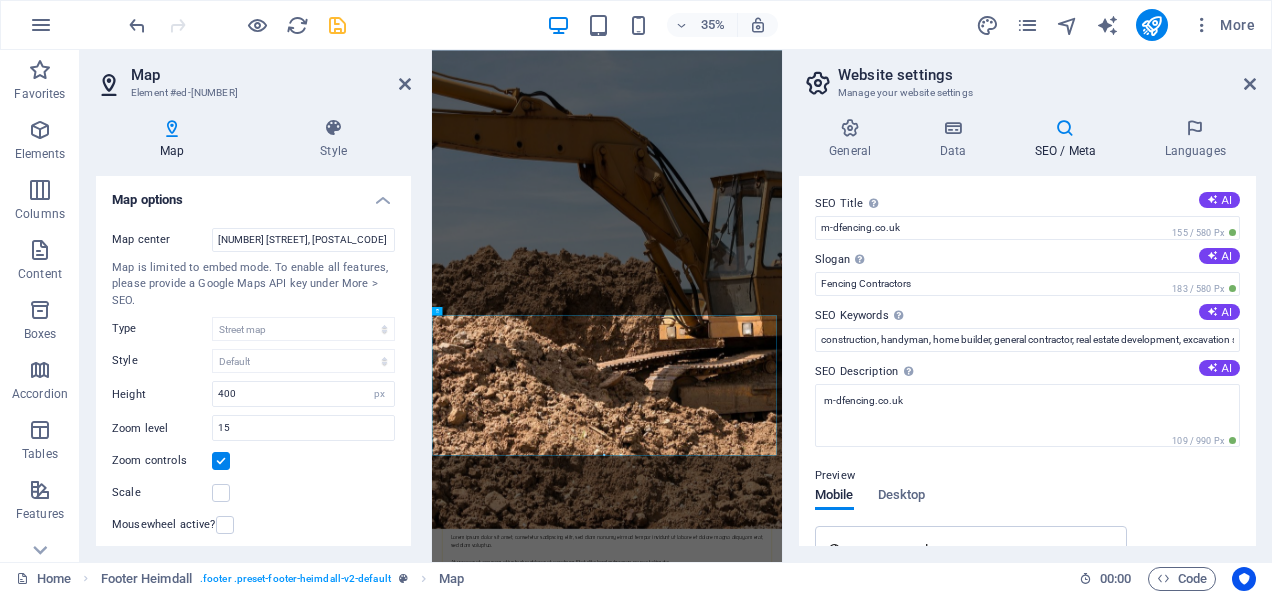 click on "Preview" at bounding box center [1027, 476] 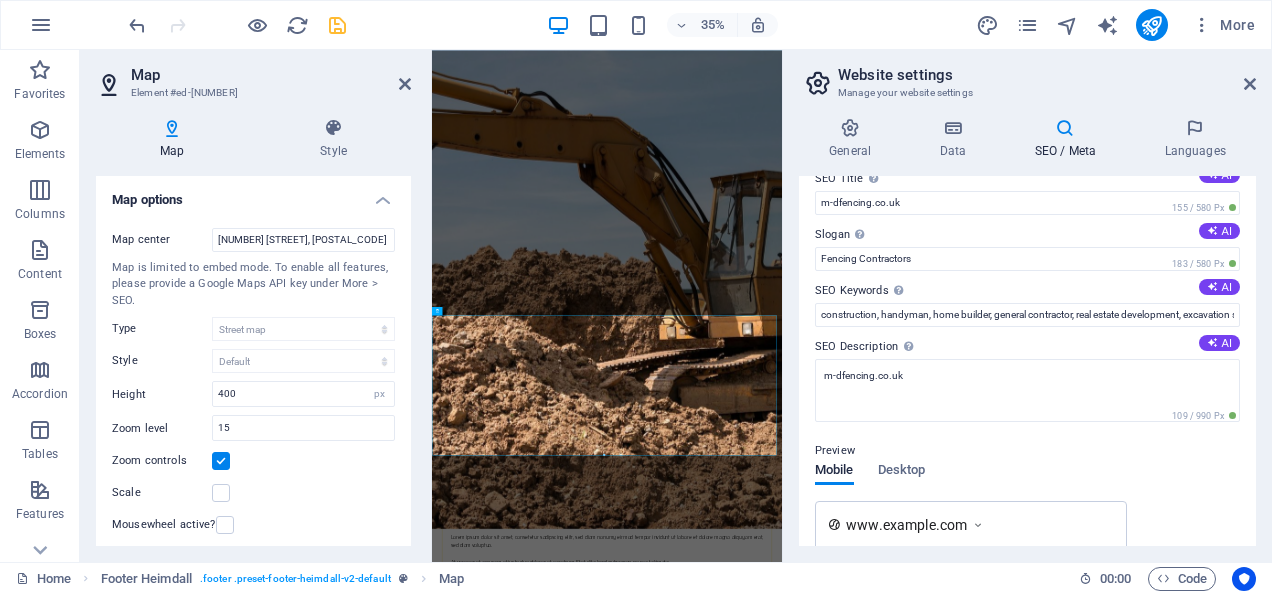scroll, scrollTop: 24, scrollLeft: 0, axis: vertical 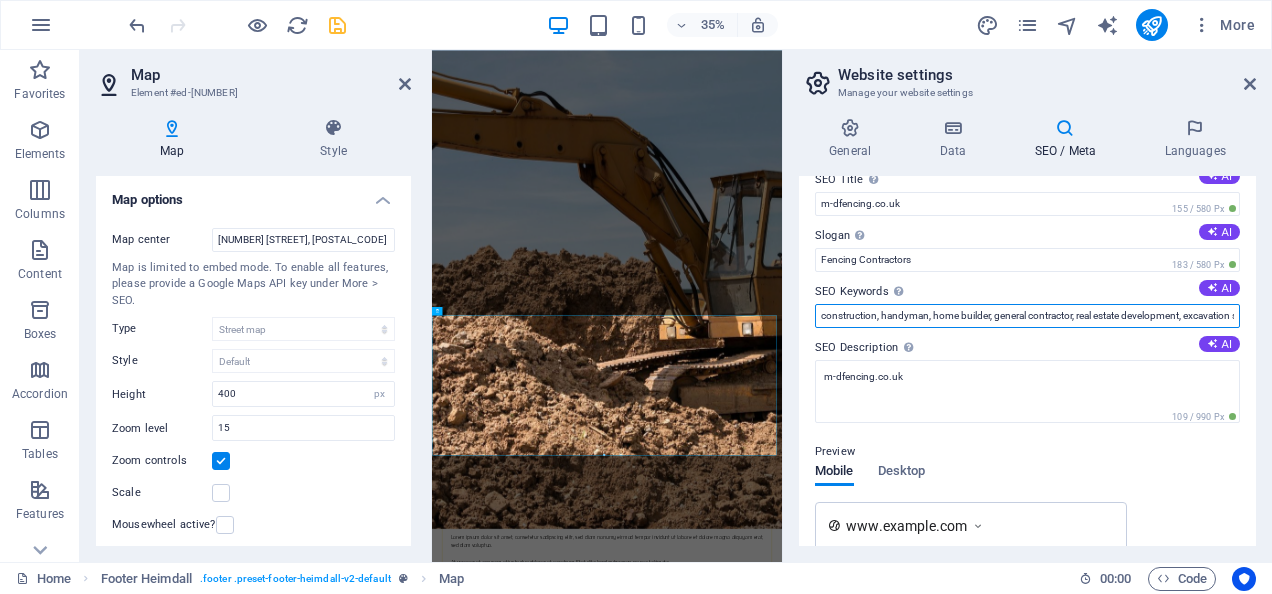click on "construction, handyman, home builder, general contractor, real estate development, excavation services, contracting, m-dfencing.co.uk, [CITY], [STATE]" at bounding box center (1027, 316) 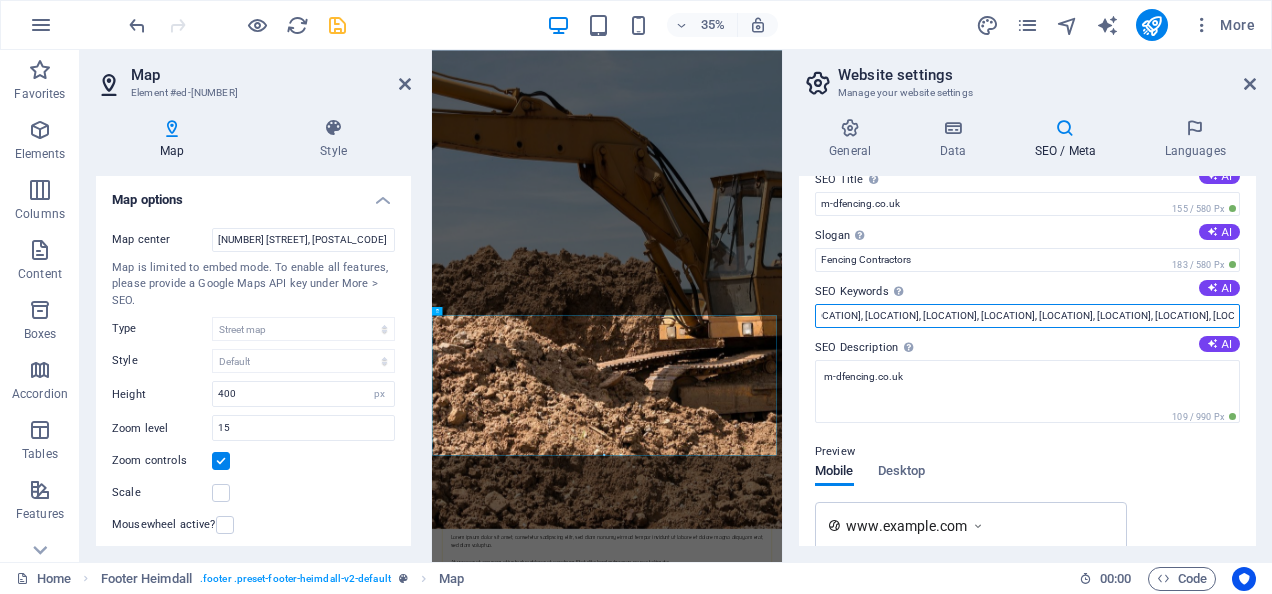 scroll, scrollTop: 0, scrollLeft: 556, axis: horizontal 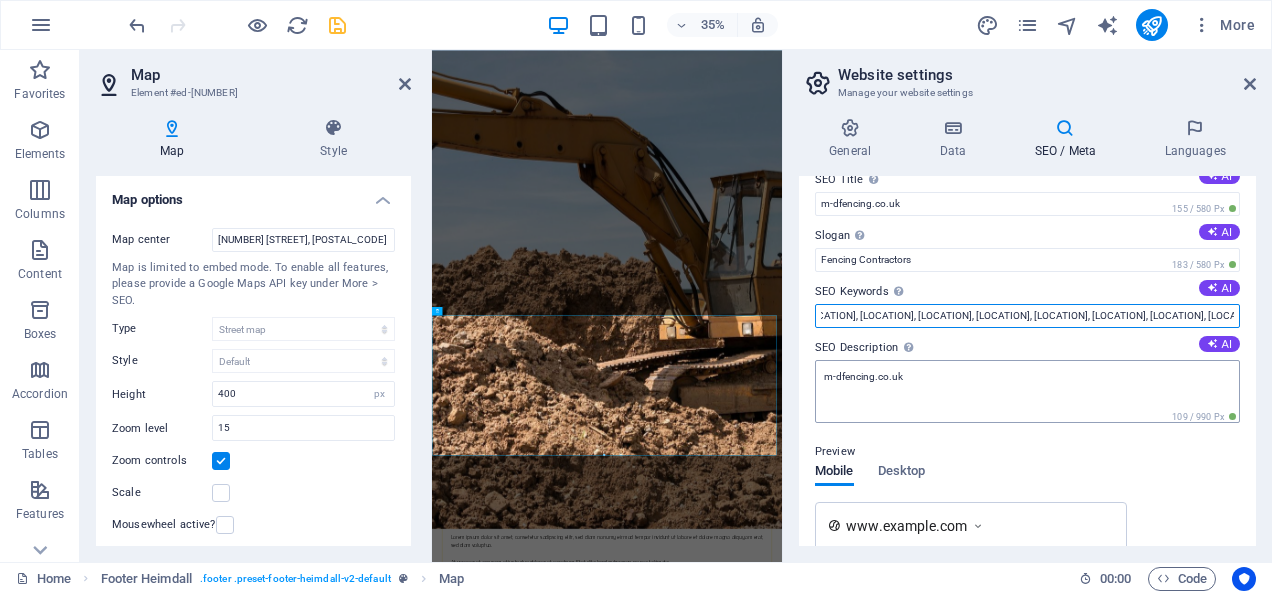 type on "fencing, fence fitter, fence installer, fence erector, [EMAIL], [LOCATION], [LOCATION], [LOCATION], [LOCATION], [LOCATION], [LOCATION], [LOCATION], [LOCATION], [LOCATION], [LOCATION], [LOCATION], [LOCATION], [LOCATION]" 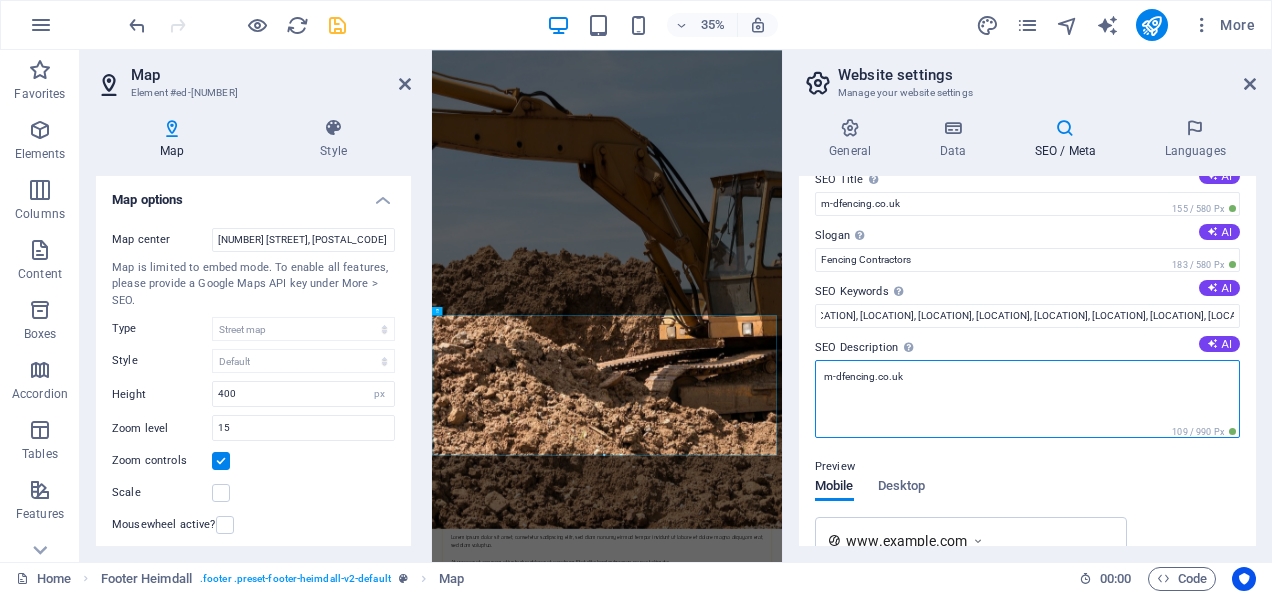 scroll, scrollTop: 0, scrollLeft: 0, axis: both 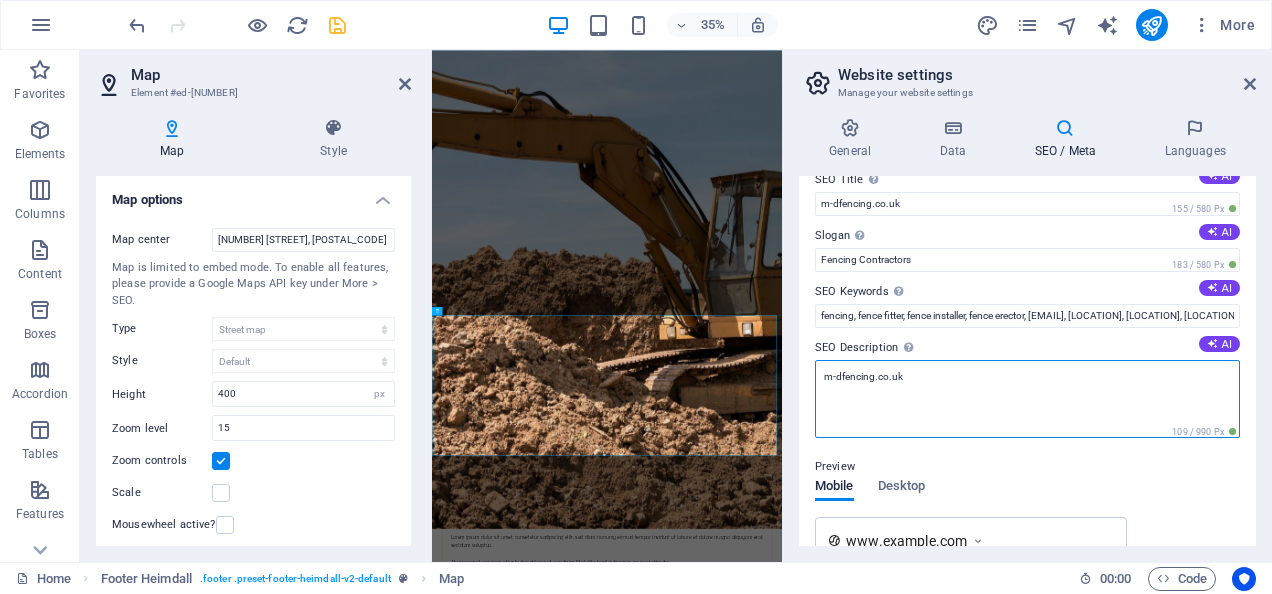 click on "m-dfencing.co.uk" at bounding box center [1027, 399] 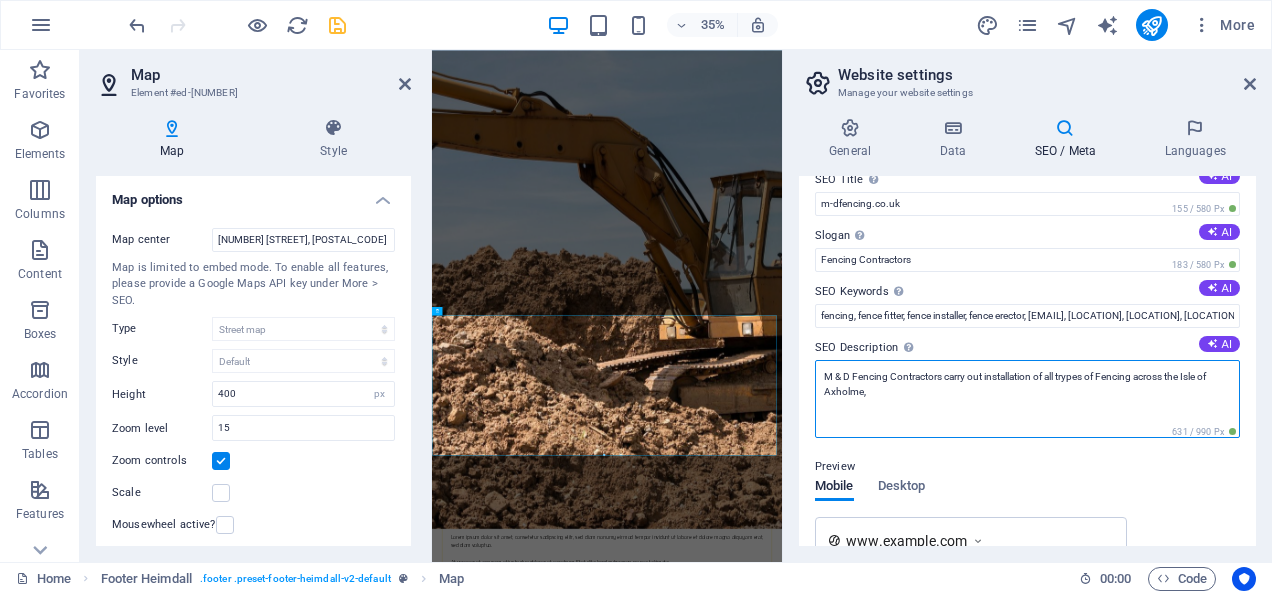 click on "M & D Fencing Contractors carry out installation of all trypes of Fencing across the Isle of Axholme," at bounding box center [1027, 399] 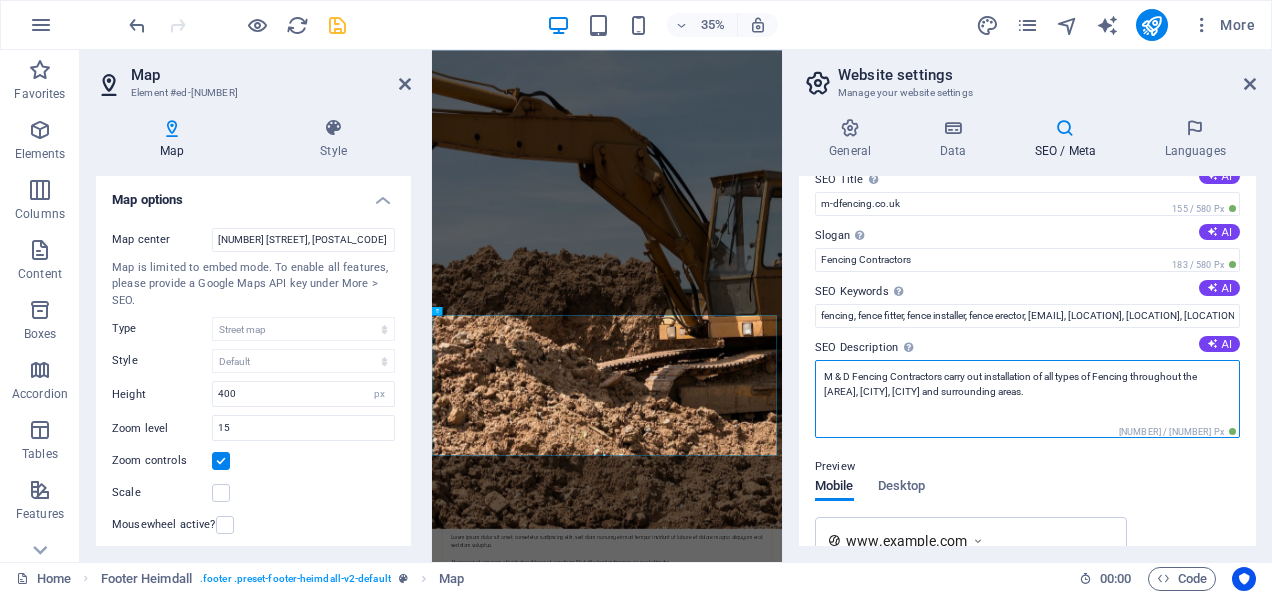 click on "M & D Fencing Contractors carry out installation of all types of Fencing throughout the [AREA], [CITY], [CITY] and surrounding areas." at bounding box center (1027, 399) 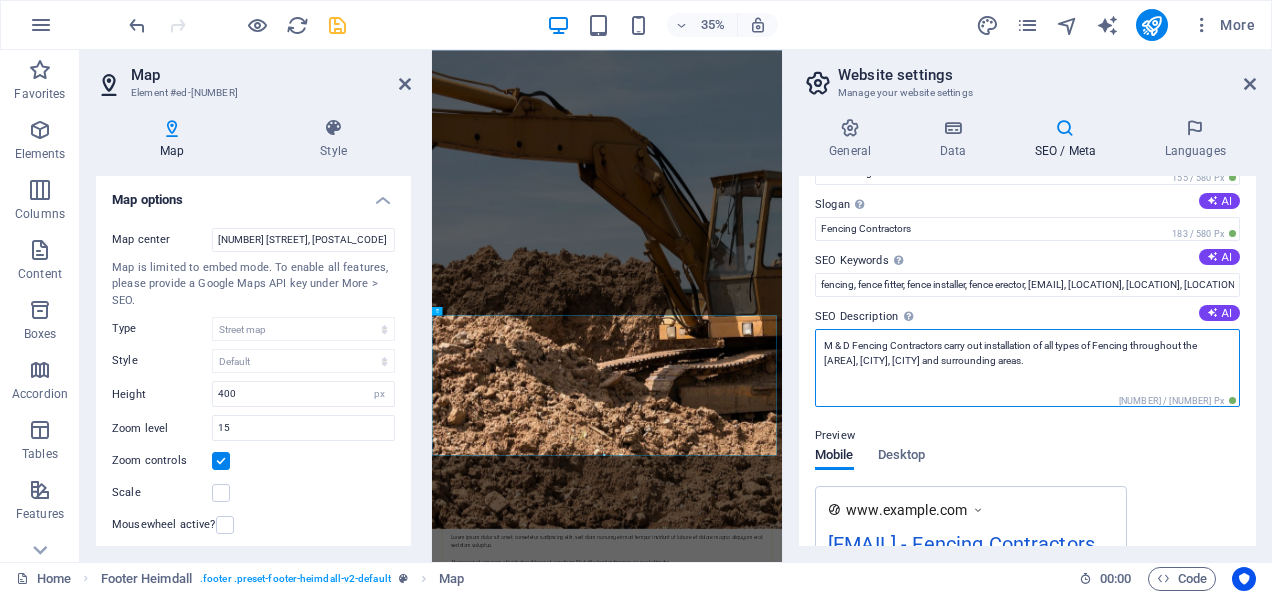 scroll, scrollTop: 0, scrollLeft: 0, axis: both 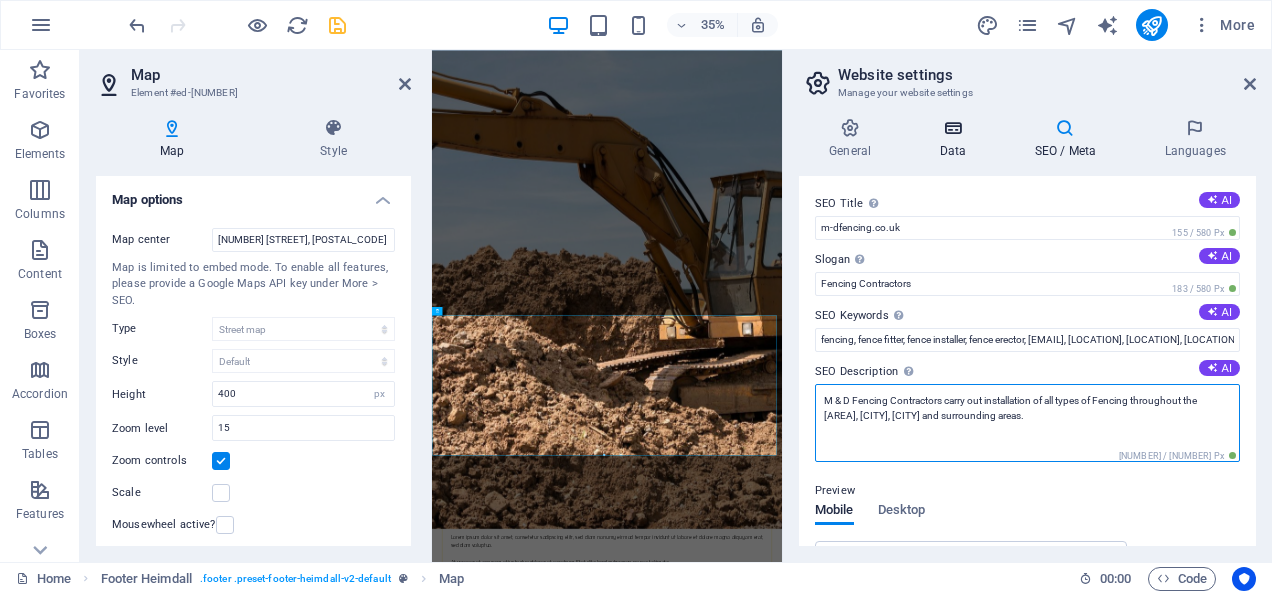 type on "M & D Fencing Contractors carry out installation of all types of Fencing throughout the [AREA], [CITY], [CITY] and surrounding areas." 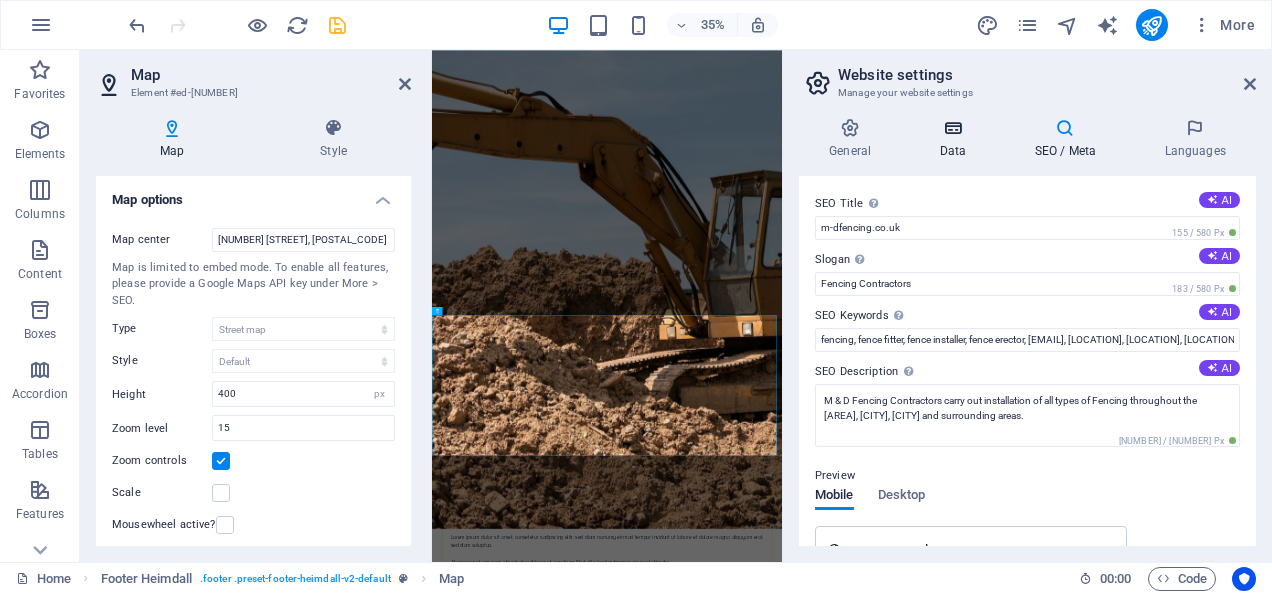 click on "Data" at bounding box center (956, 139) 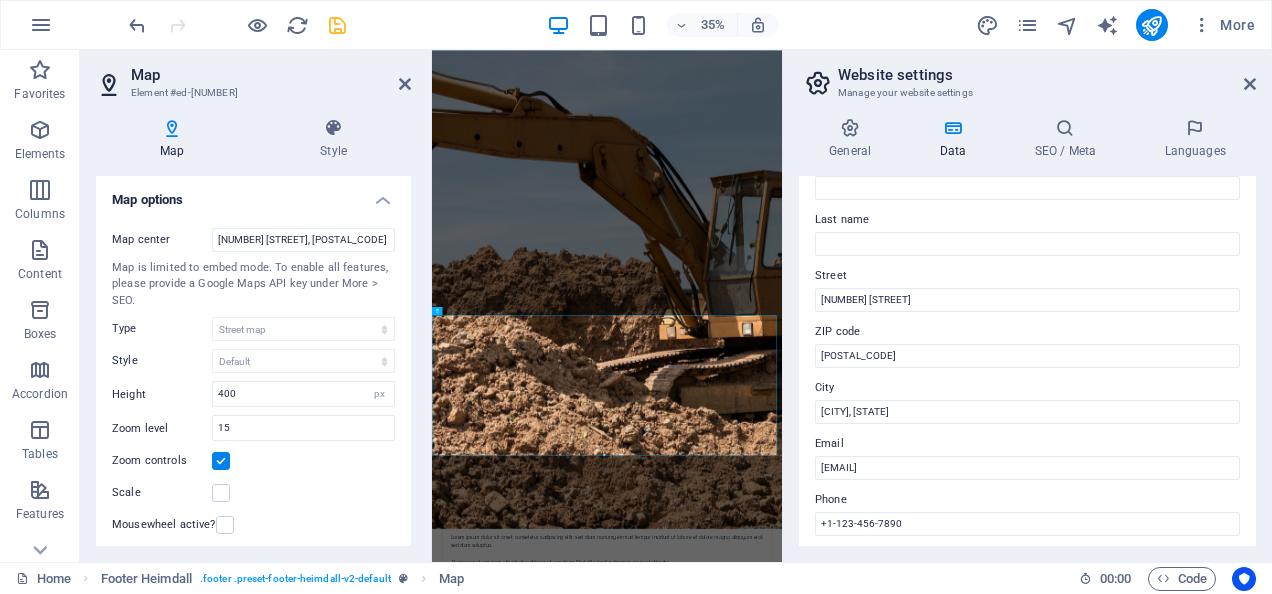 scroll, scrollTop: 138, scrollLeft: 0, axis: vertical 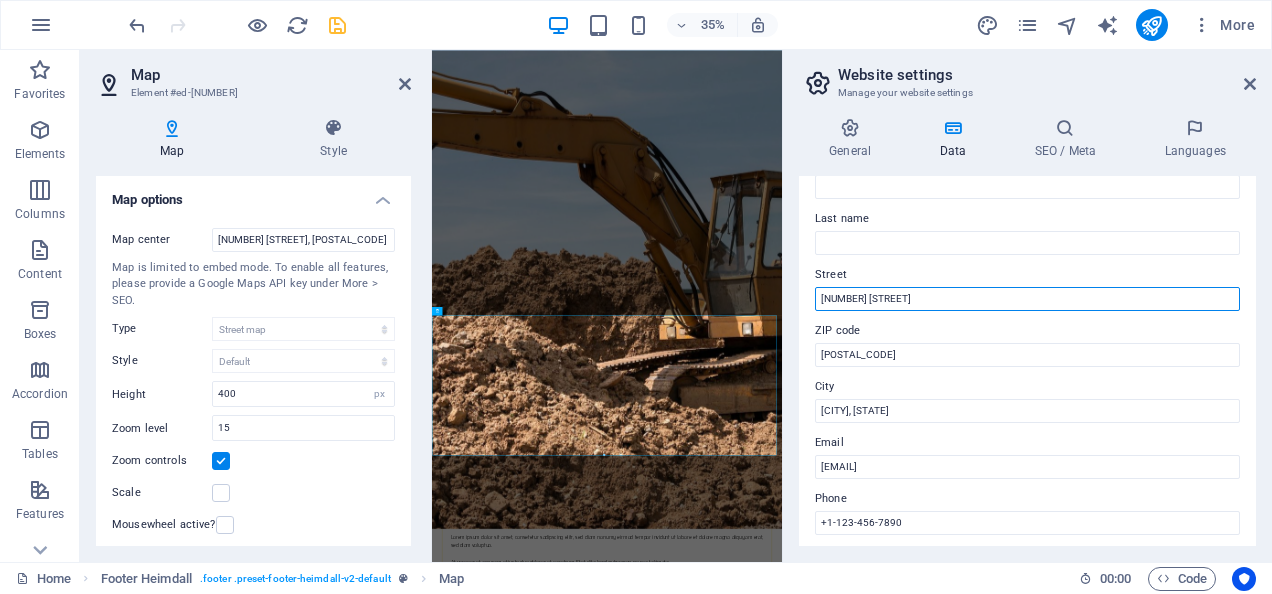click on "[NUMBER] [STREET]" at bounding box center [1027, 299] 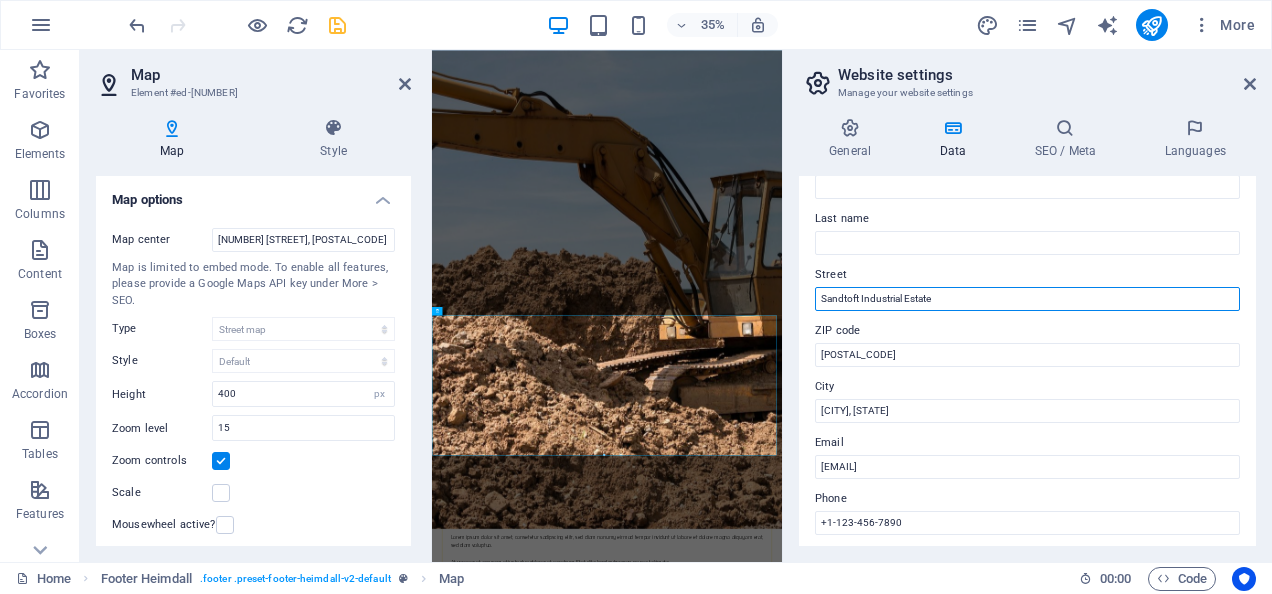 type on "Sandtoft Industrial Estate" 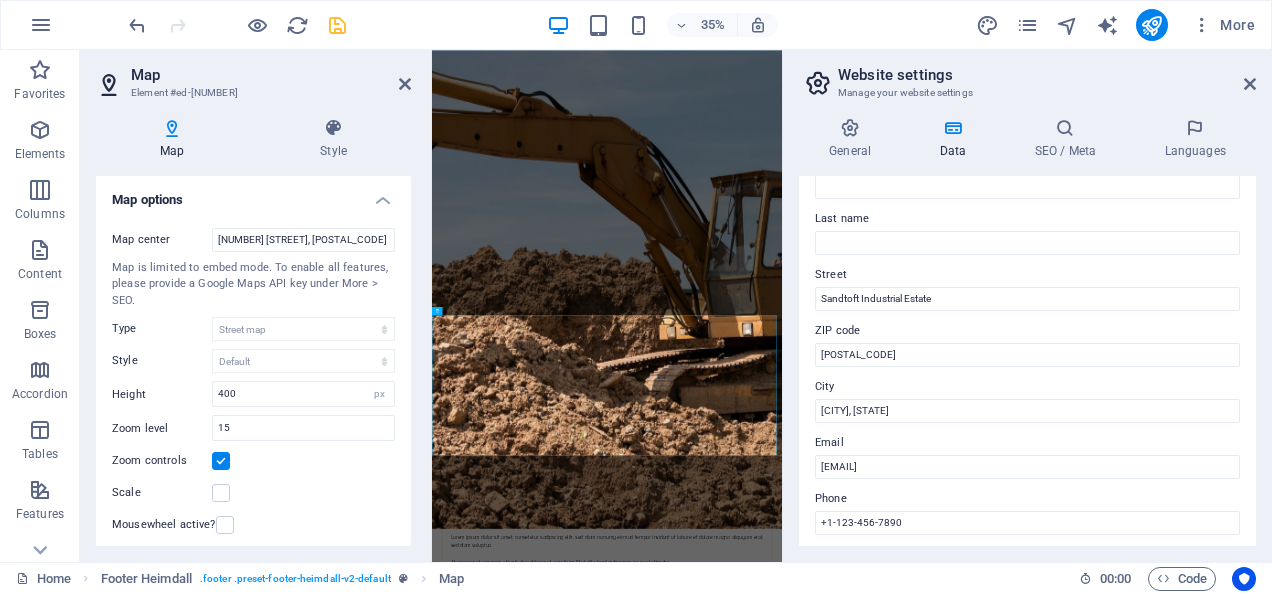 click on "Street" at bounding box center [1027, 275] 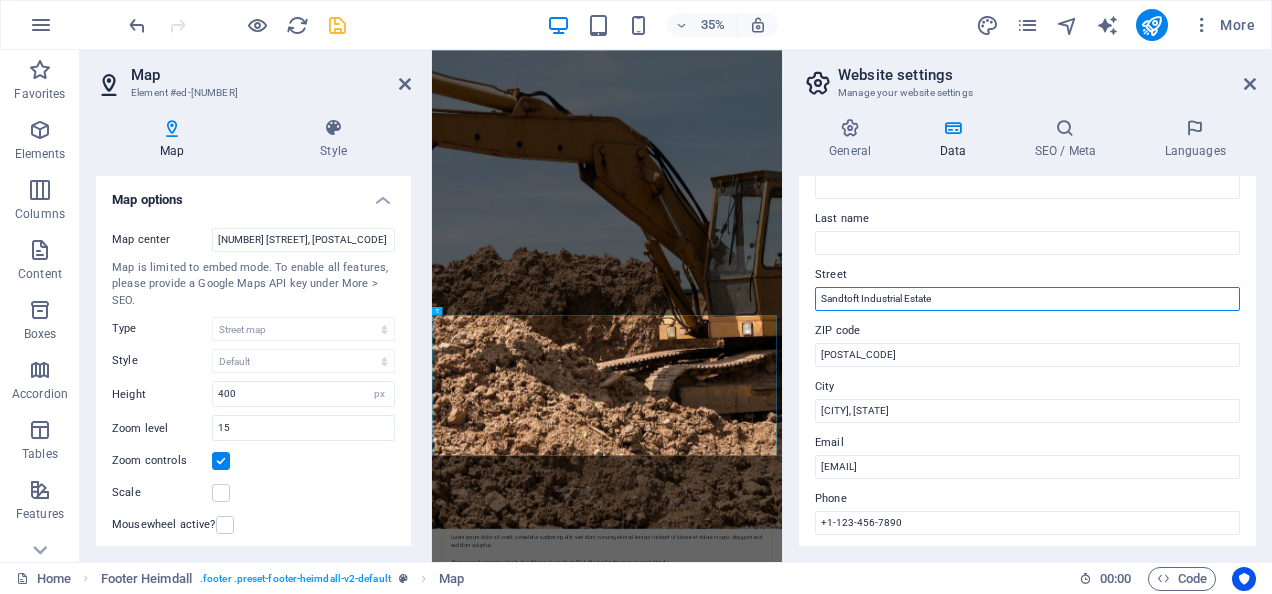 click on "Sandtoft Industrial Estate" at bounding box center [1027, 299] 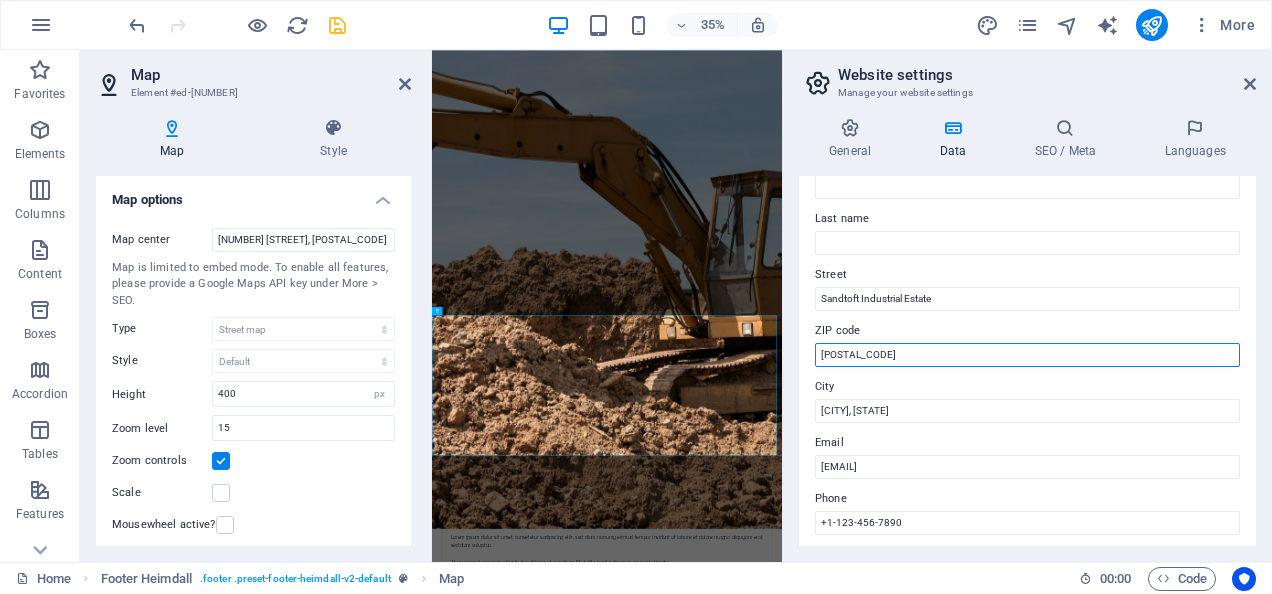click on "[POSTAL_CODE]" at bounding box center [1027, 355] 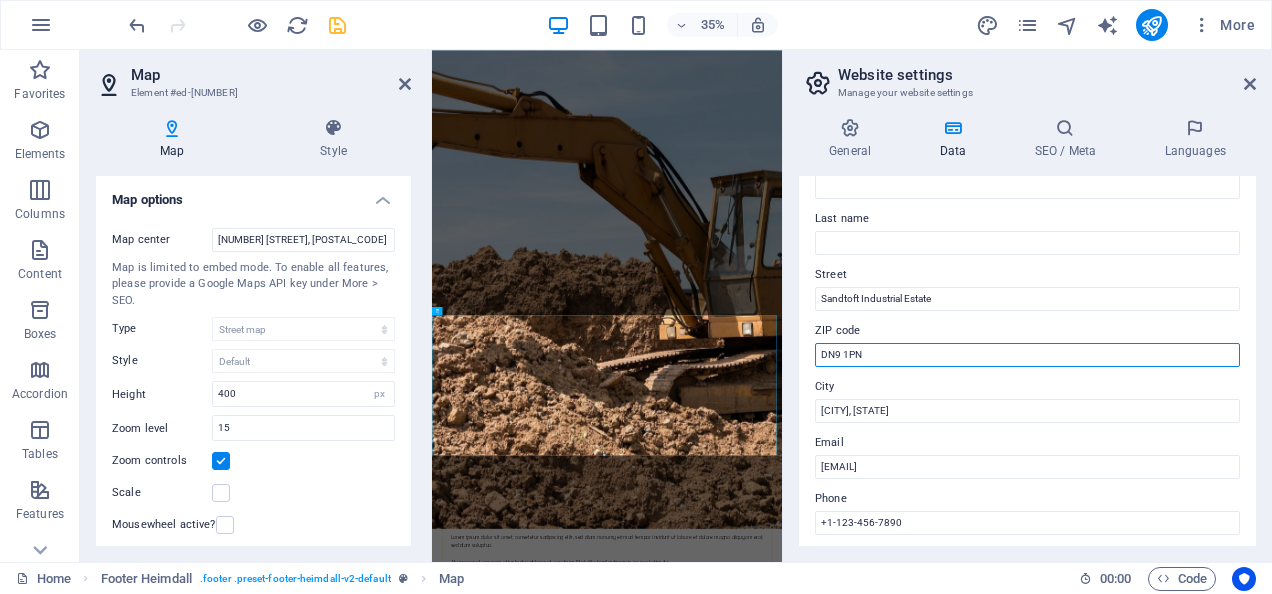 type on "DN9 1PN" 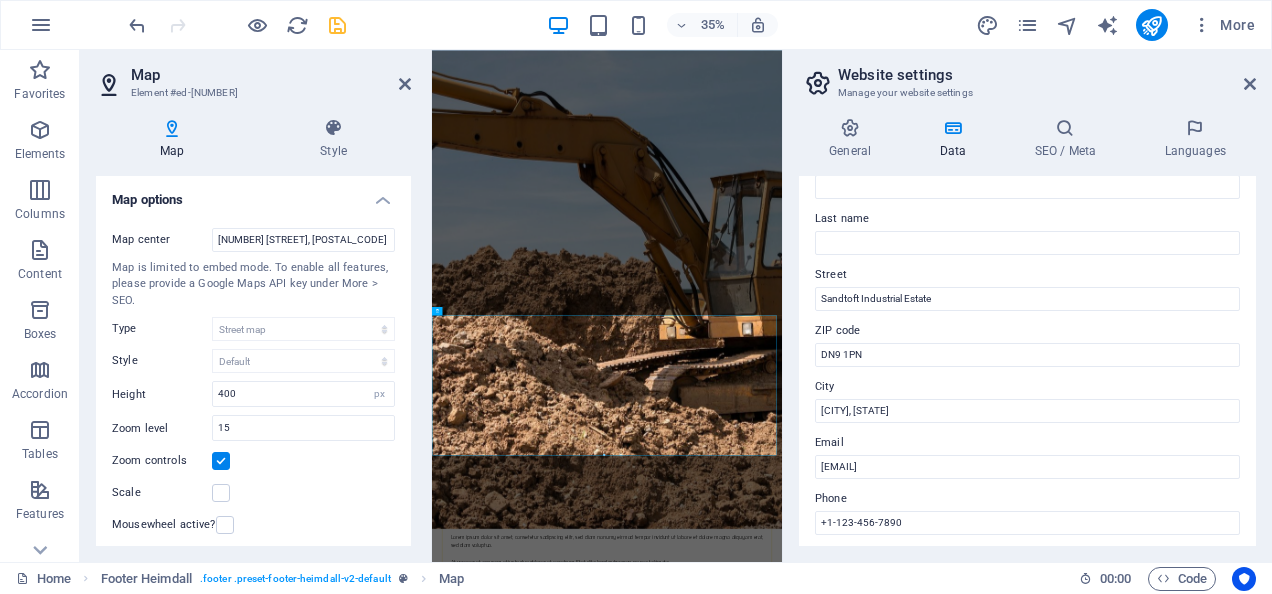 click on "ZIP code" at bounding box center [1027, 331] 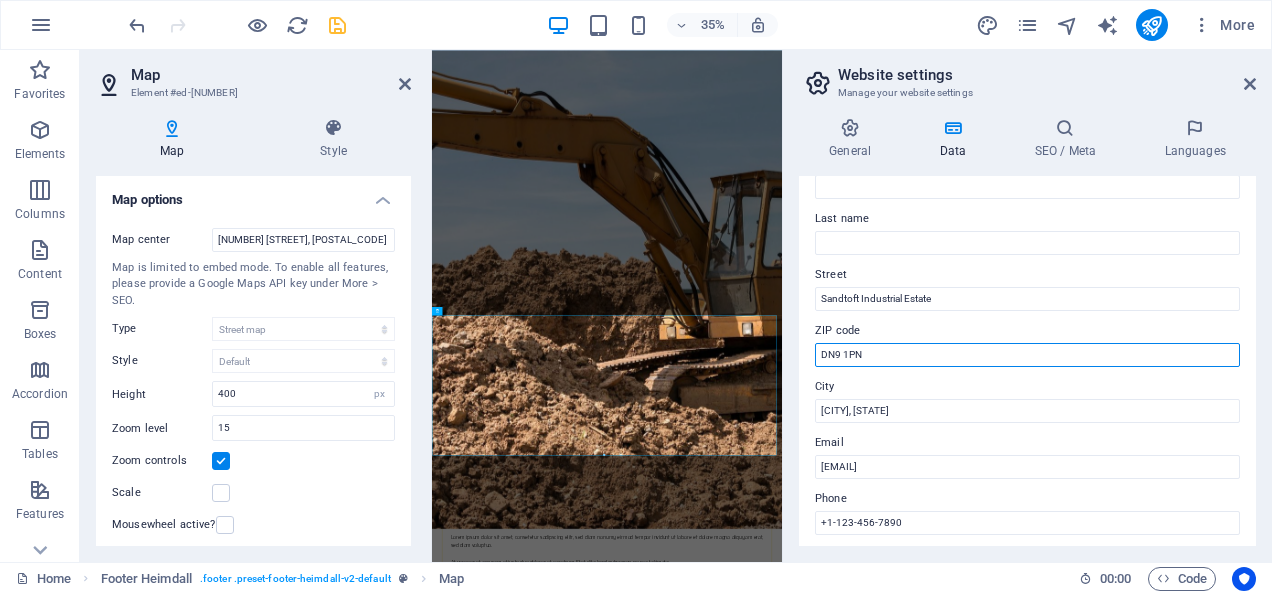 click on "DN9 1PN" at bounding box center [1027, 355] 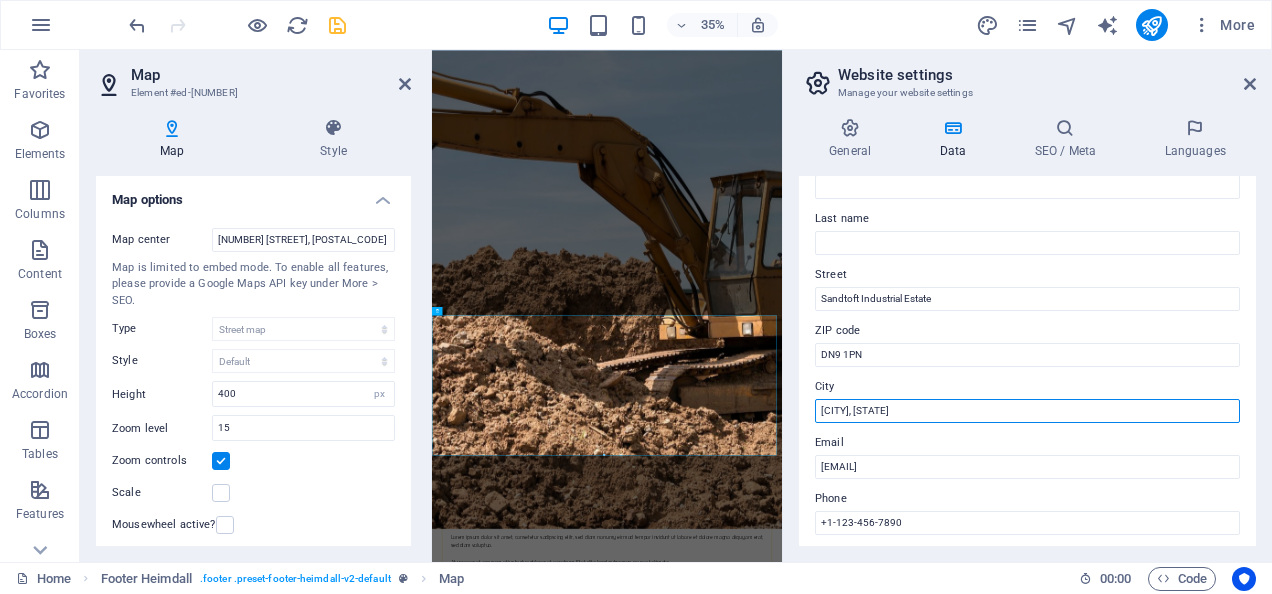 click on "[CITY], [STATE]" at bounding box center (1027, 411) 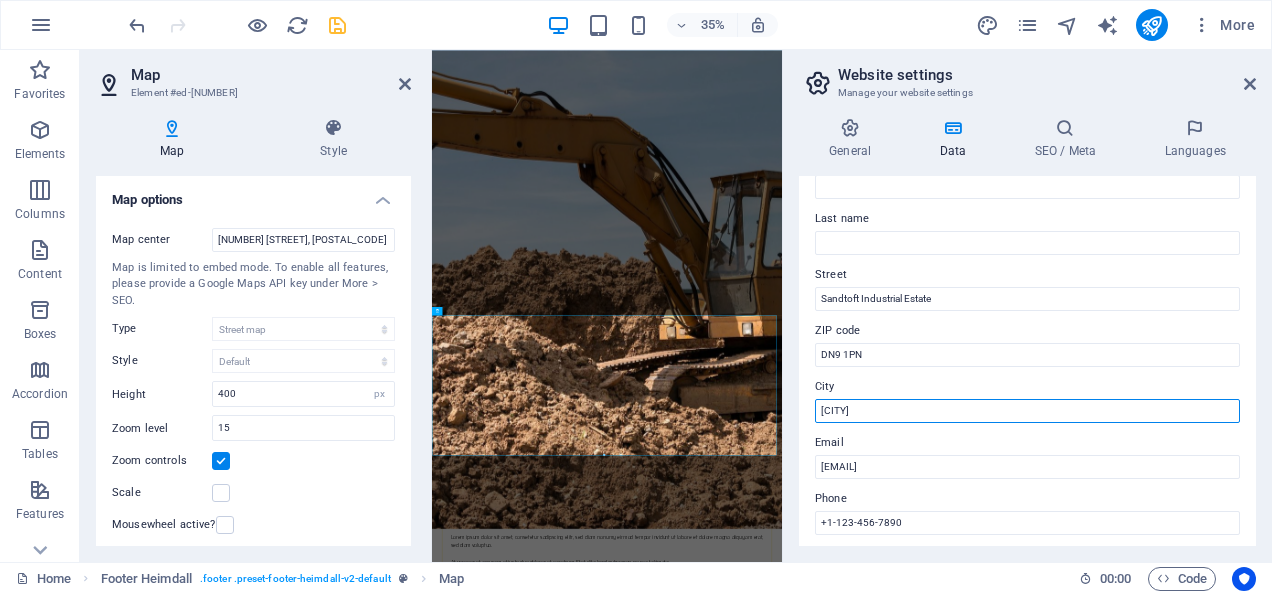 type on "[CITY]" 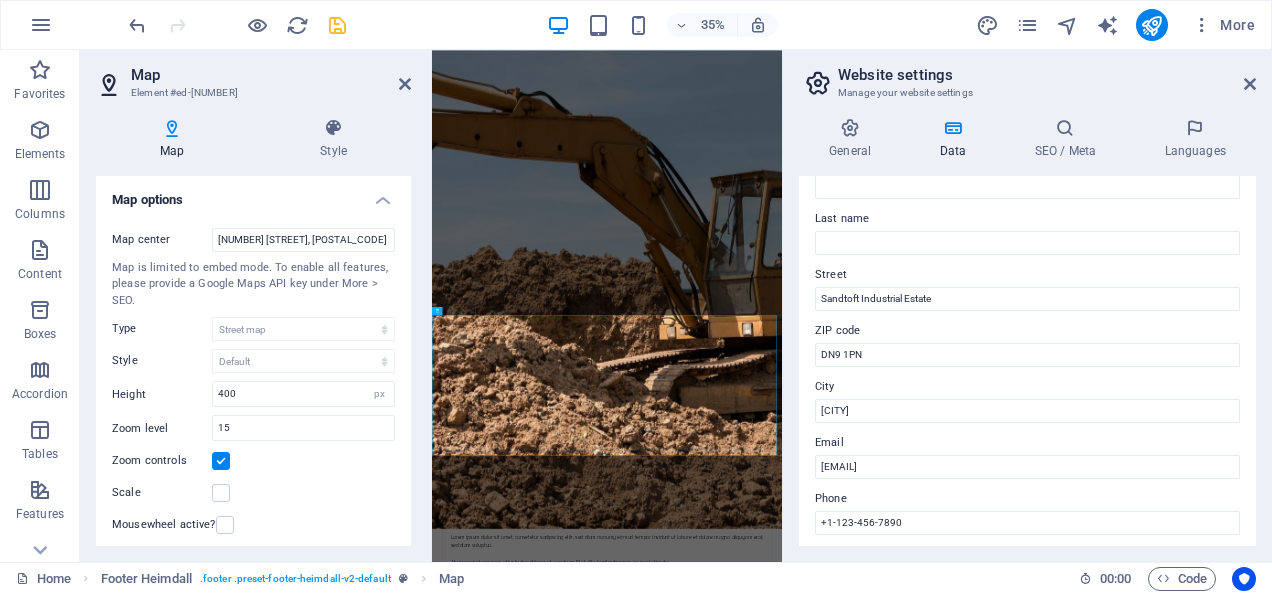 click on "Email" at bounding box center (1027, 443) 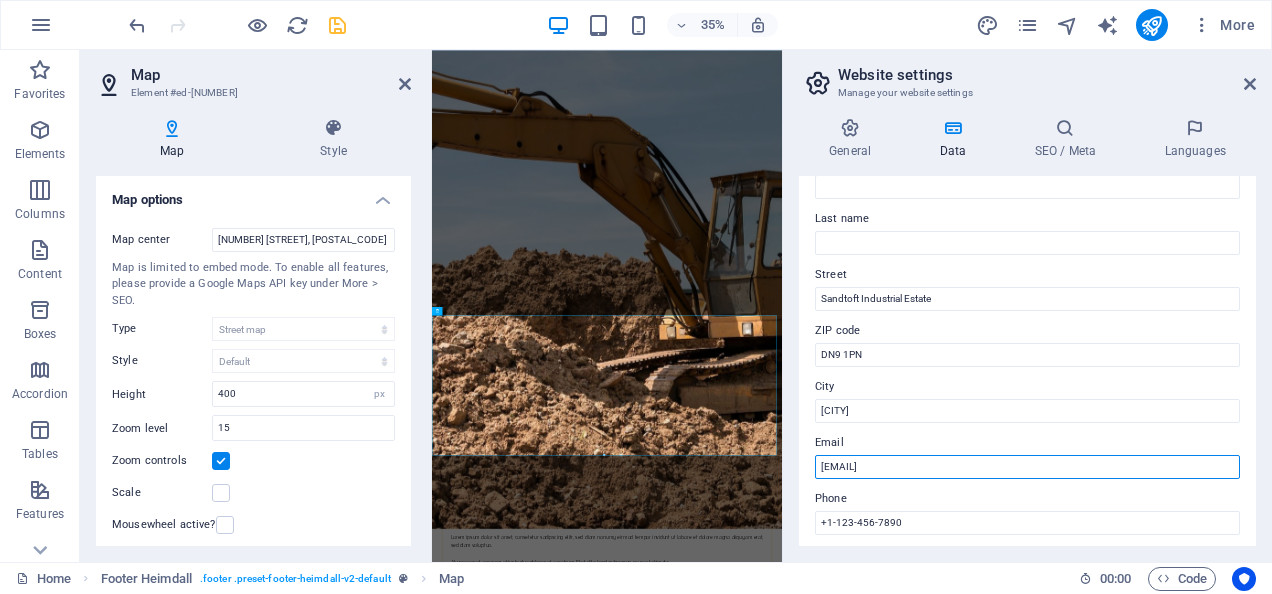 click on "[EMAIL]" at bounding box center (1027, 467) 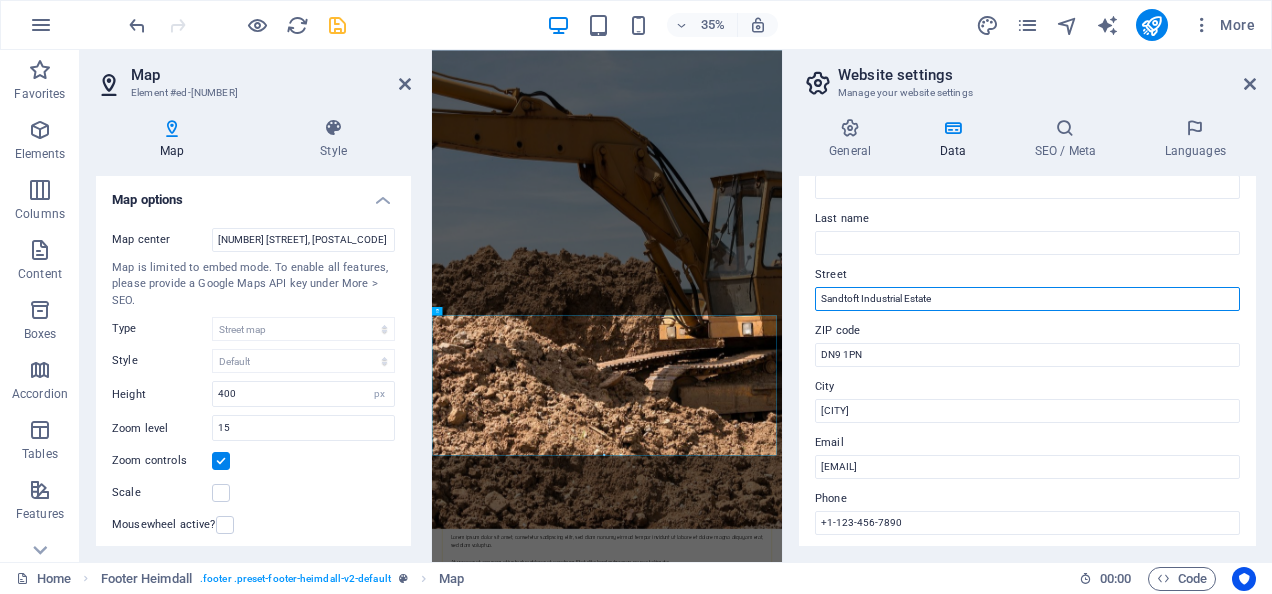 click on "Sandtoft Industrial Estate" at bounding box center [1027, 299] 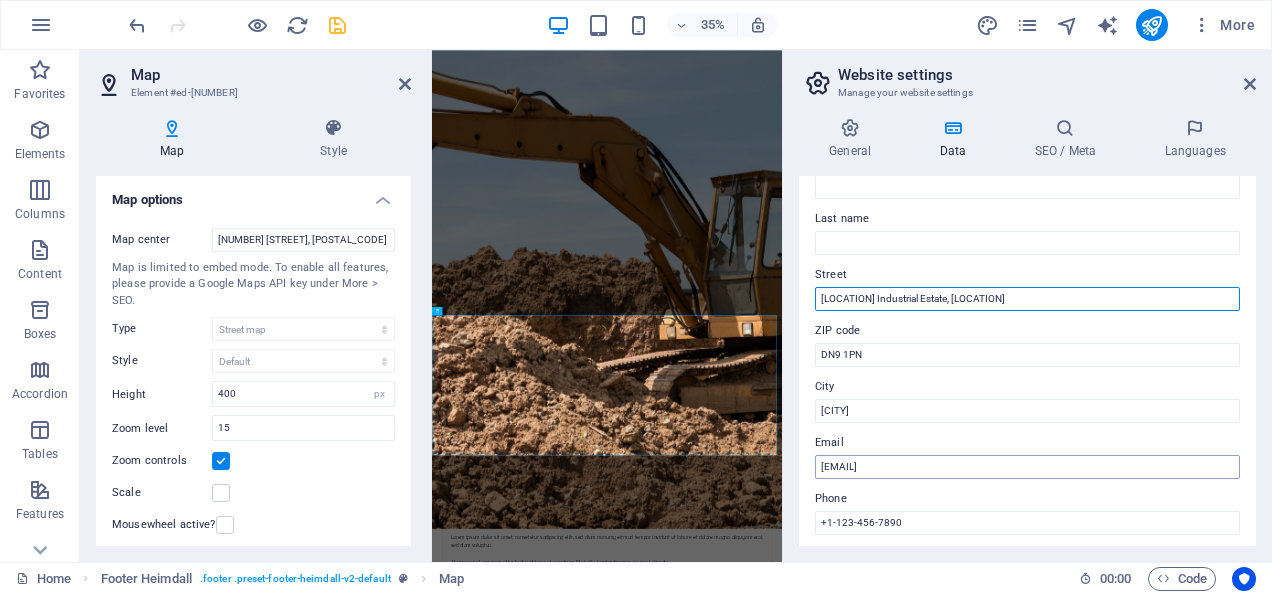 type on "[LOCATION] Industrial Estate, [LOCATION]" 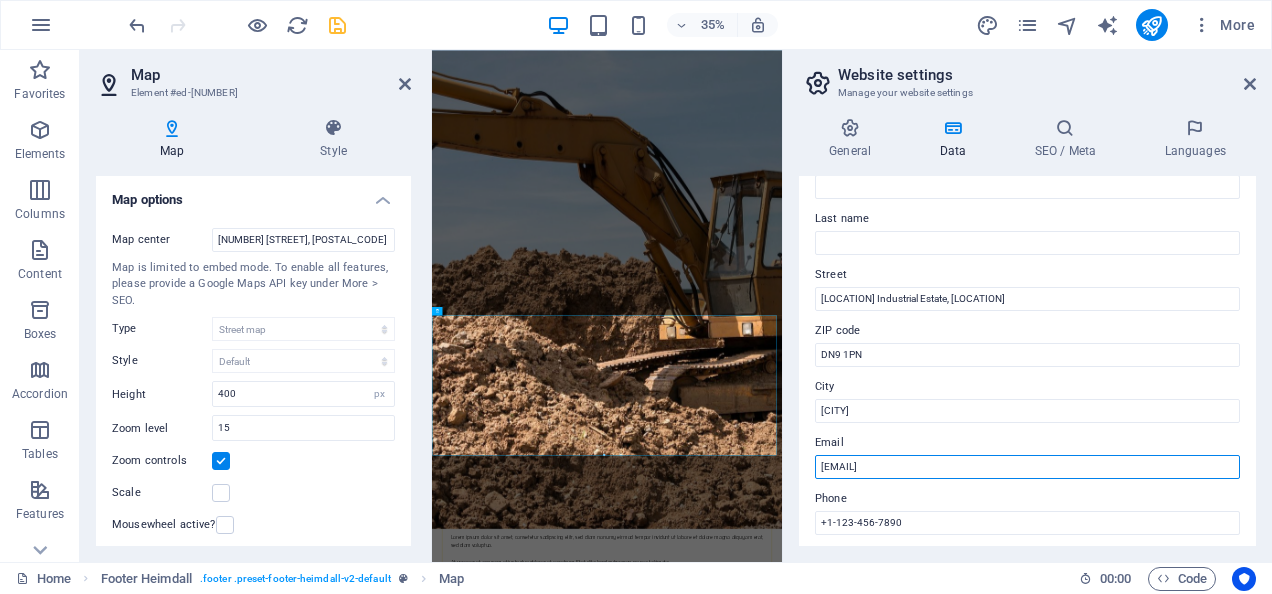 click on "[EMAIL]" at bounding box center (1027, 467) 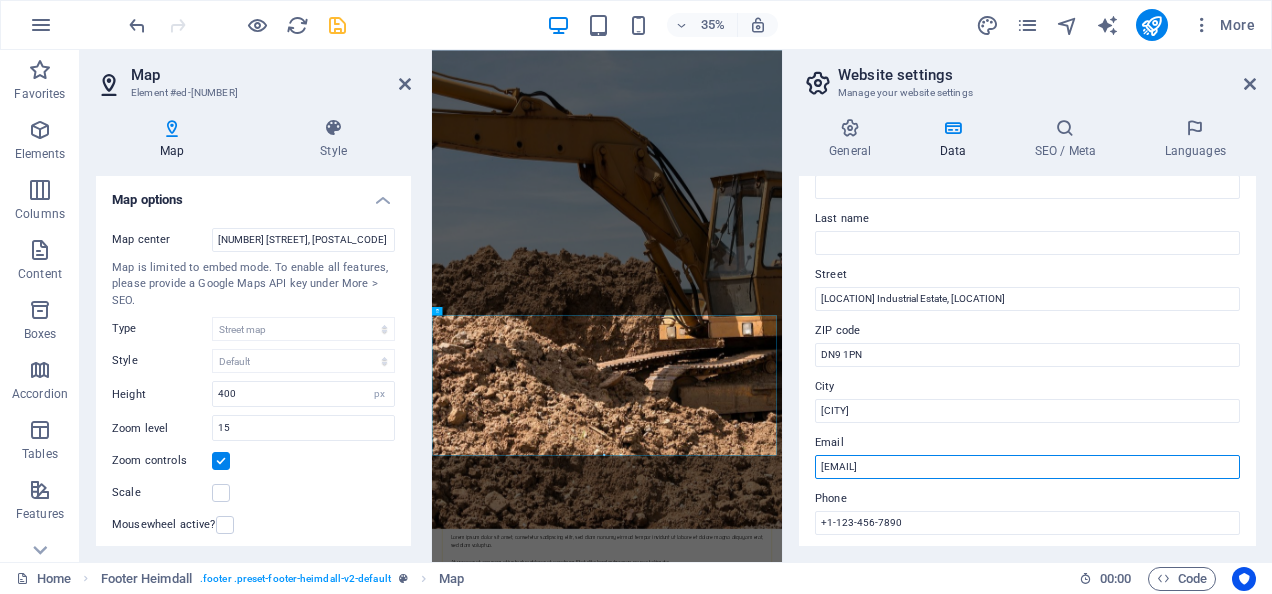 type on "[EMAIL]" 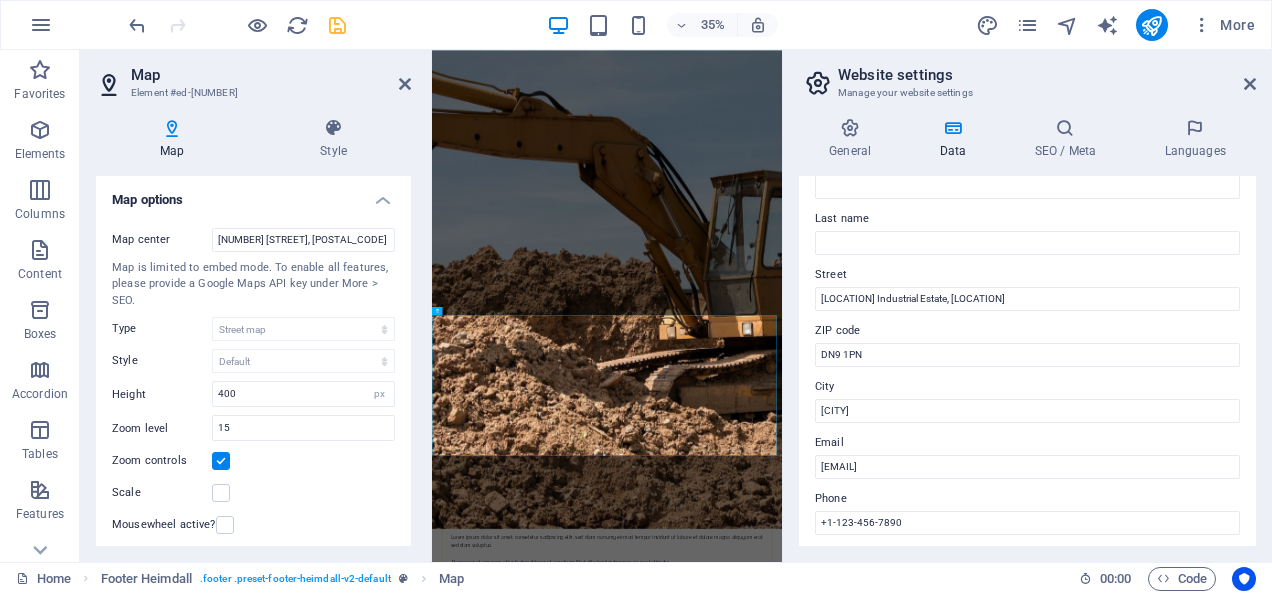 click on "Email" at bounding box center (1027, 443) 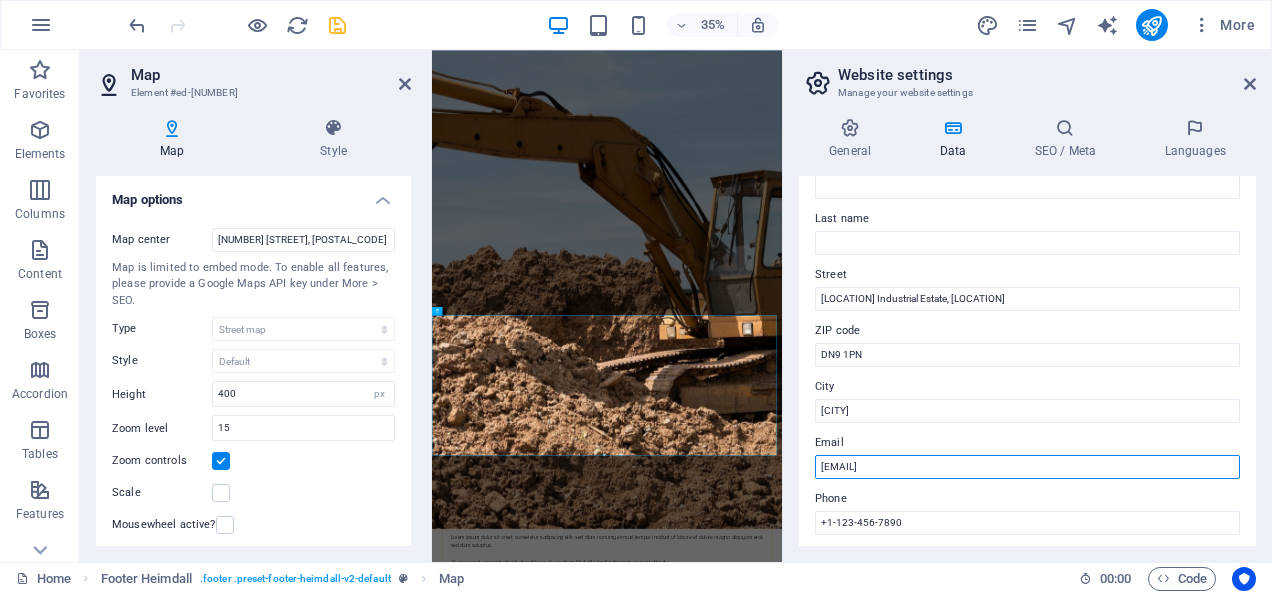 click on "[EMAIL]" at bounding box center (1027, 467) 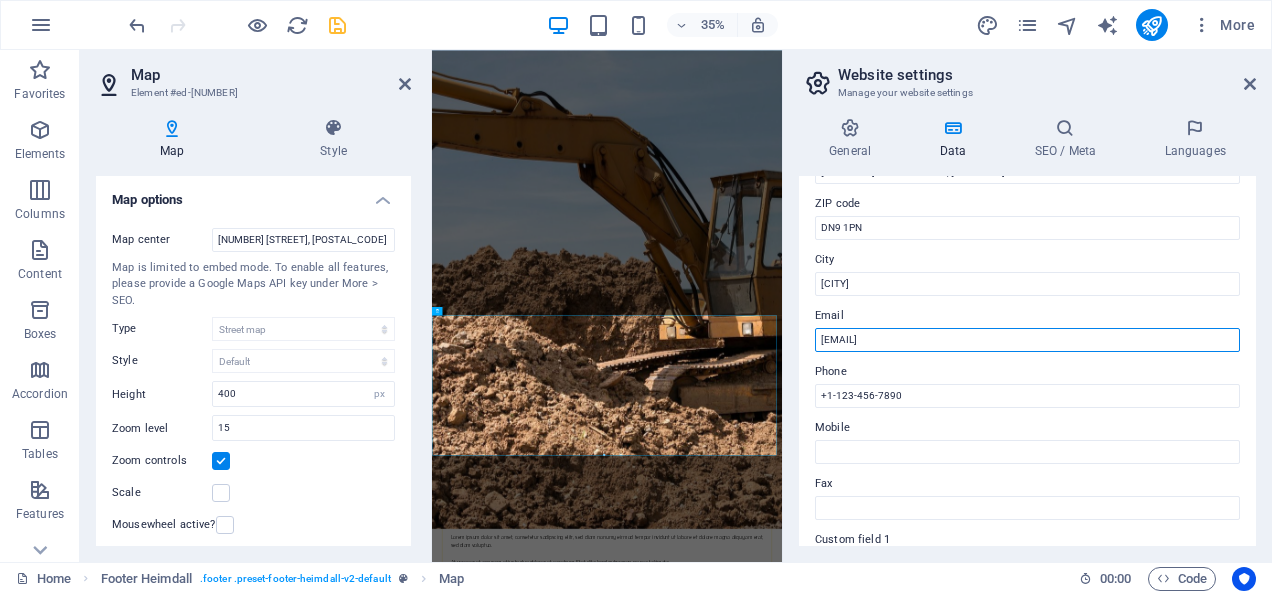 scroll, scrollTop: 270, scrollLeft: 0, axis: vertical 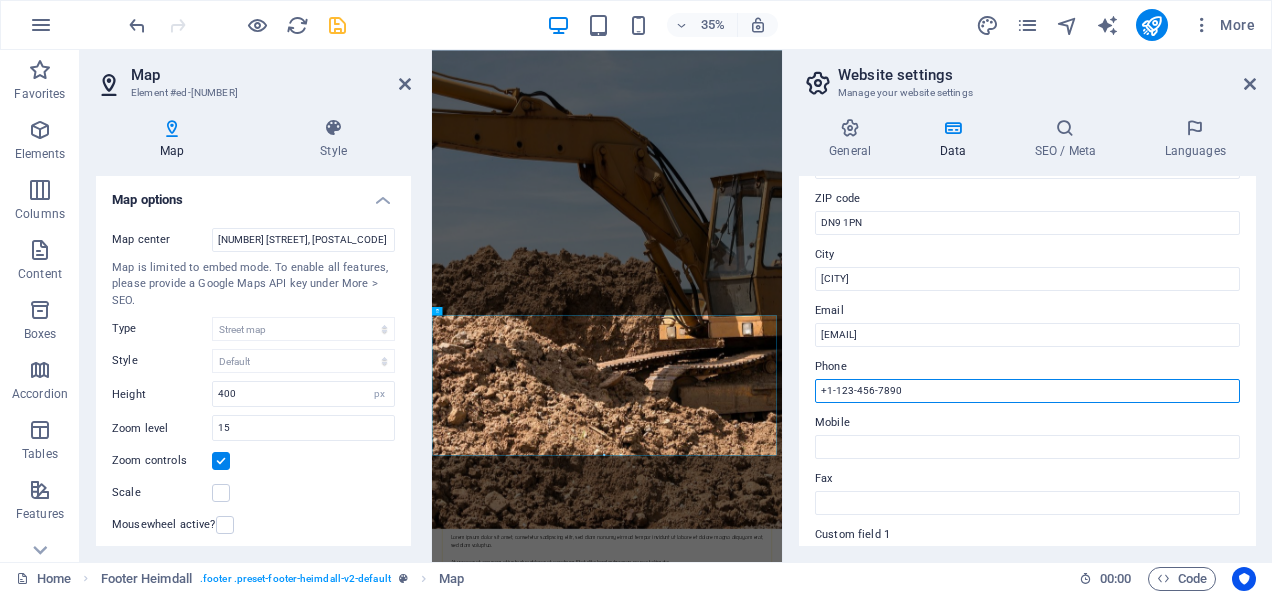 click on "+1-123-456-7890" at bounding box center (1027, 391) 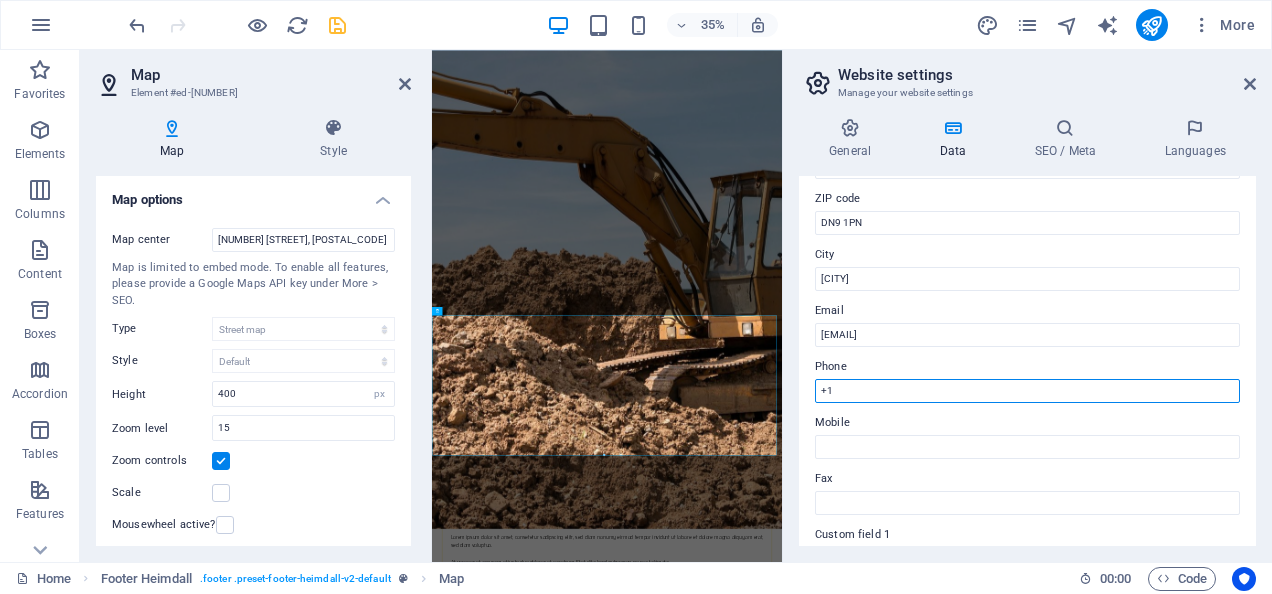 type on "+" 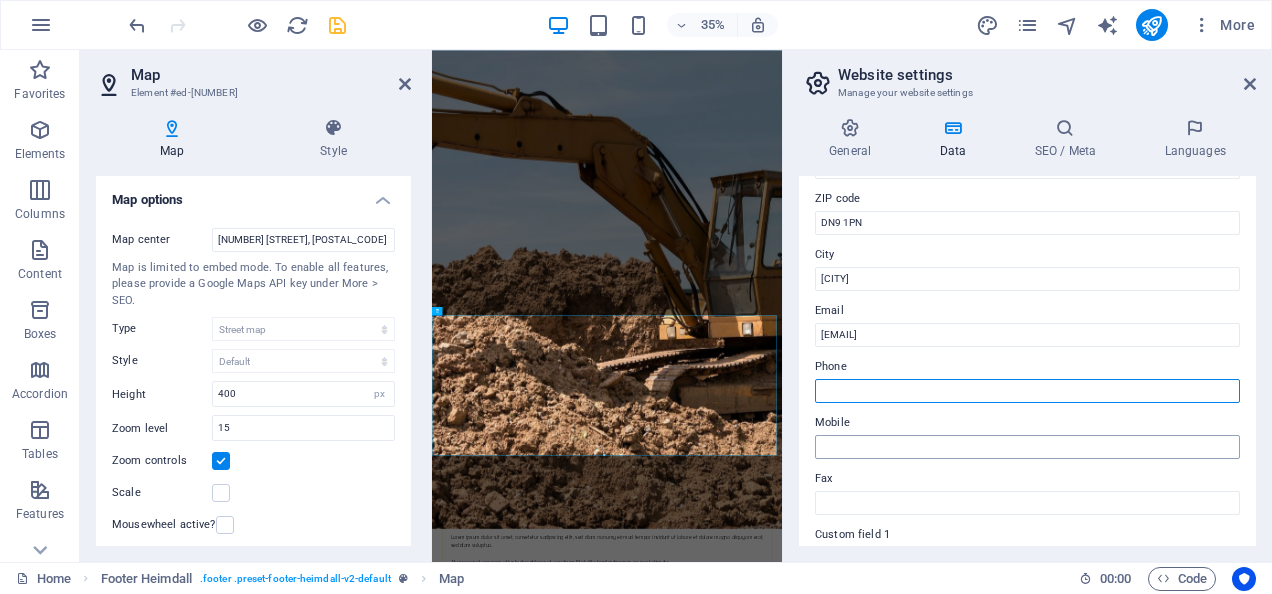 type 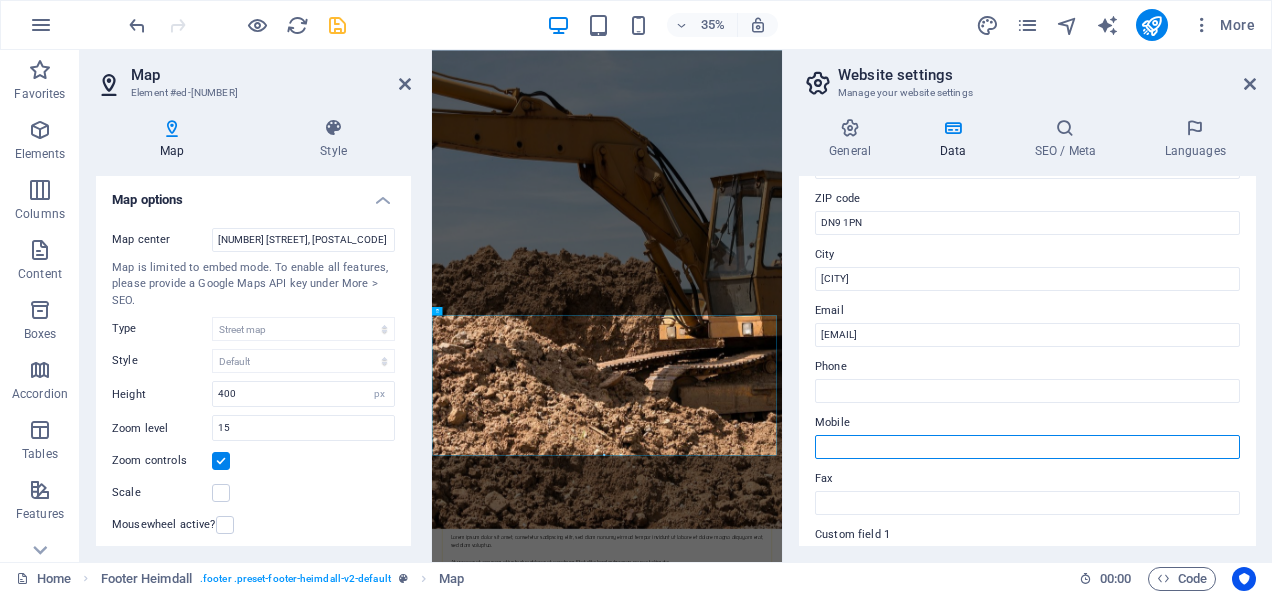 click on "Mobile" at bounding box center [1027, 447] 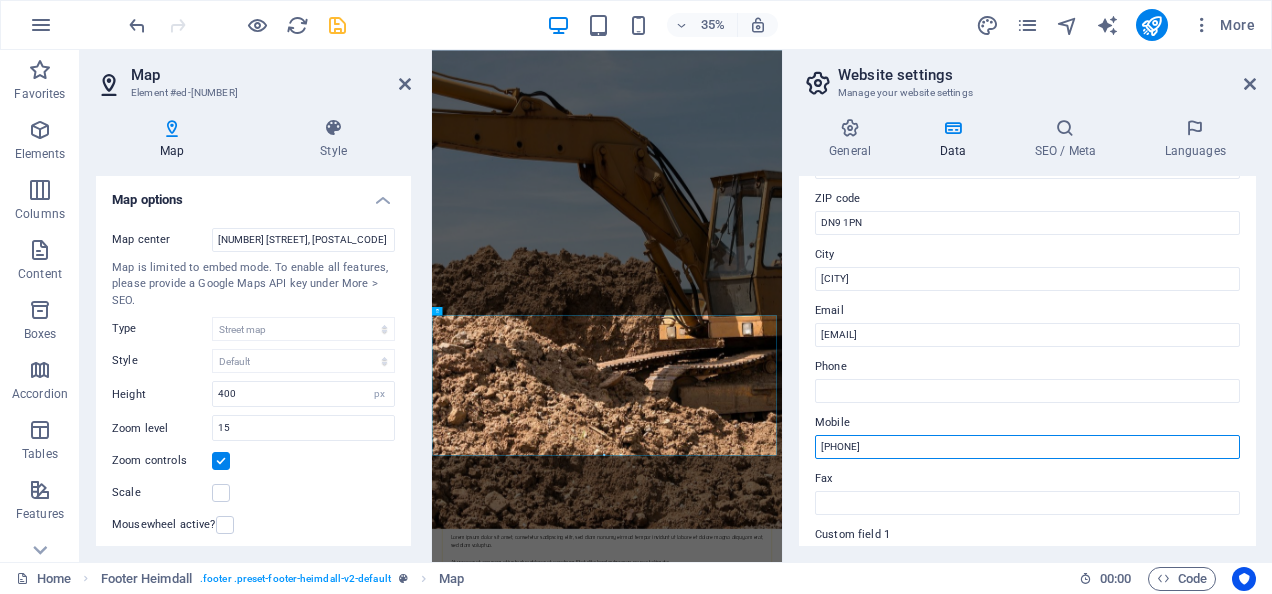 type on "[PHONE]" 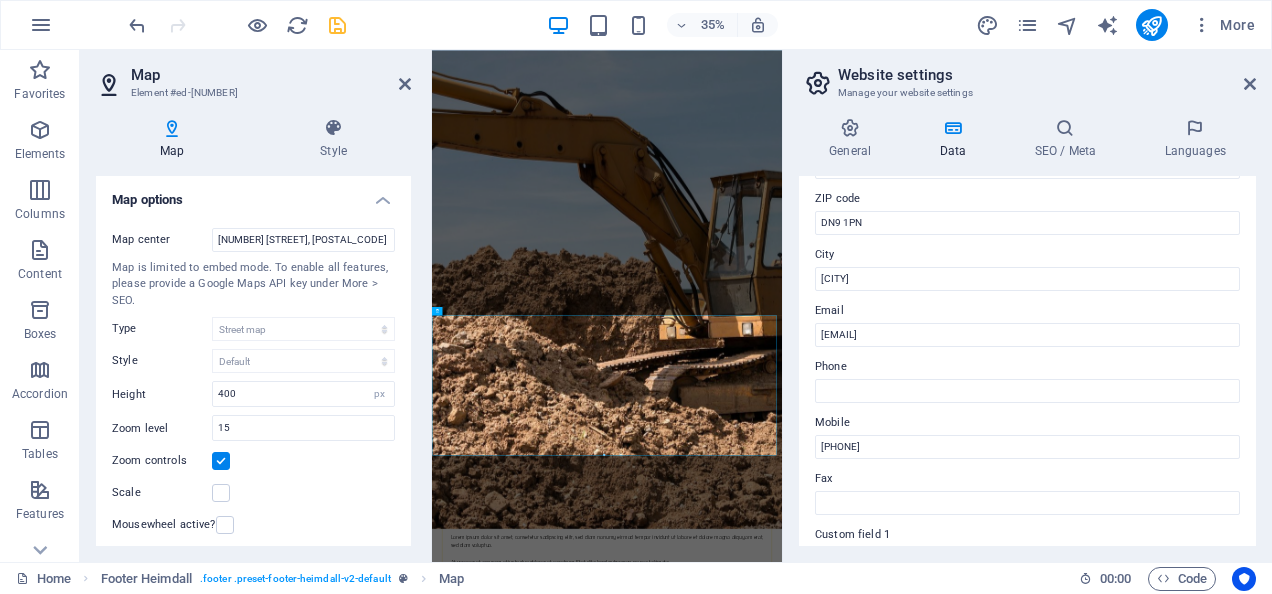 click on "Contact data for this website. This can be used everywhere on the website and will update automatically. Company [EMAIL] First name Last name Street [AREA] Industrial Estate, [AREA] ZIP code DN9 1PN City [CITY] Email info@[EMAIL] Phone Mobile [PHONE] Fax Custom field 1 Custom field 2 Custom field 3 Custom field 4 Custom field 5 Custom field 6" at bounding box center [1027, 361] 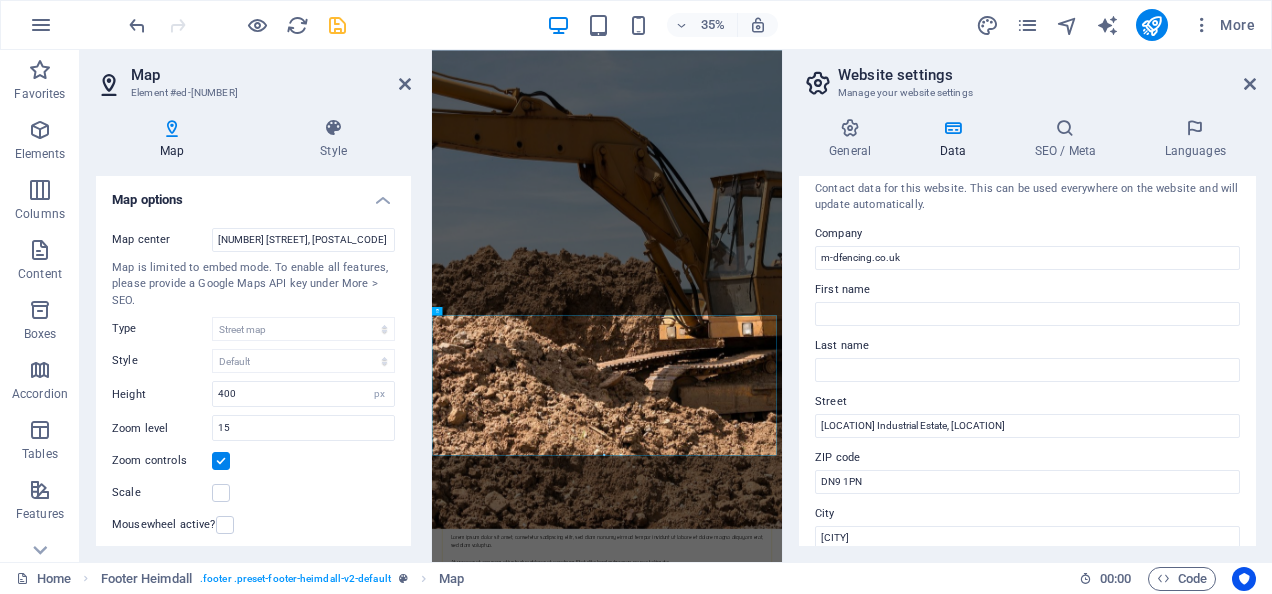 scroll, scrollTop: 0, scrollLeft: 0, axis: both 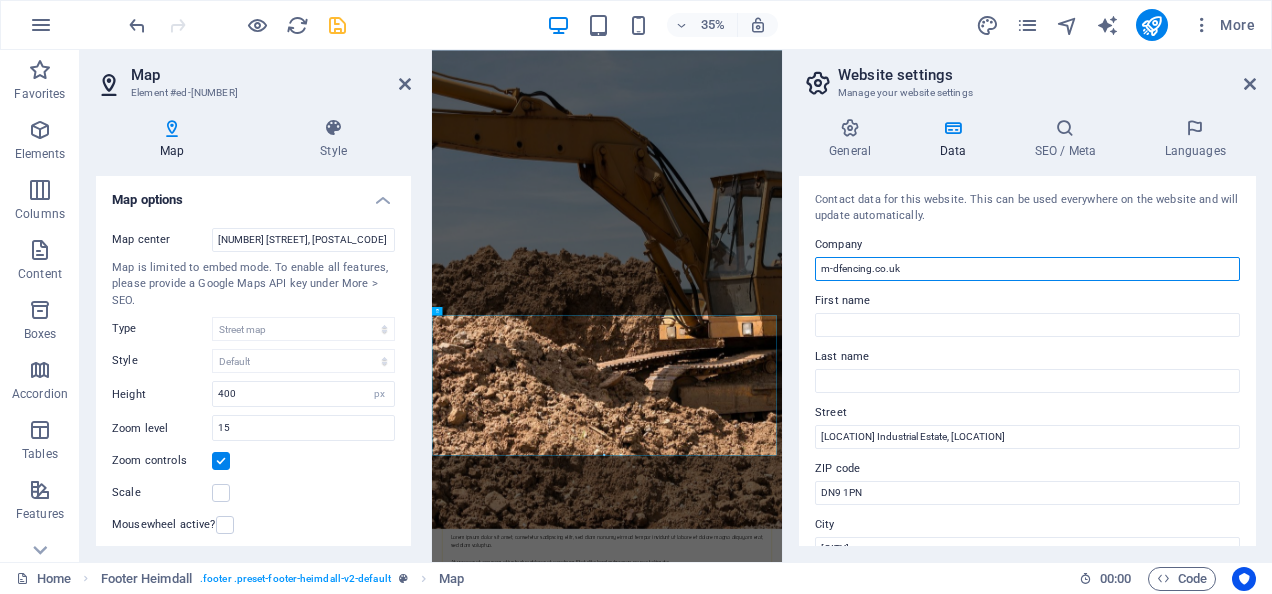 click on "m-dfencing.co.uk" at bounding box center [1027, 269] 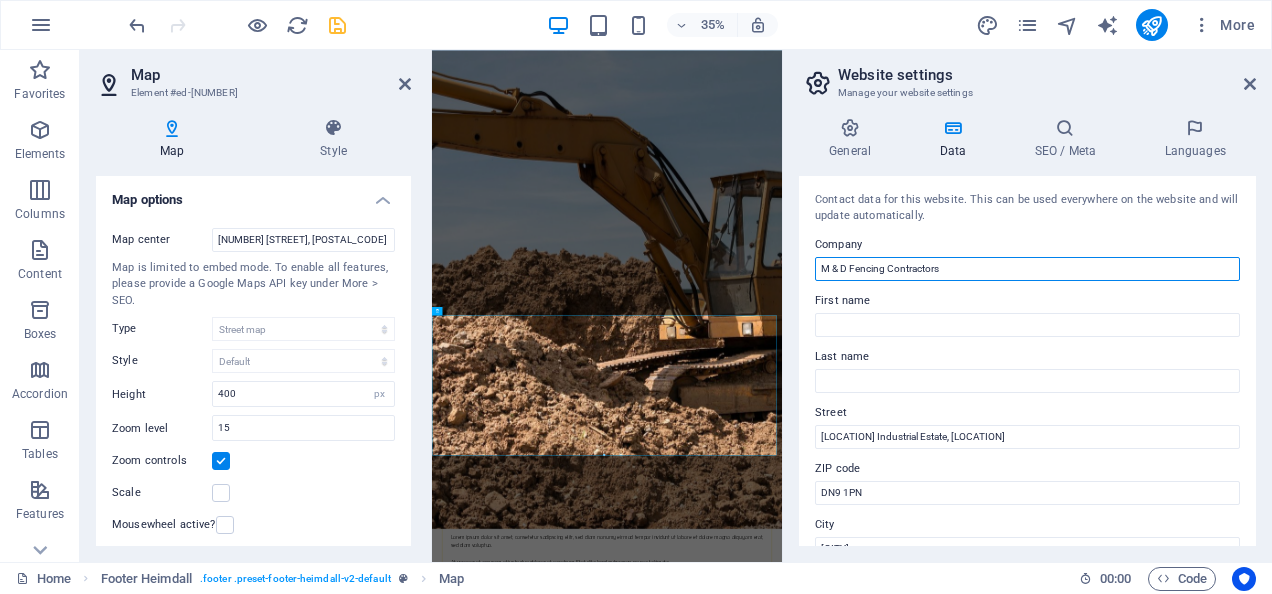 type on "M & D Fencing Contractors" 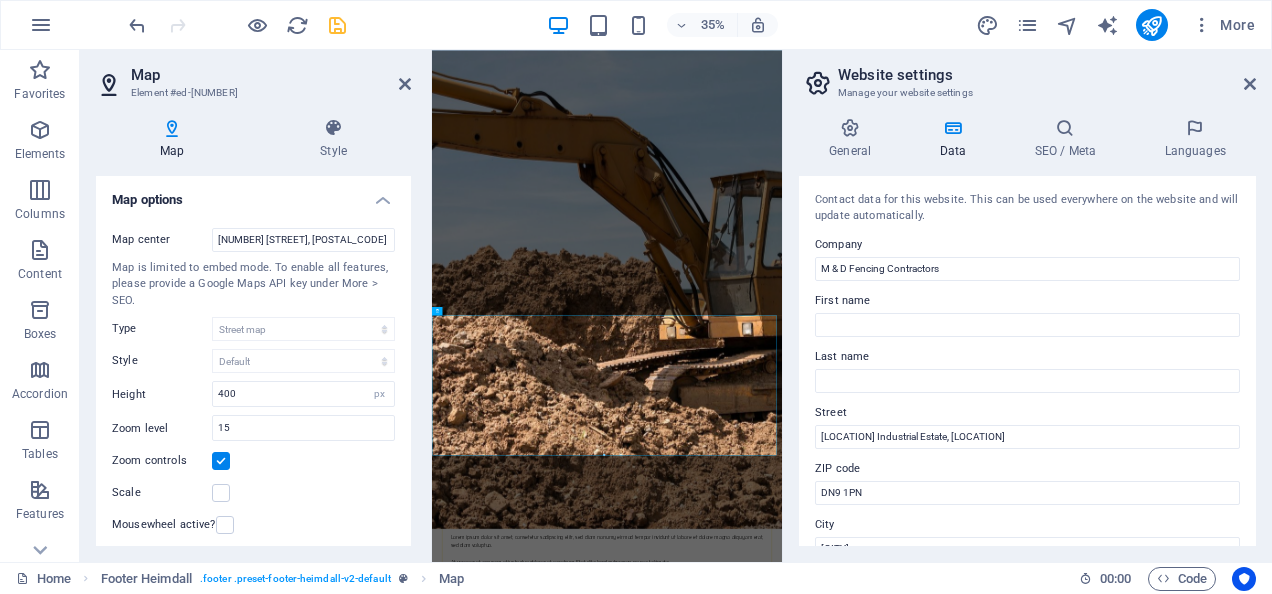 click on "First name" at bounding box center (1027, 301) 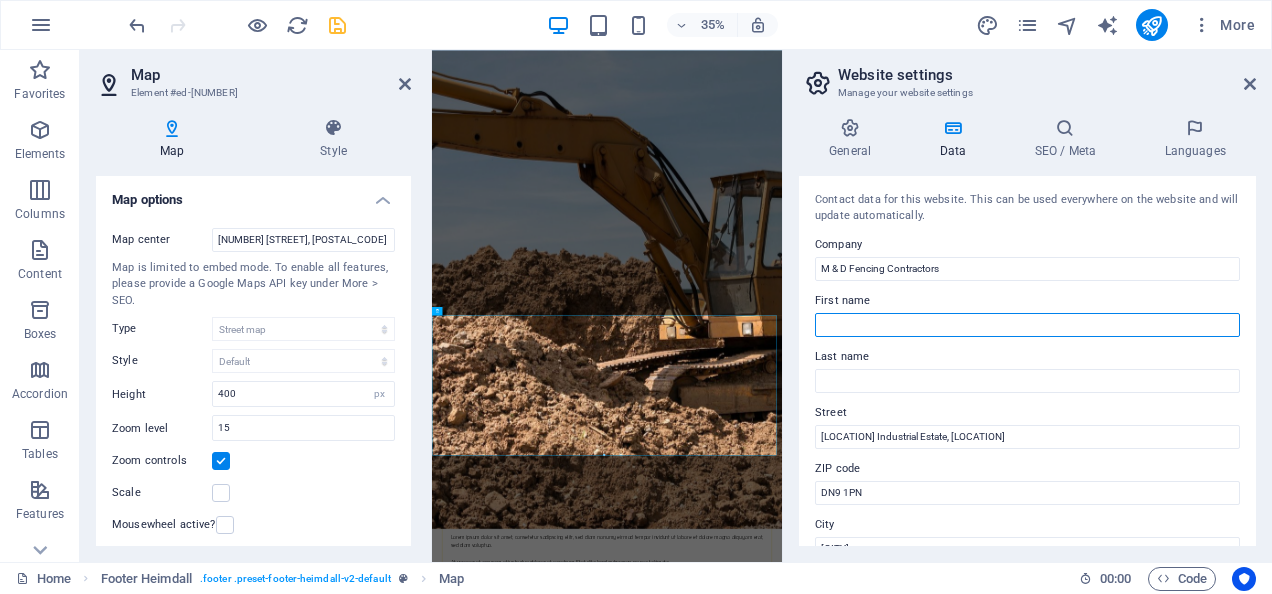 click on "First name" at bounding box center [1027, 325] 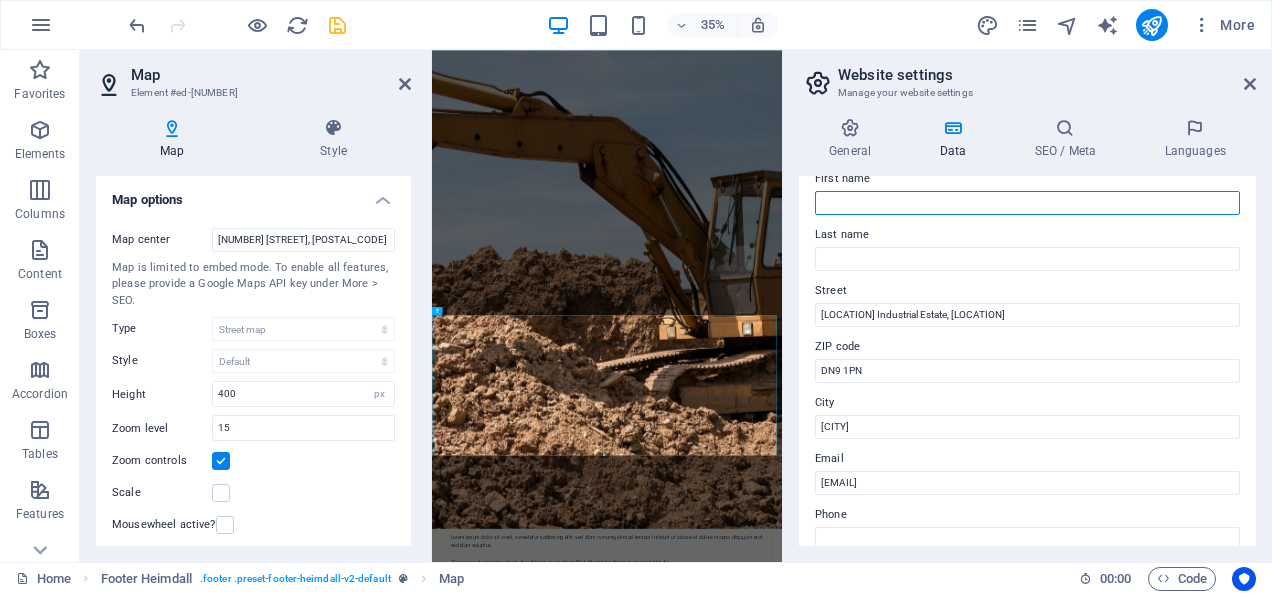 scroll, scrollTop: 0, scrollLeft: 0, axis: both 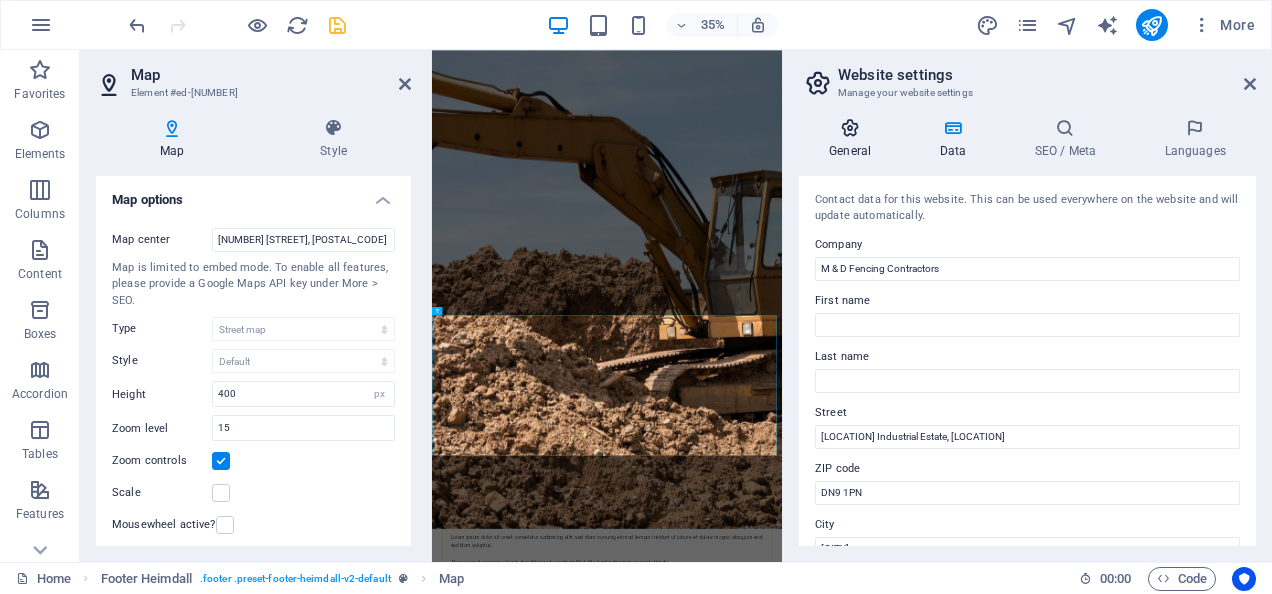click at bounding box center [850, 128] 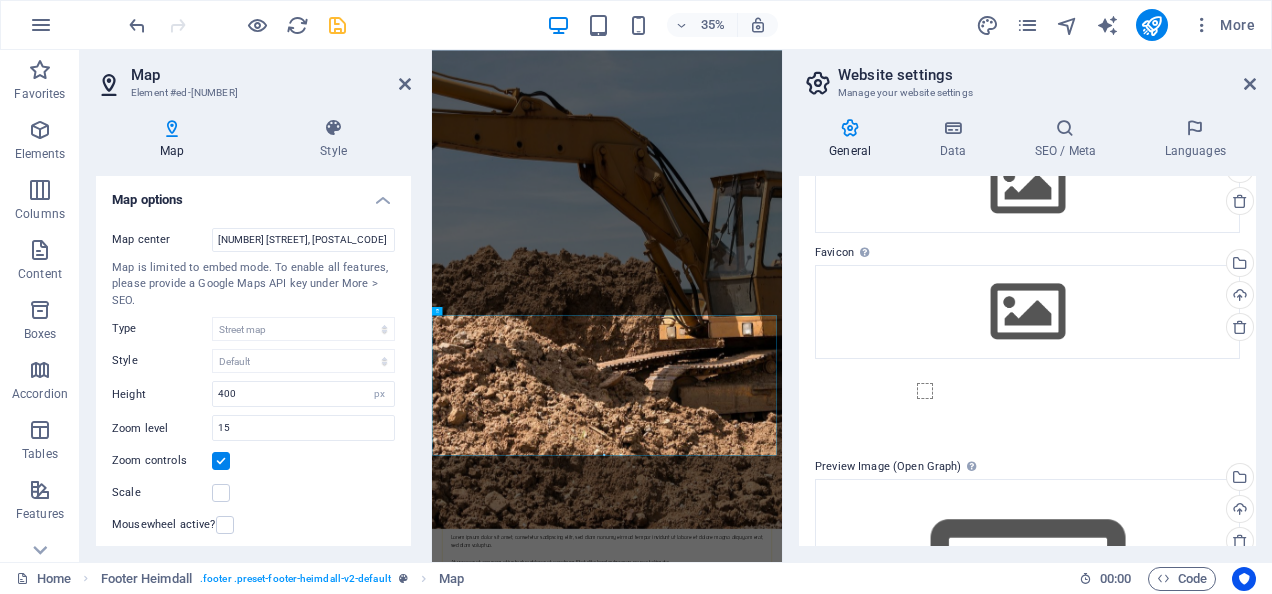 scroll, scrollTop: 0, scrollLeft: 0, axis: both 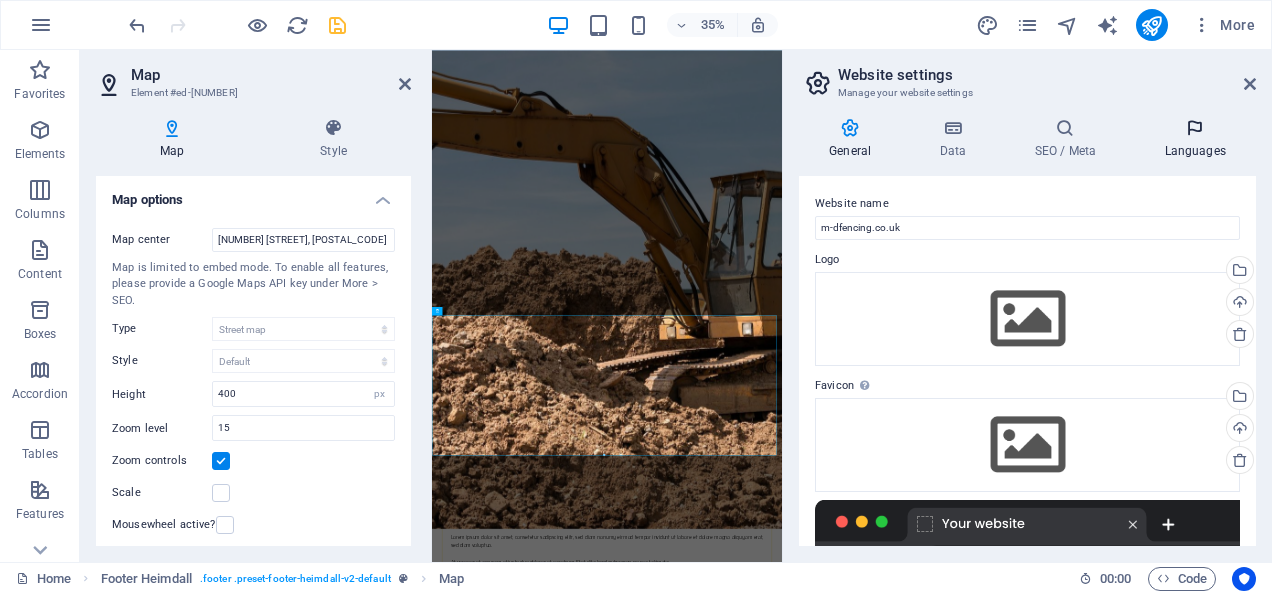 click at bounding box center [1195, 128] 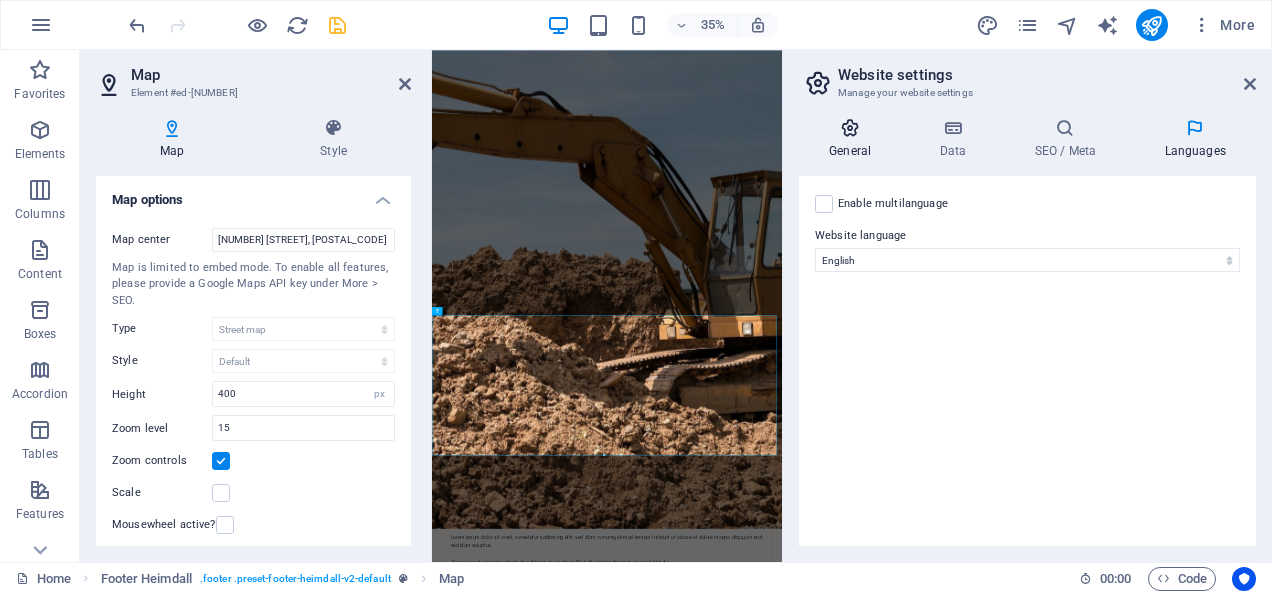 click on "General" at bounding box center [854, 139] 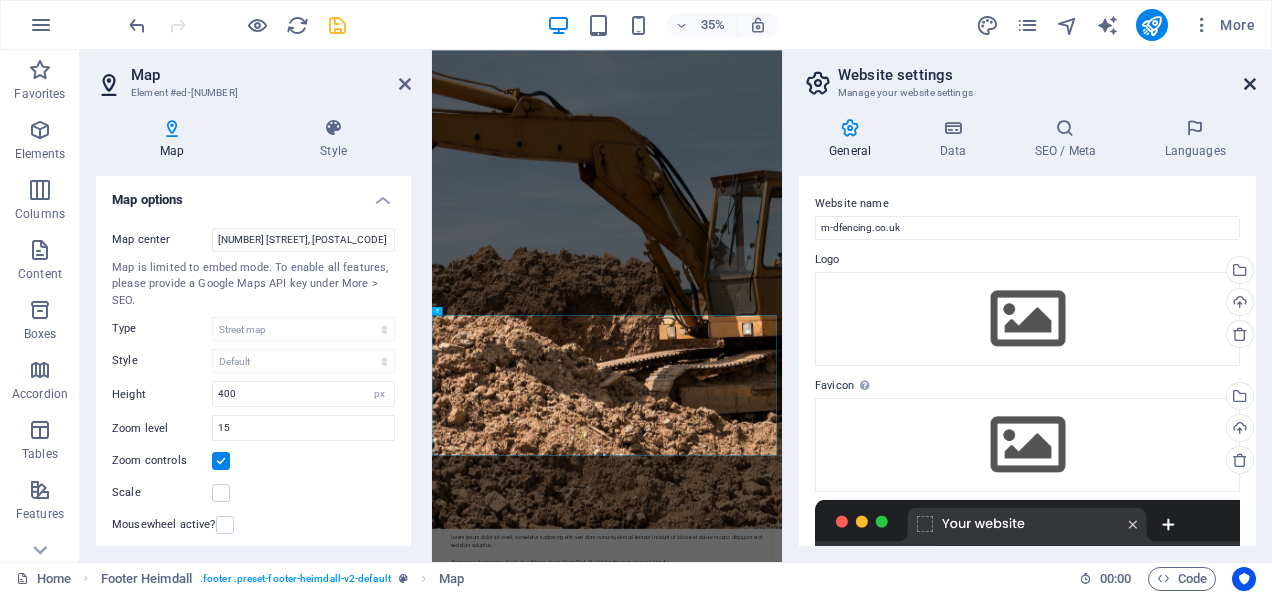 click at bounding box center [1250, 84] 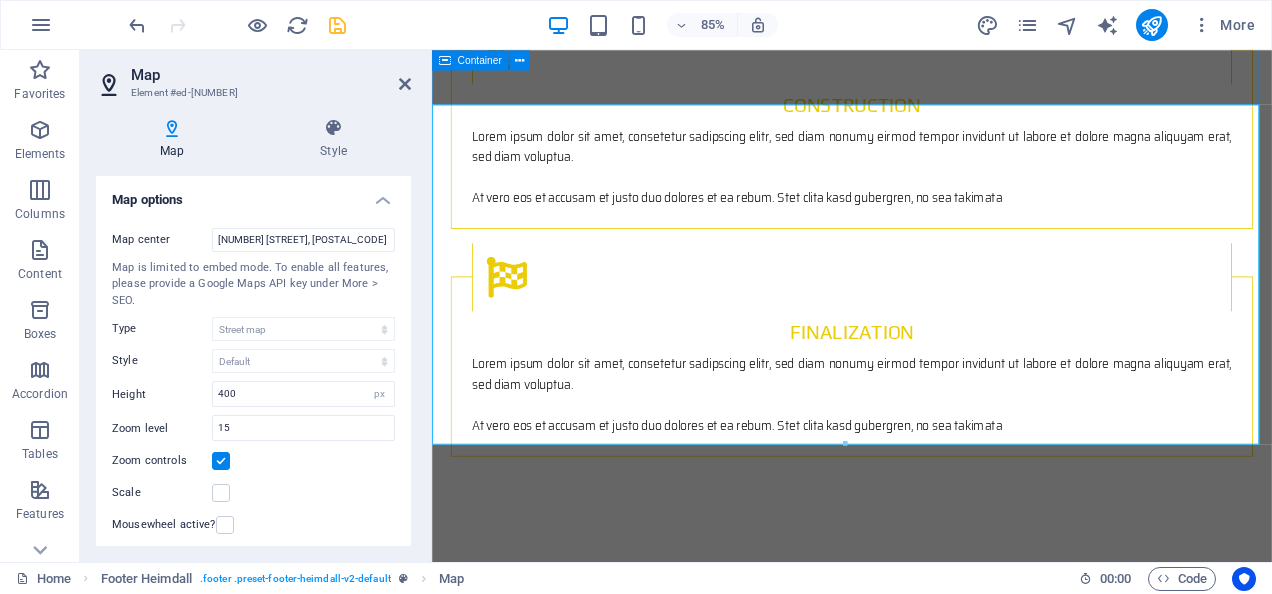 scroll, scrollTop: 2814, scrollLeft: 0, axis: vertical 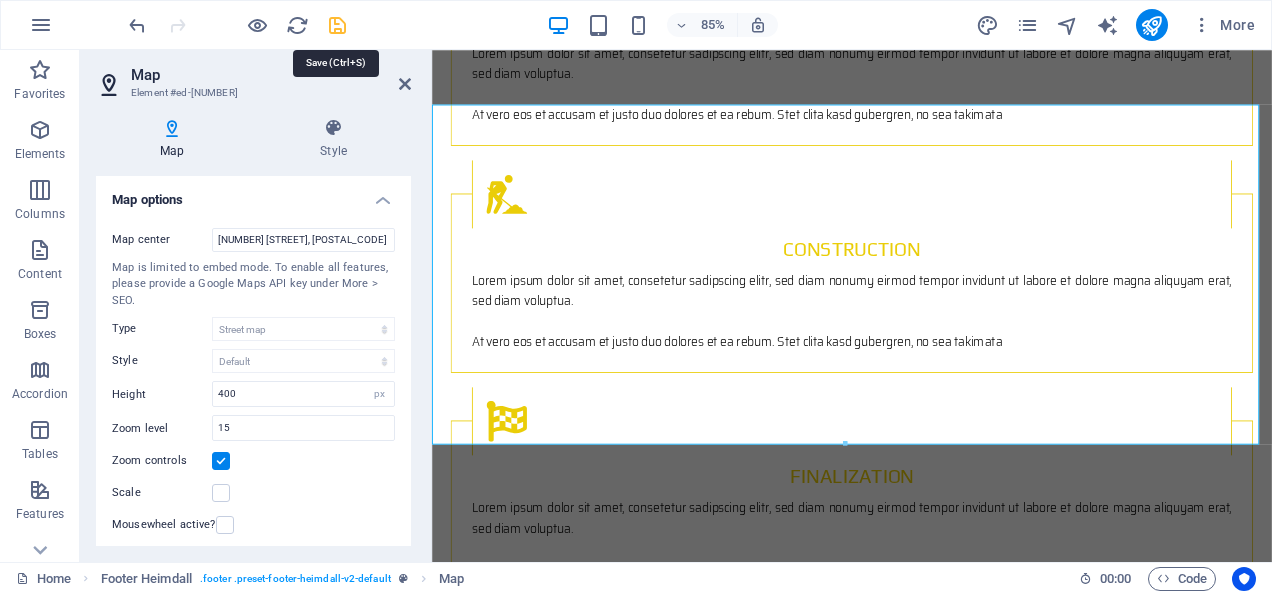 click at bounding box center (337, 25) 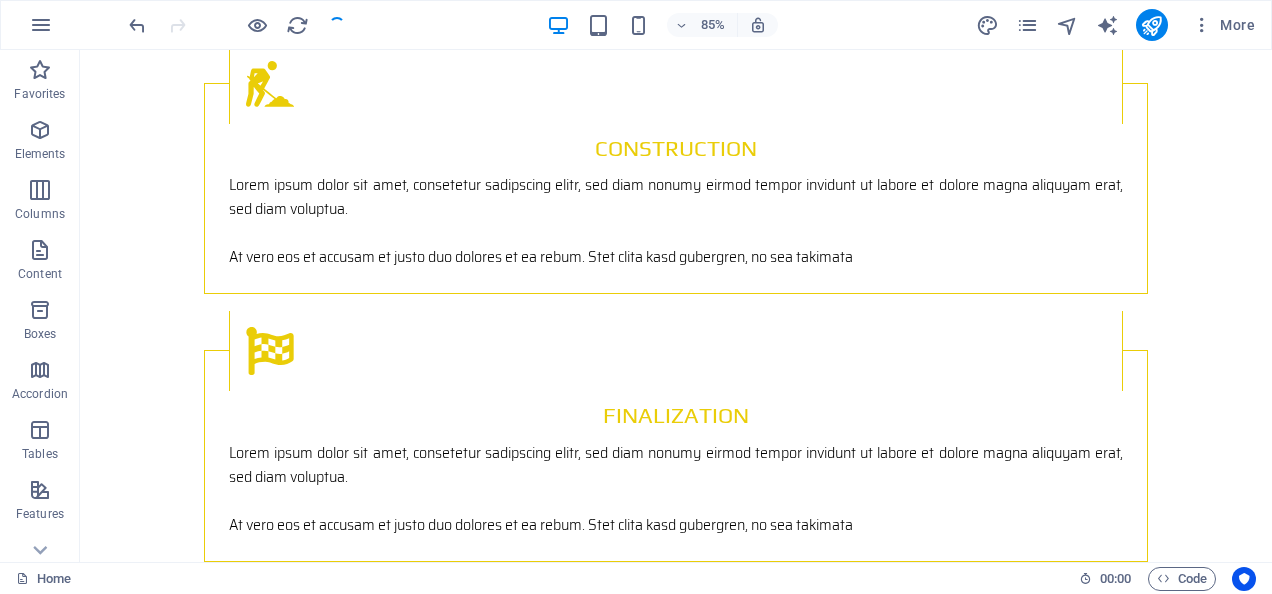 scroll, scrollTop: 2724, scrollLeft: 0, axis: vertical 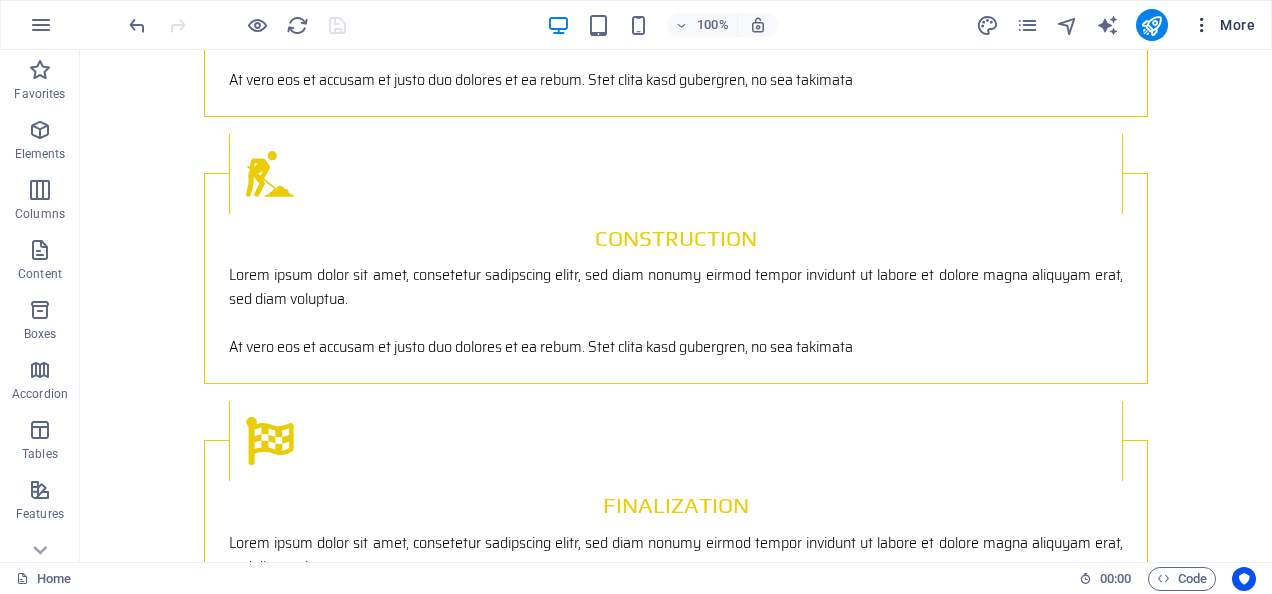click on "More" at bounding box center [1223, 25] 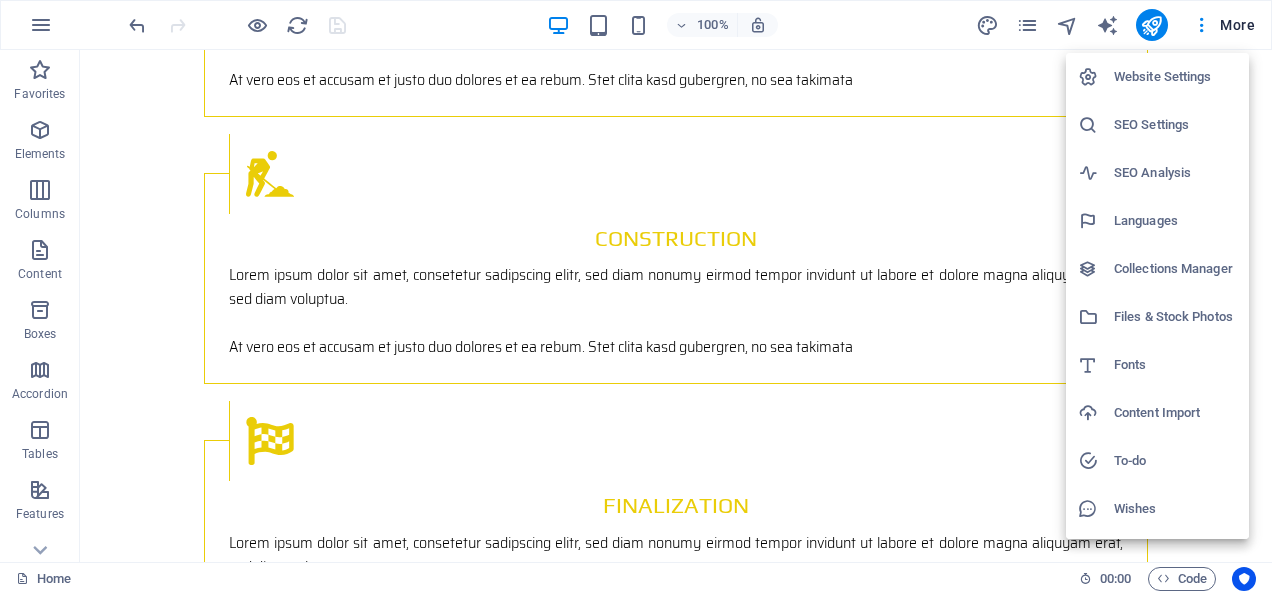 click on "Website Settings" at bounding box center [1175, 77] 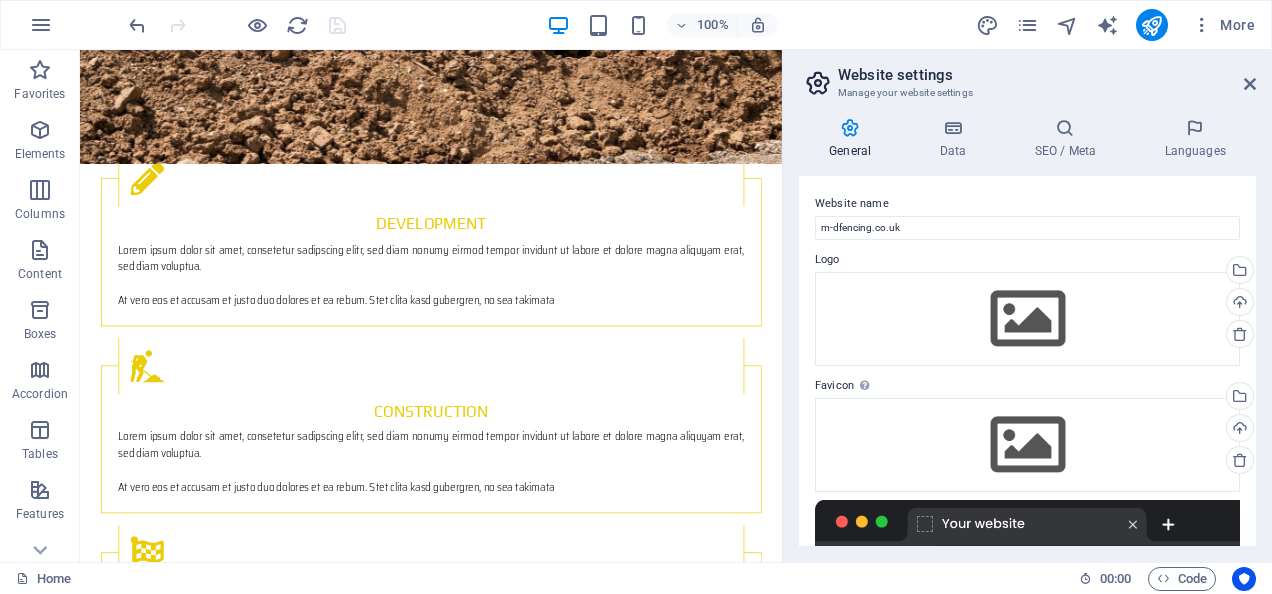 scroll, scrollTop: 2943, scrollLeft: 0, axis: vertical 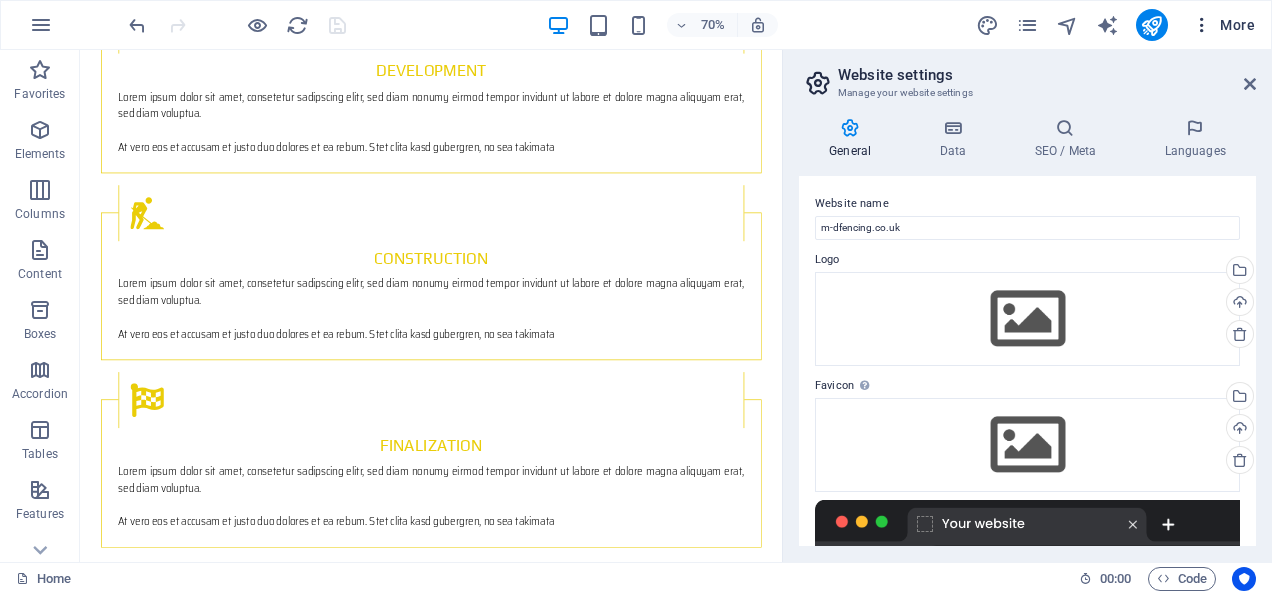 click on "More" at bounding box center [1223, 25] 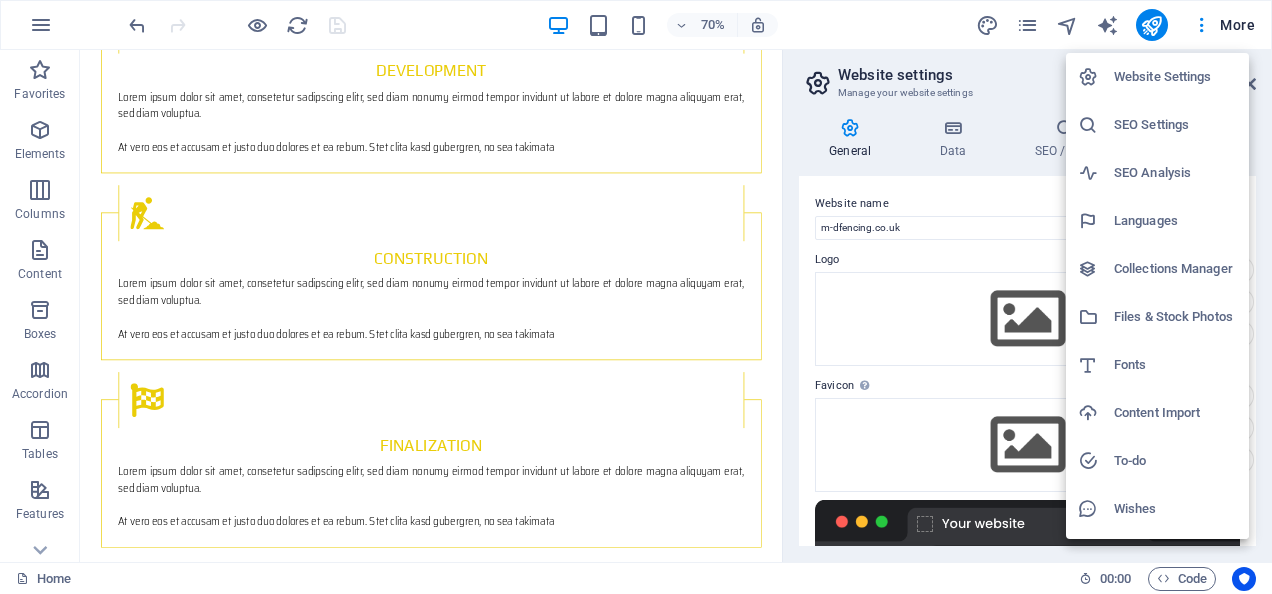 click on "Collections Manager" at bounding box center (1175, 269) 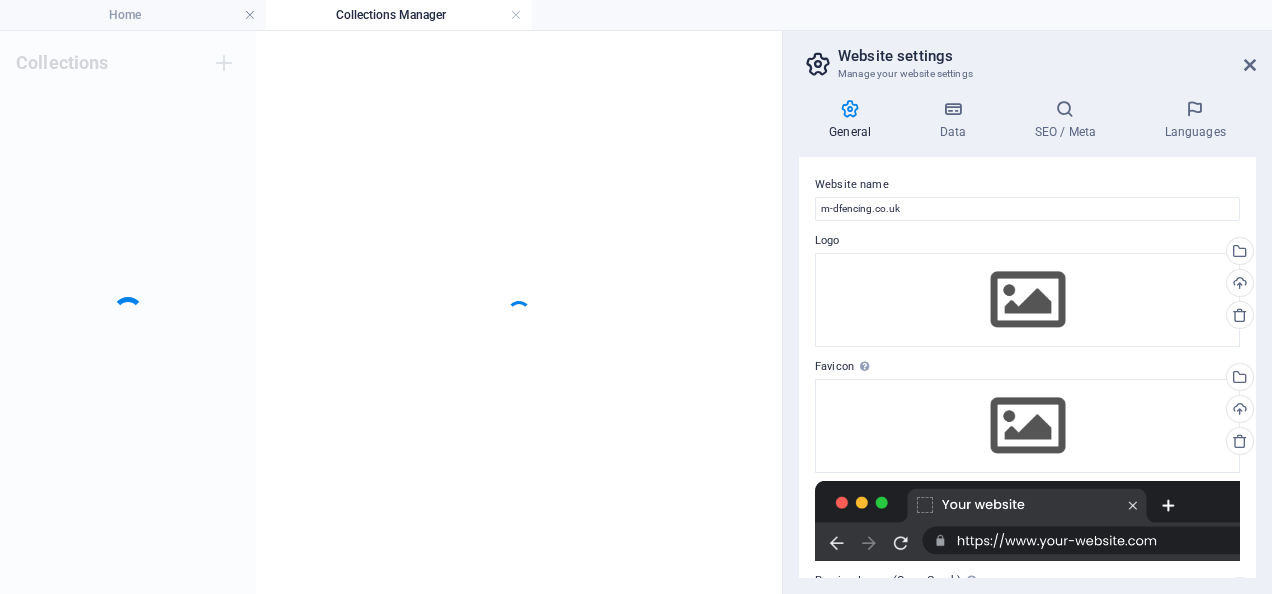 scroll, scrollTop: 0, scrollLeft: 0, axis: both 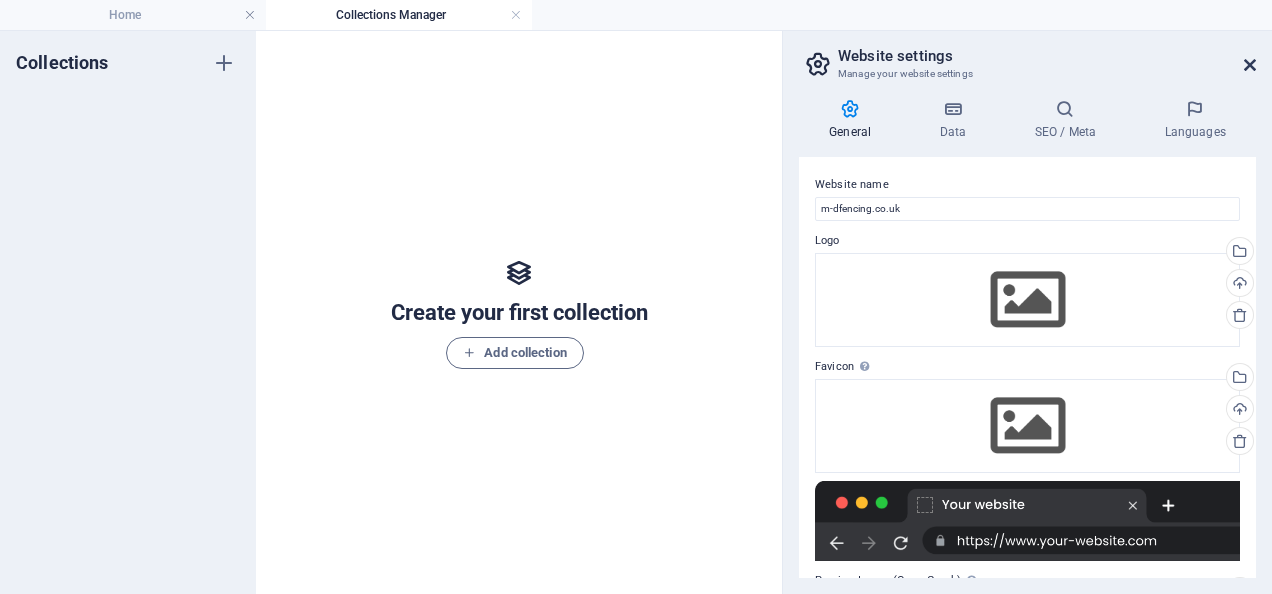 click at bounding box center (1250, 65) 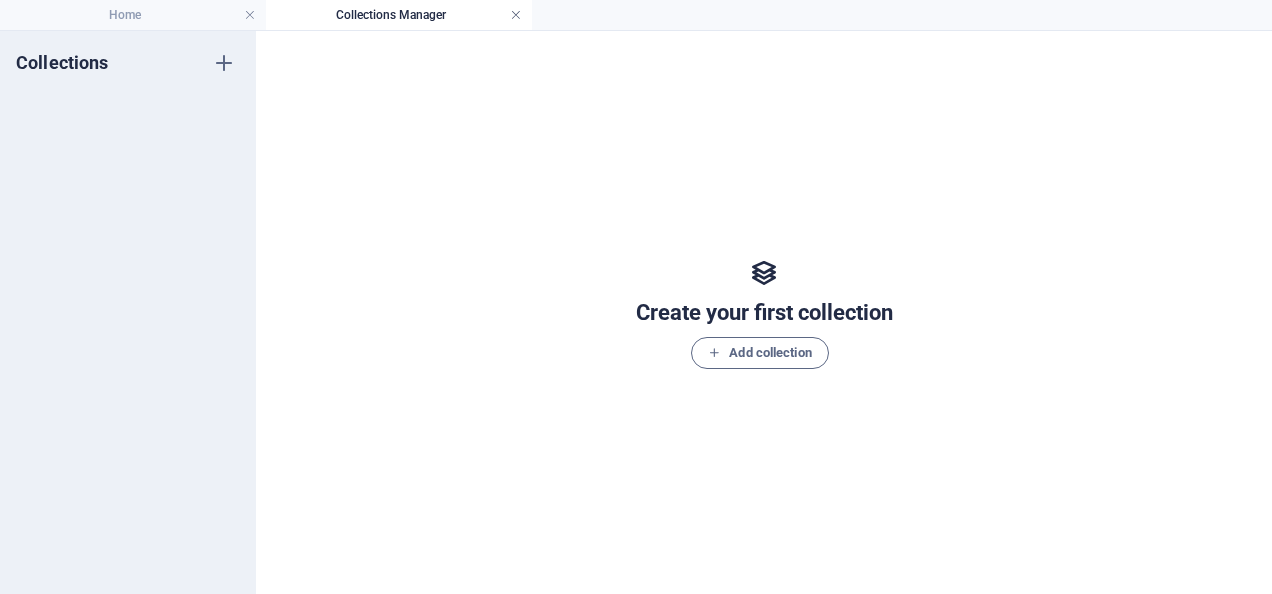 click at bounding box center (516, 15) 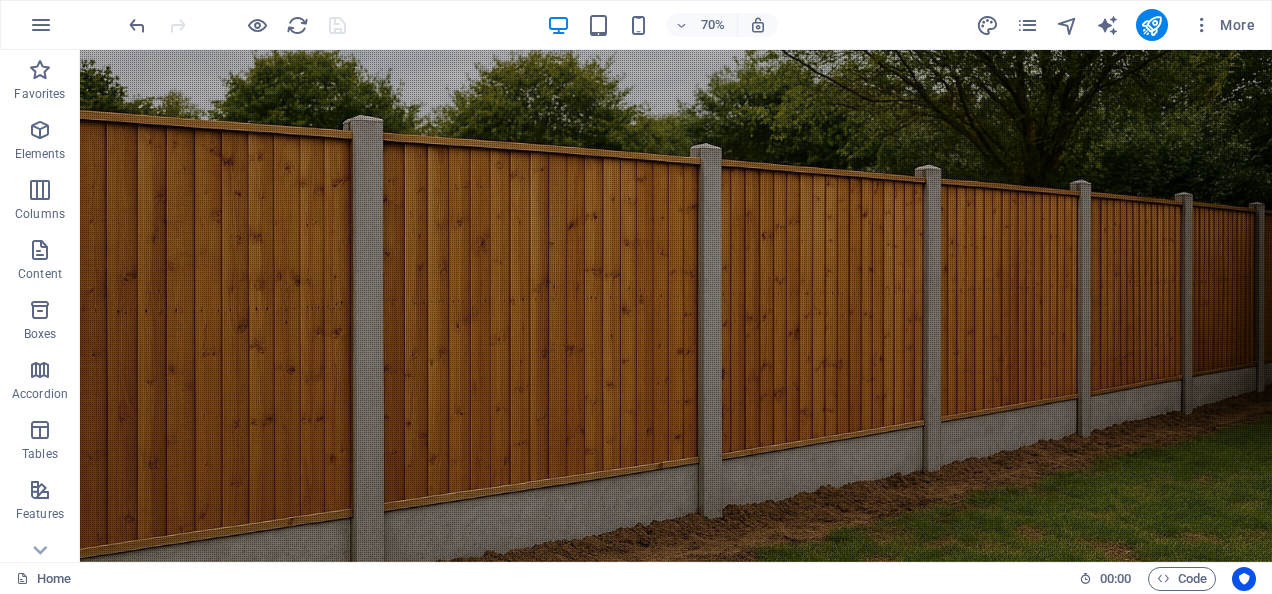 scroll, scrollTop: 2984, scrollLeft: 0, axis: vertical 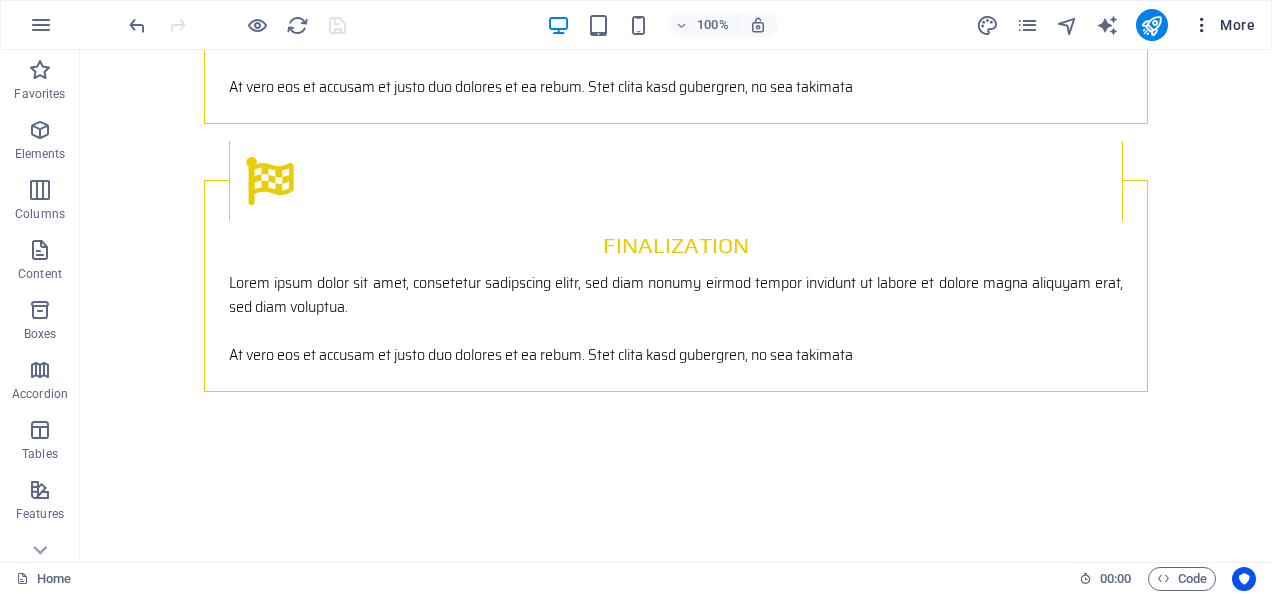 click on "More" at bounding box center [1223, 25] 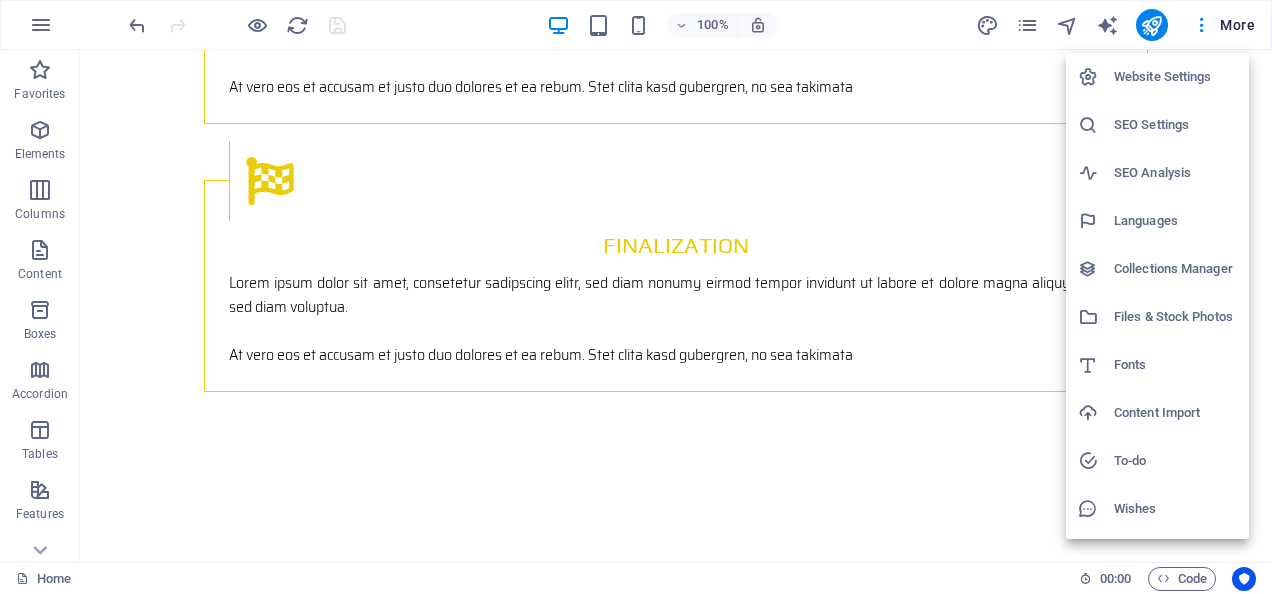 click on "Files & Stock Photos" at bounding box center (1175, 317) 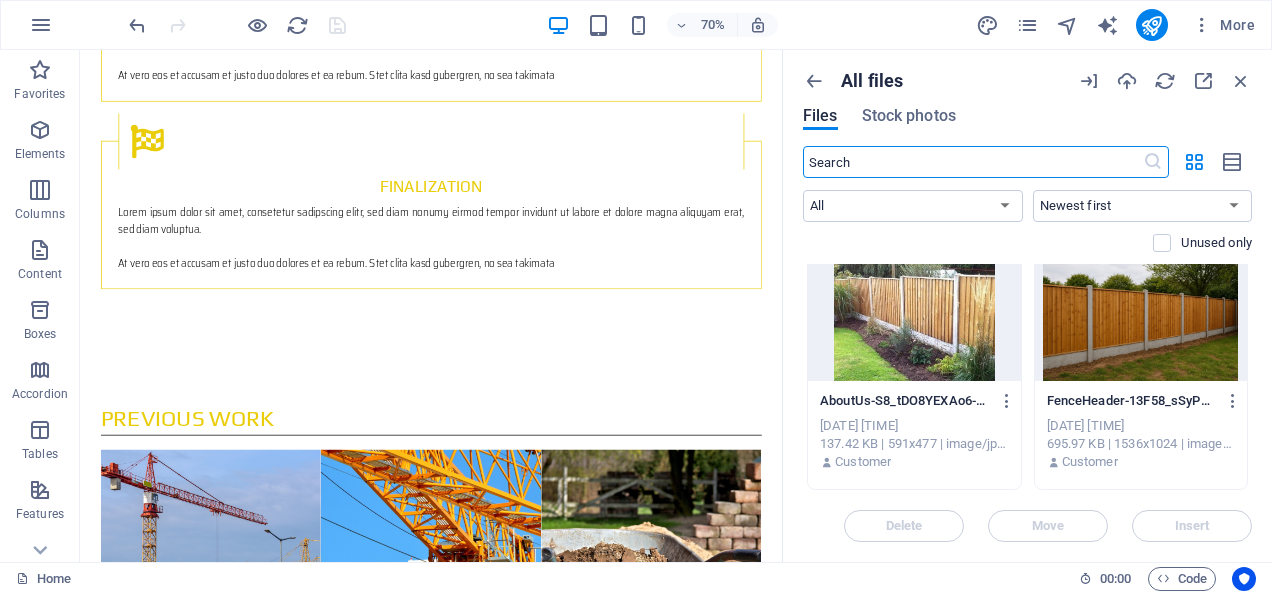 scroll, scrollTop: 0, scrollLeft: 0, axis: both 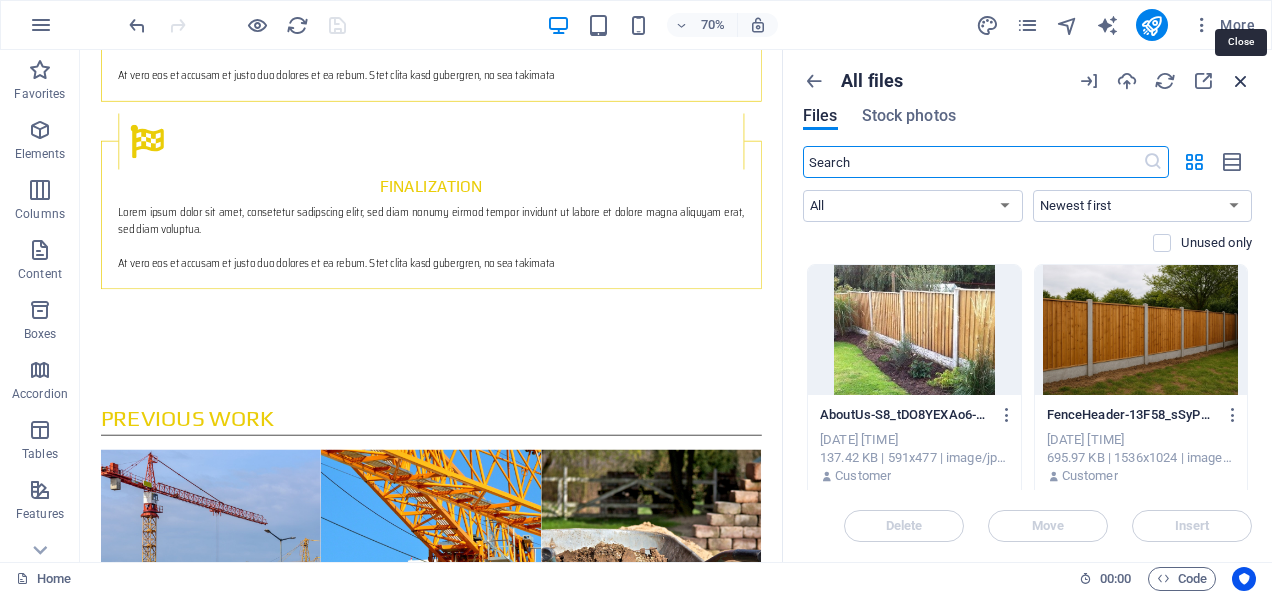 click at bounding box center (1241, 81) 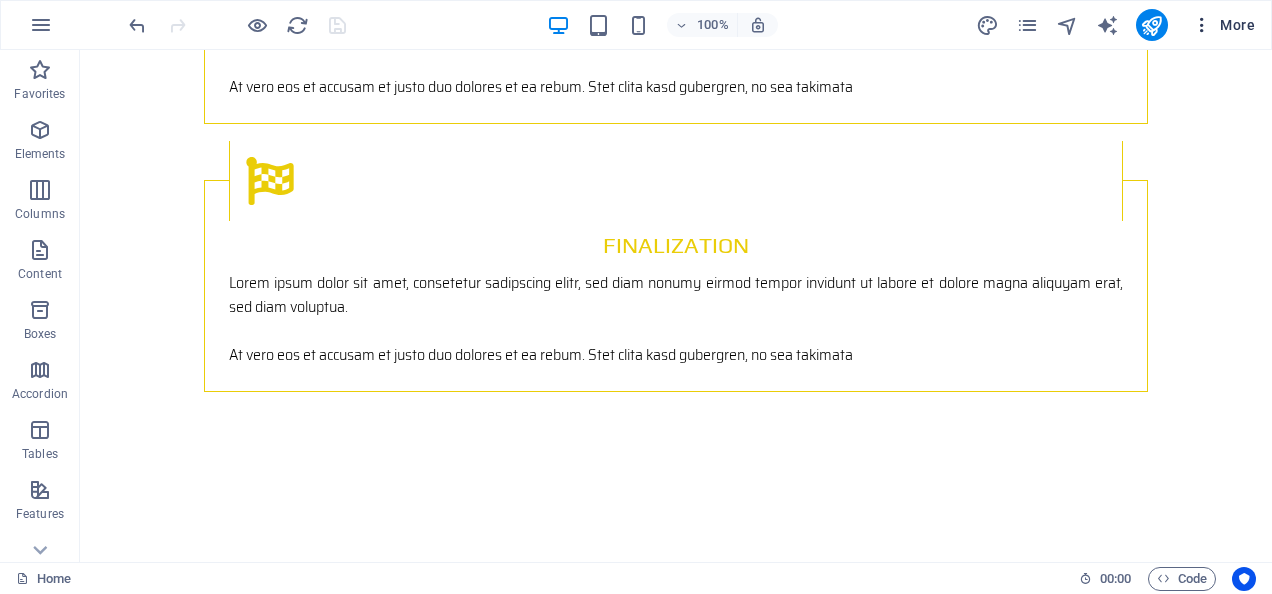 click on "More" at bounding box center [1223, 25] 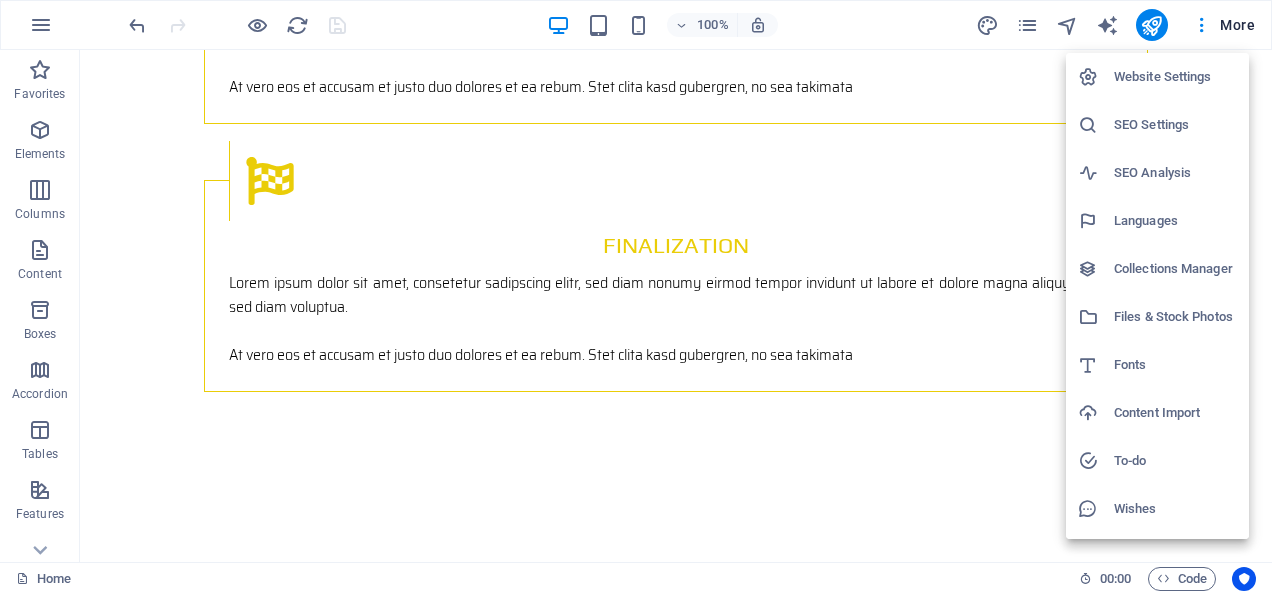 click on "Fonts" at bounding box center (1175, 365) 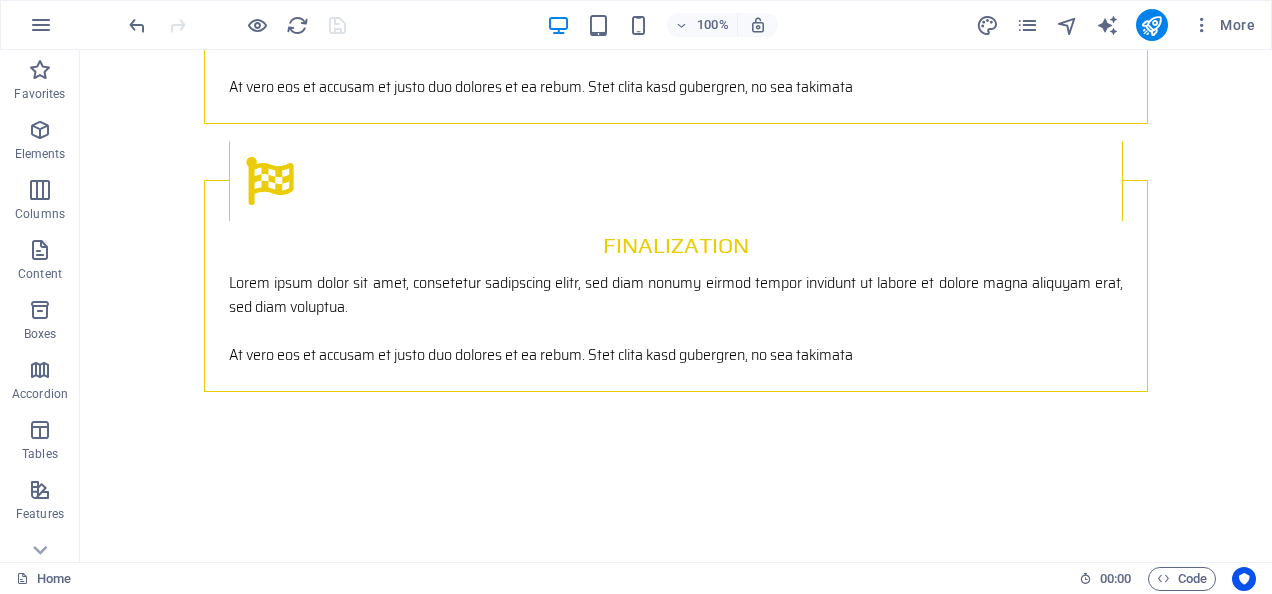 select on "popularity" 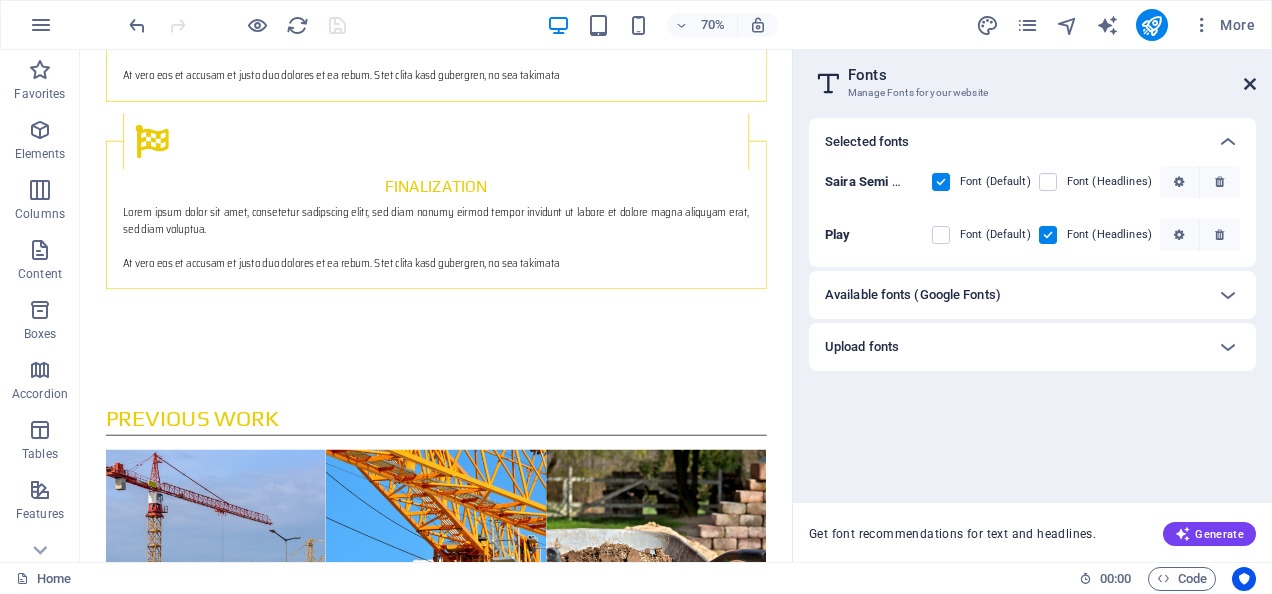 click at bounding box center [1250, 84] 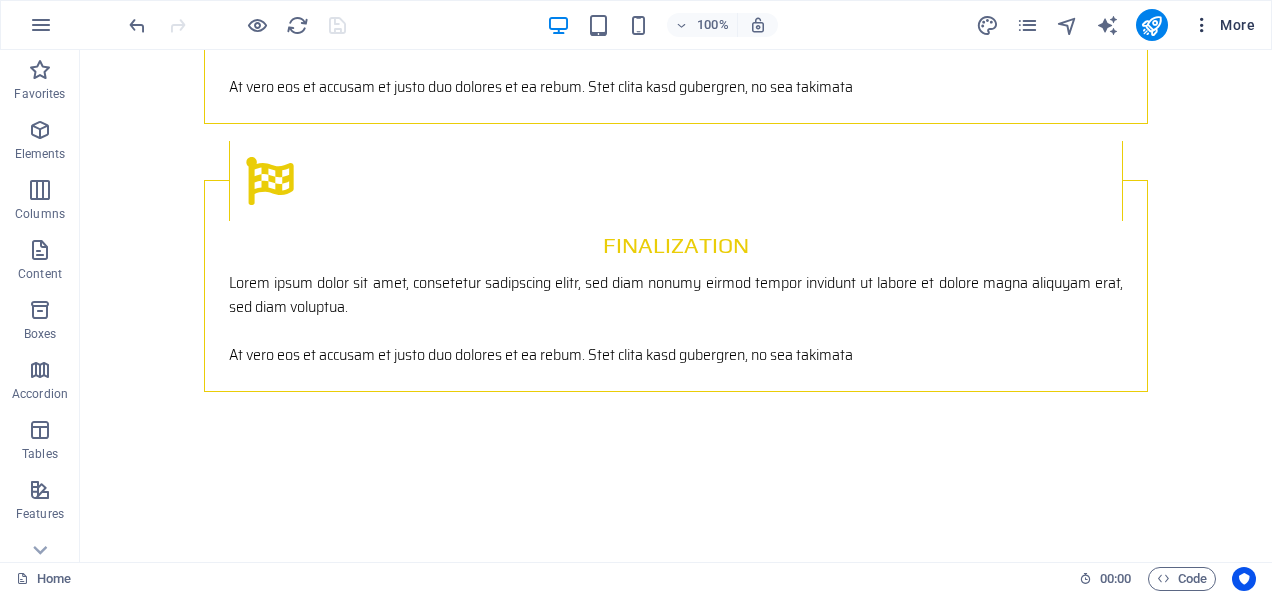 click on "More" at bounding box center [1223, 25] 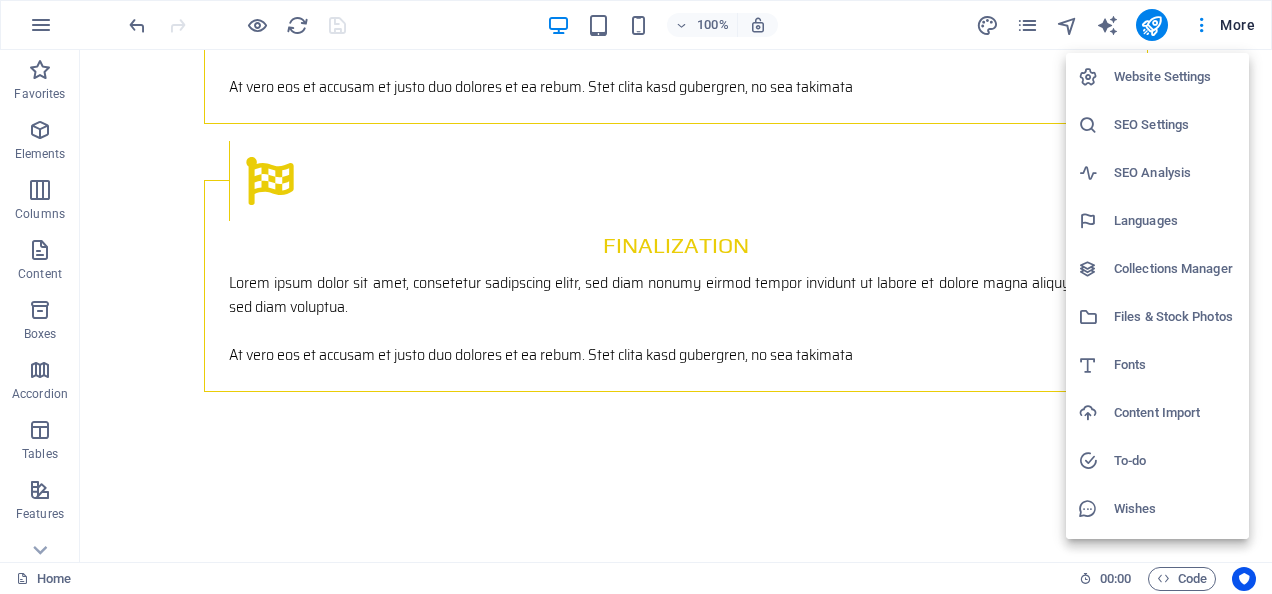 click on "To-do" at bounding box center (1175, 461) 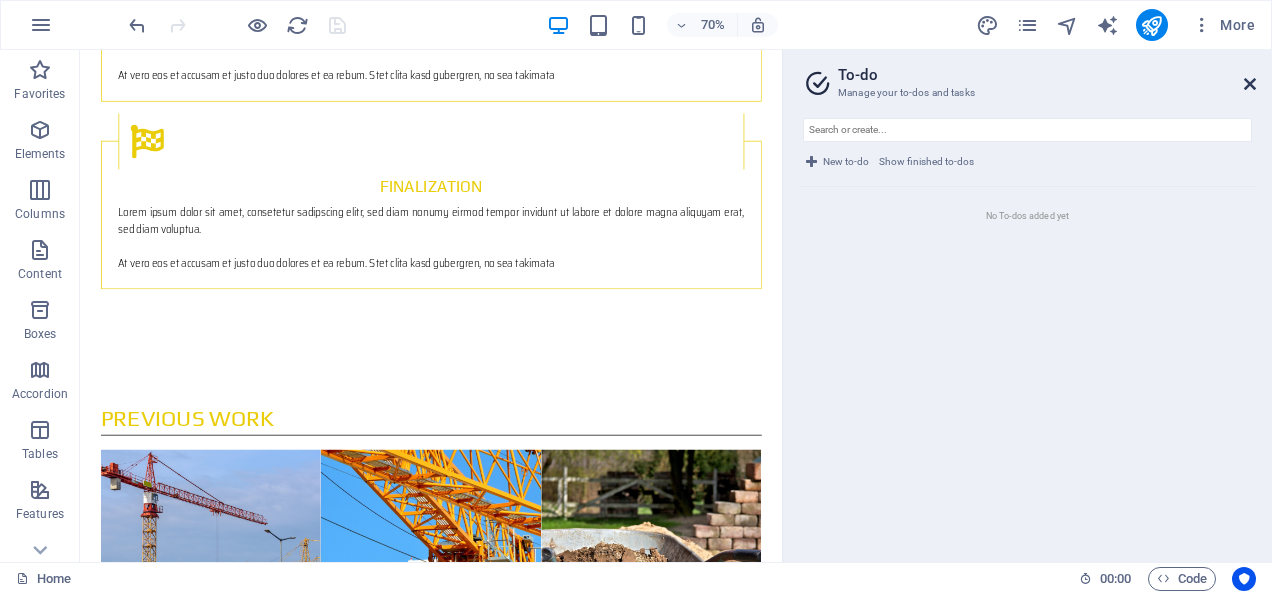 click at bounding box center [1250, 84] 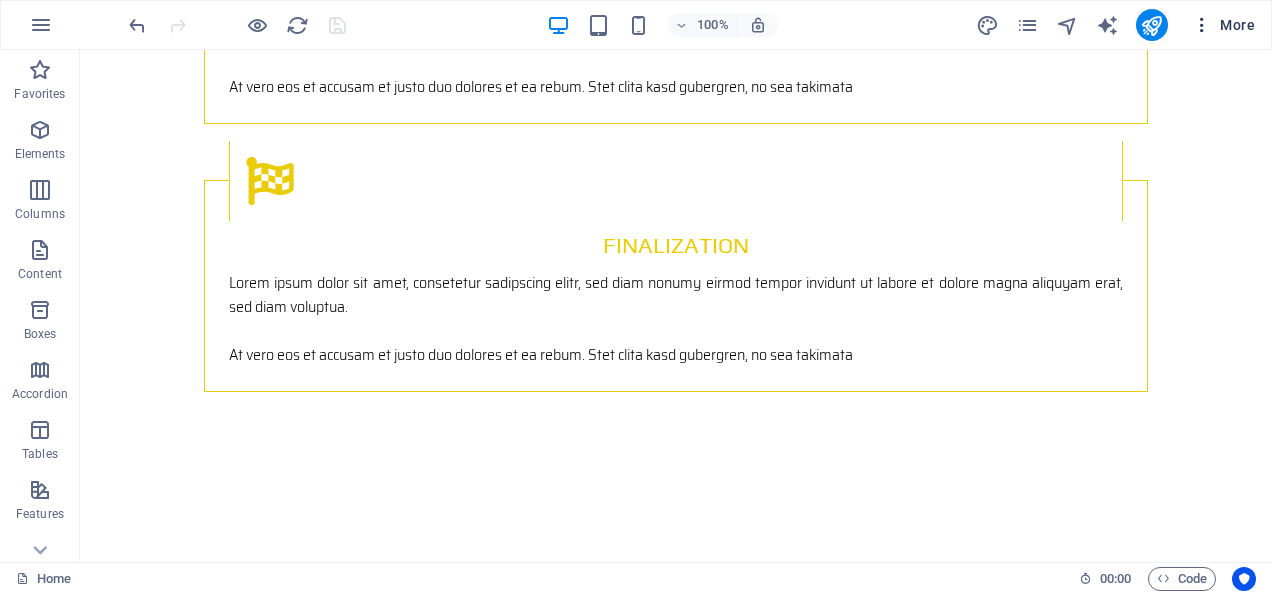click on "More" at bounding box center (1223, 25) 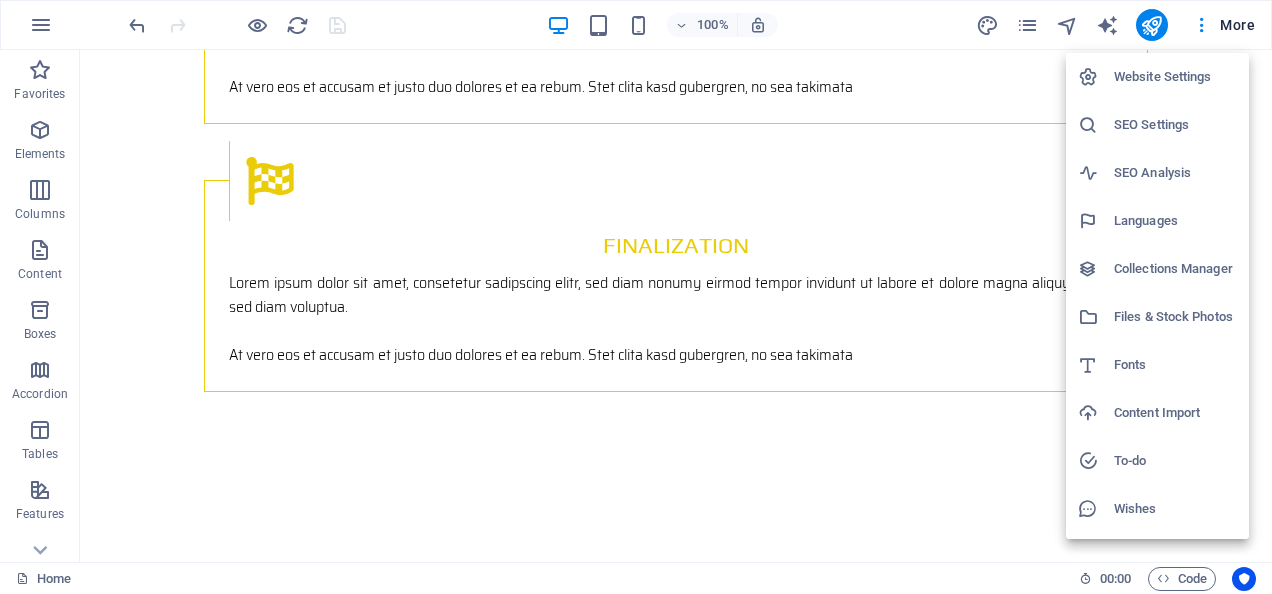 click on "Wishes" at bounding box center (1175, 509) 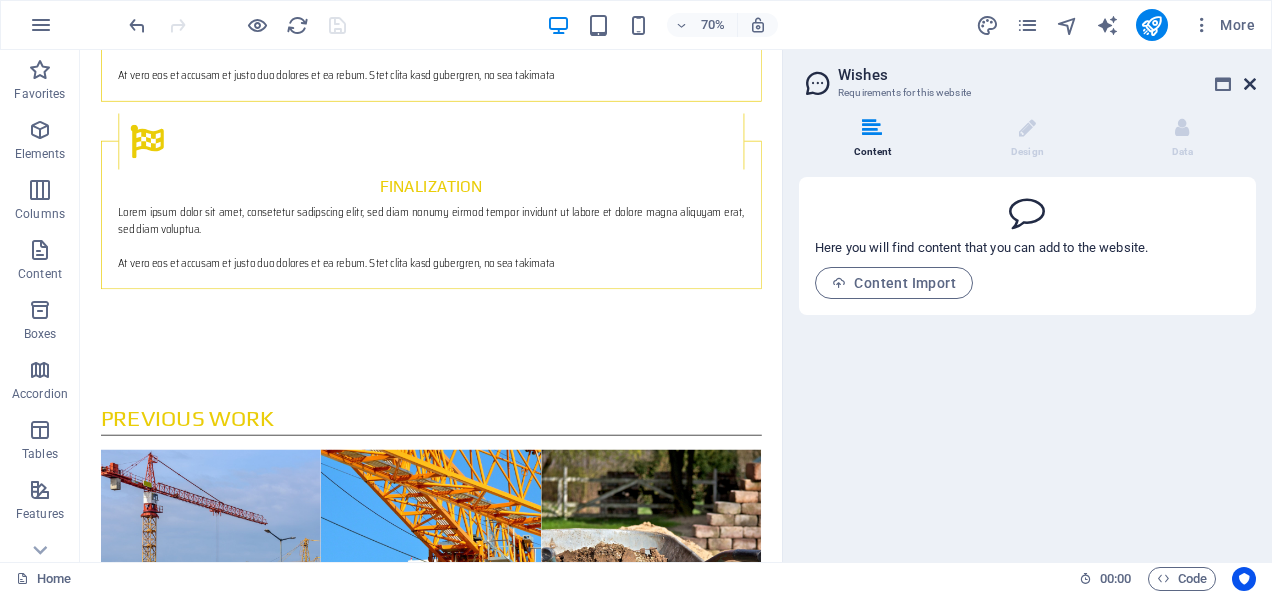 click at bounding box center (1250, 84) 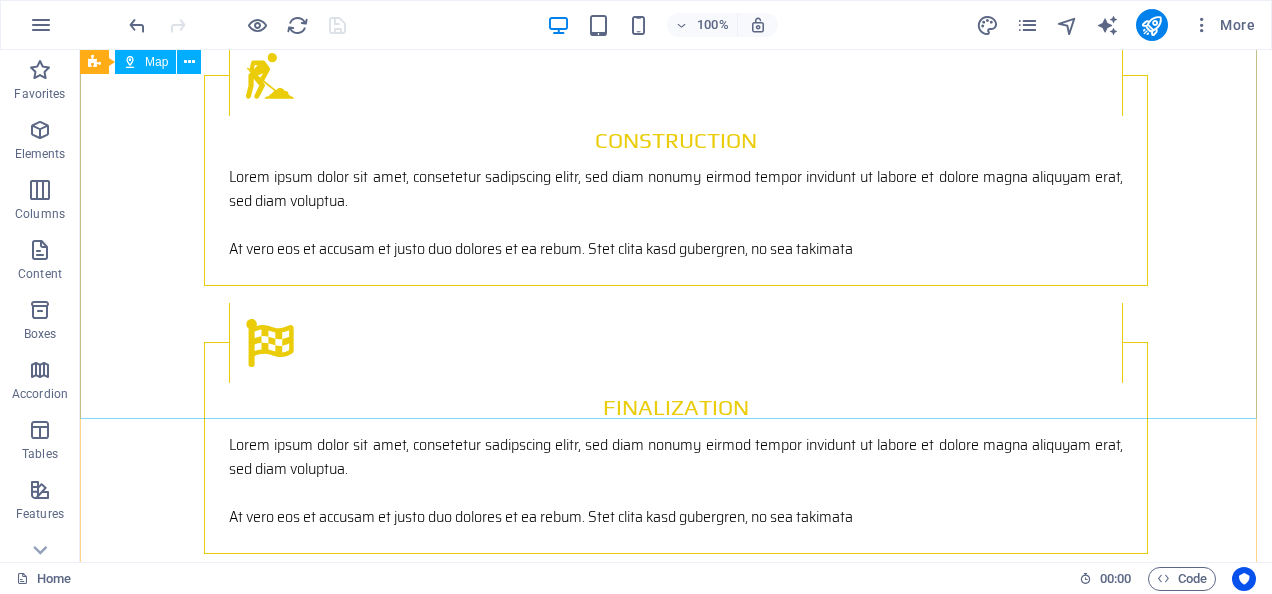 scroll, scrollTop: 2984, scrollLeft: 0, axis: vertical 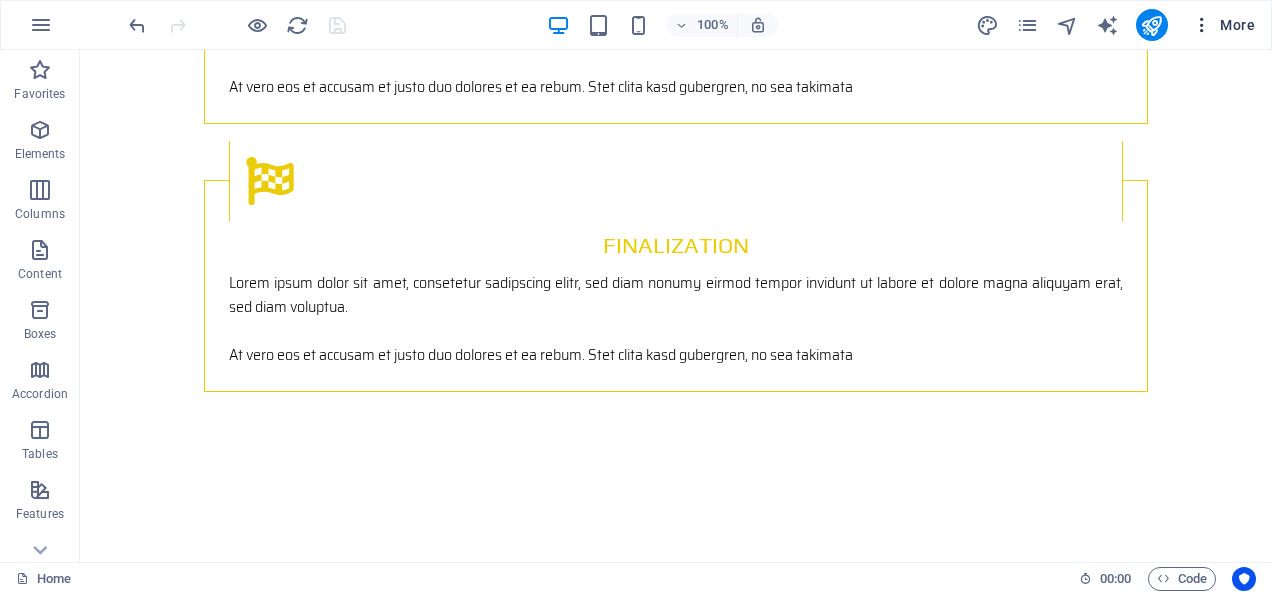 click on "More" at bounding box center (1223, 25) 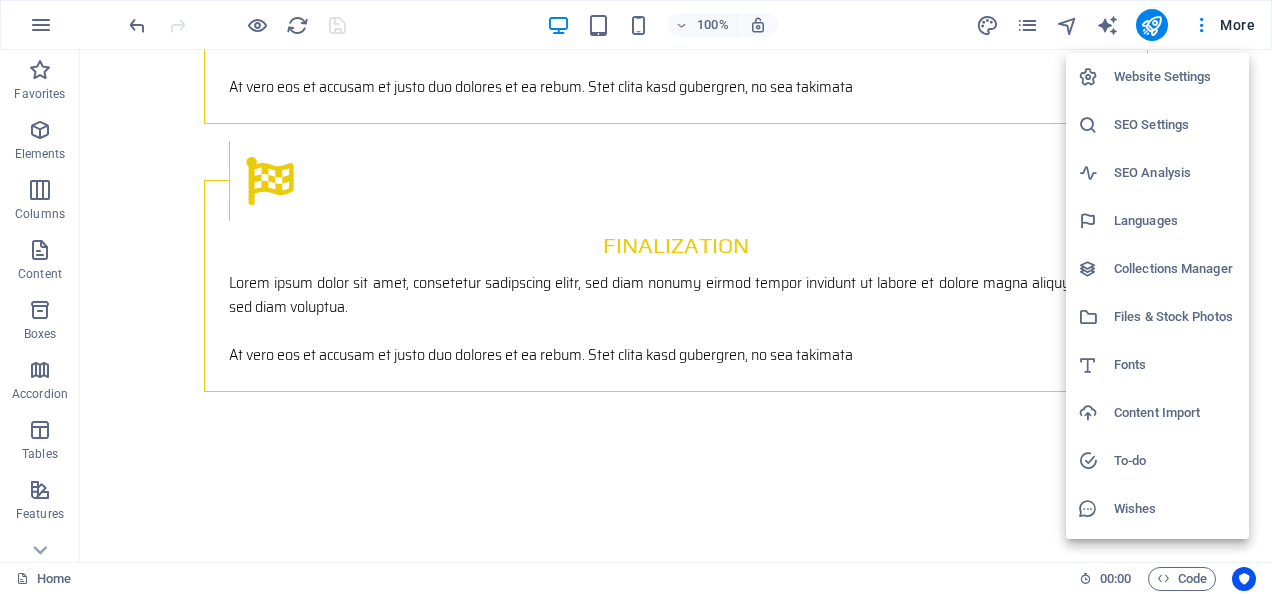 click on "SEO Settings" at bounding box center [1175, 125] 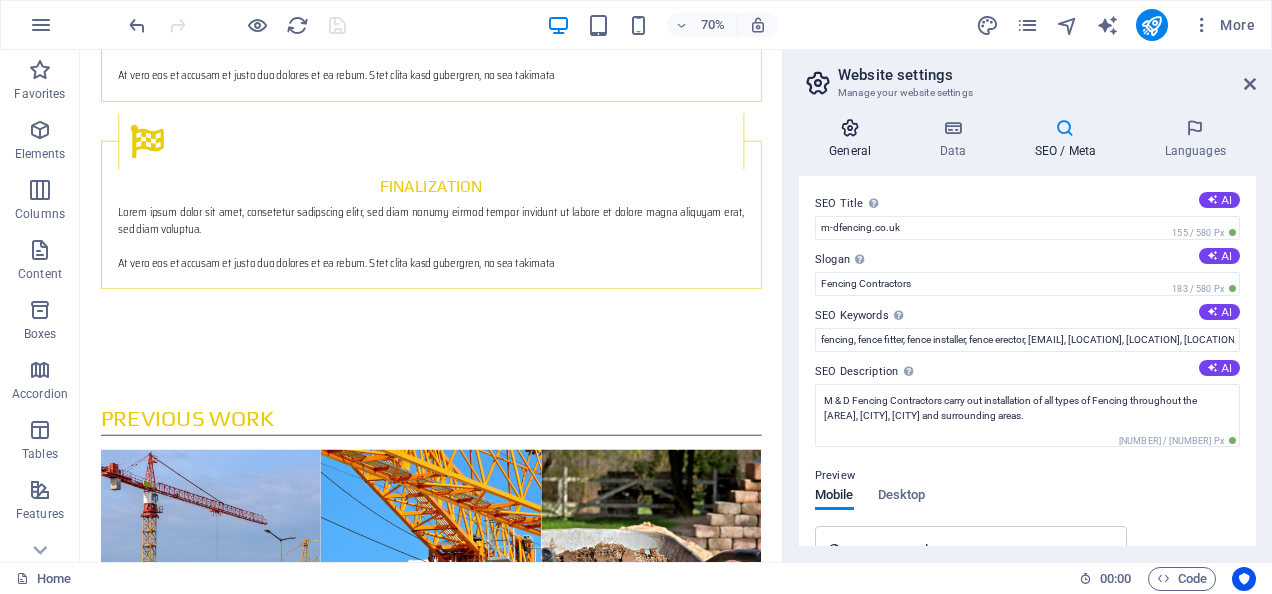 click on "General" at bounding box center (854, 139) 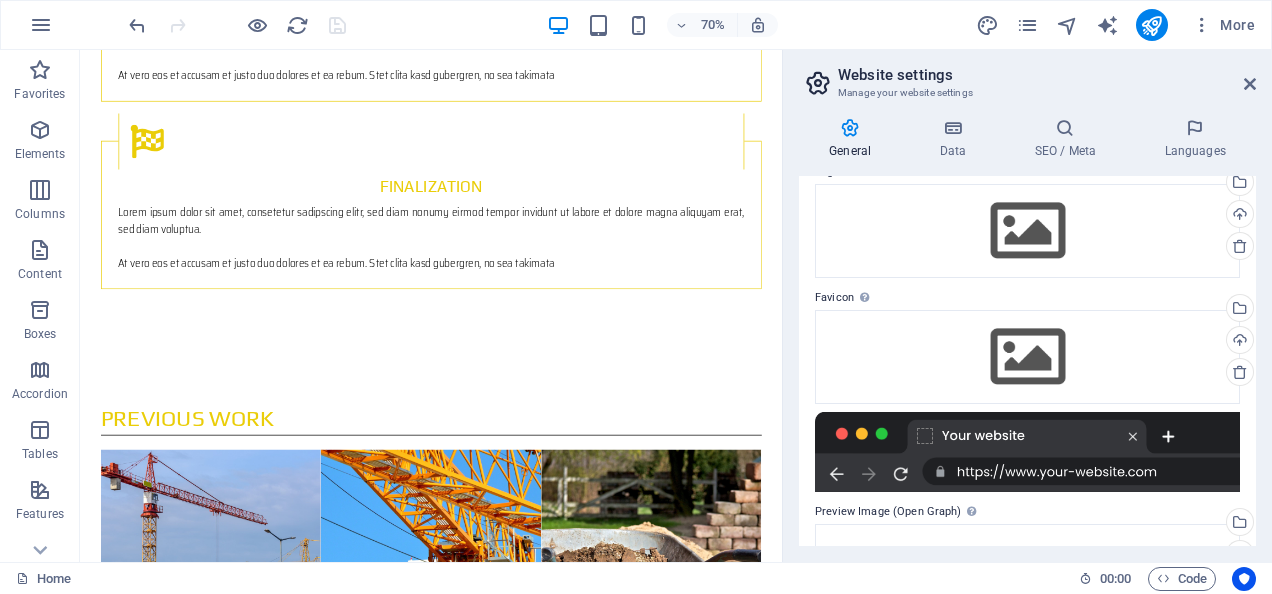 scroll, scrollTop: 133, scrollLeft: 0, axis: vertical 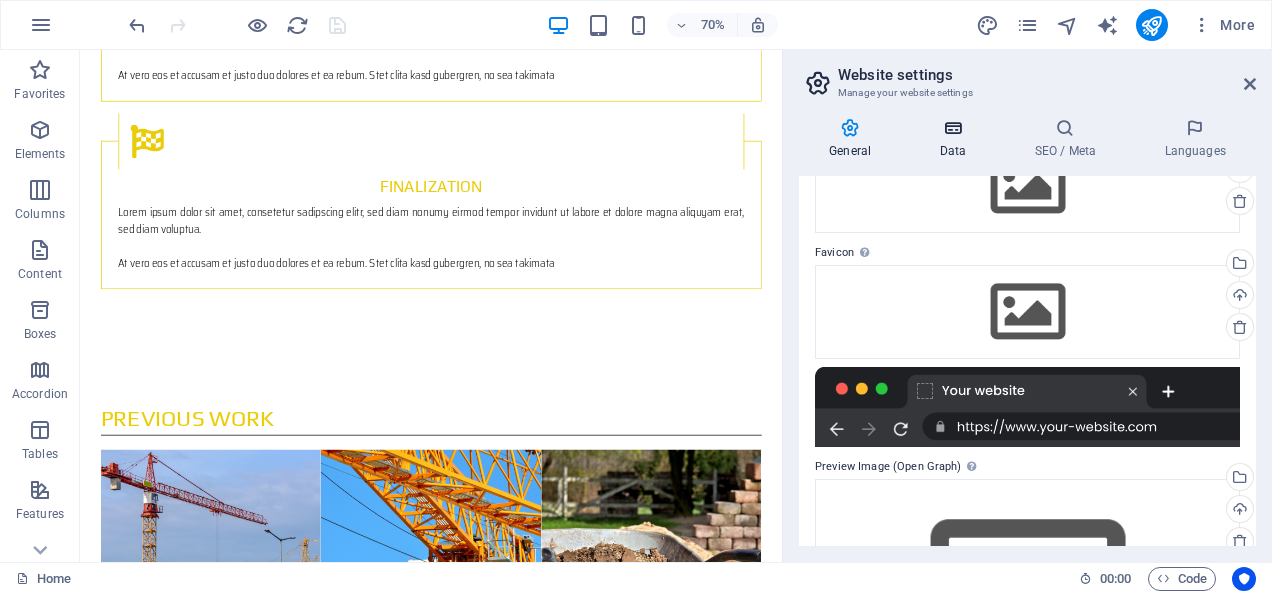 click at bounding box center (952, 128) 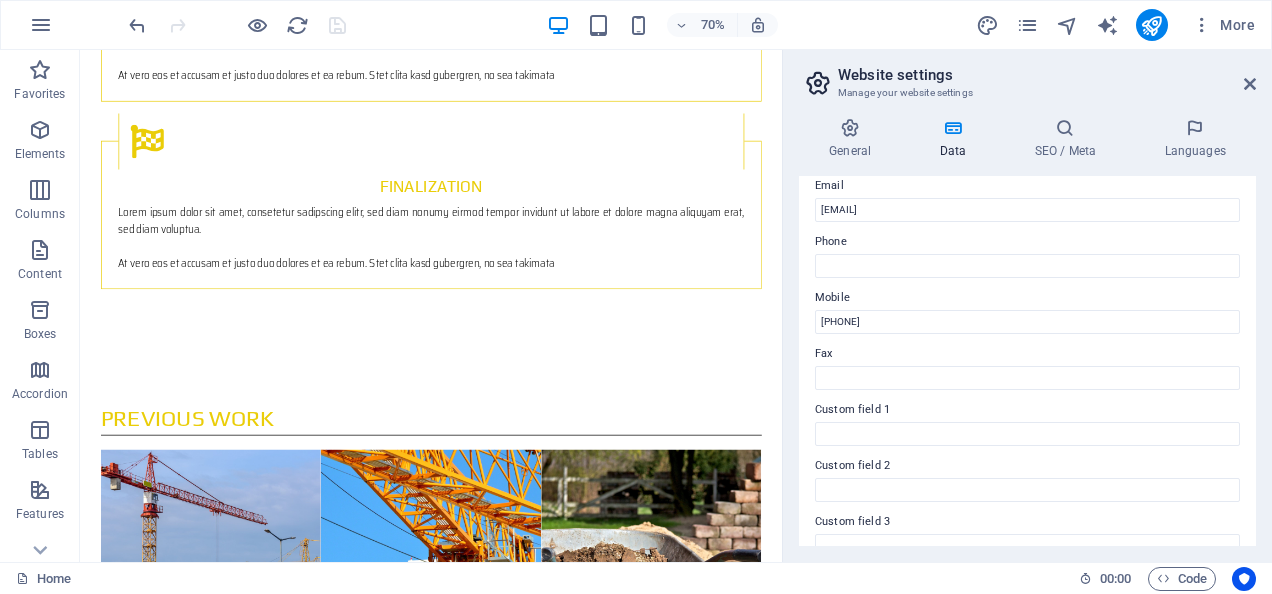 scroll, scrollTop: 403, scrollLeft: 0, axis: vertical 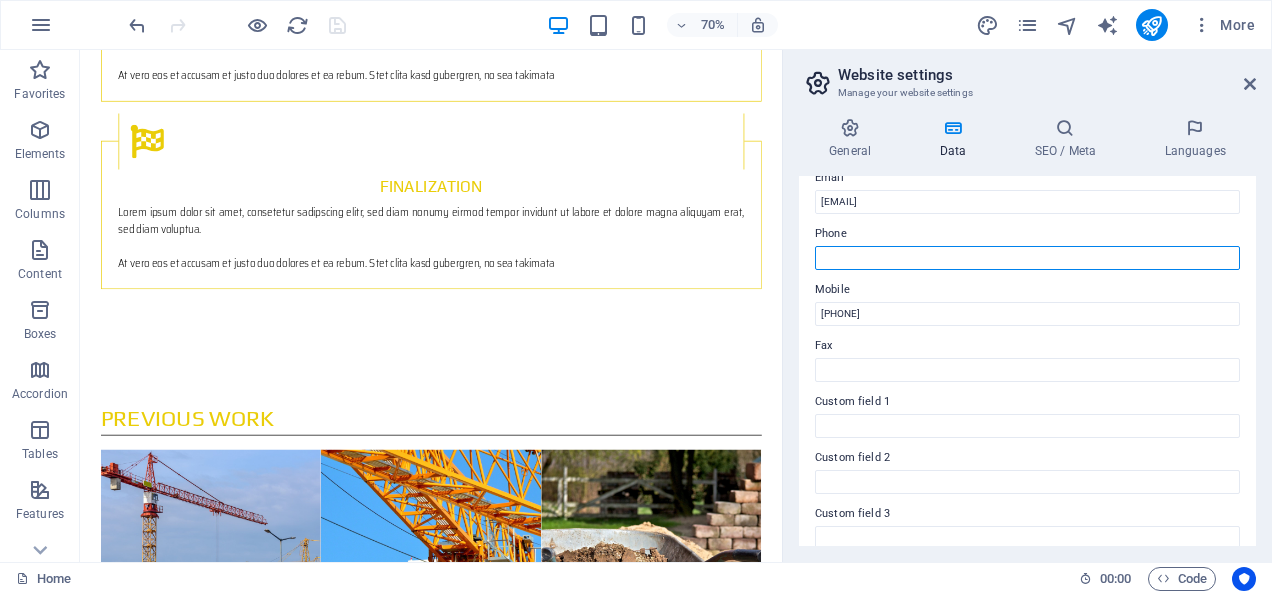 click on "Phone" at bounding box center [1027, 258] 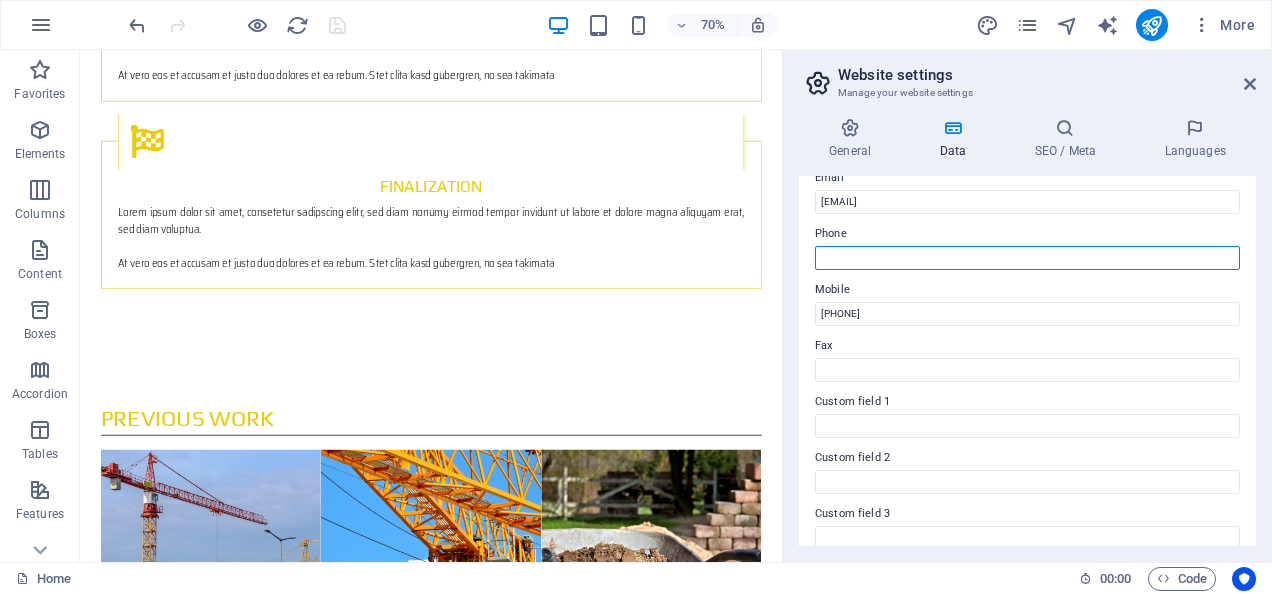 click on "Phone" at bounding box center (1027, 258) 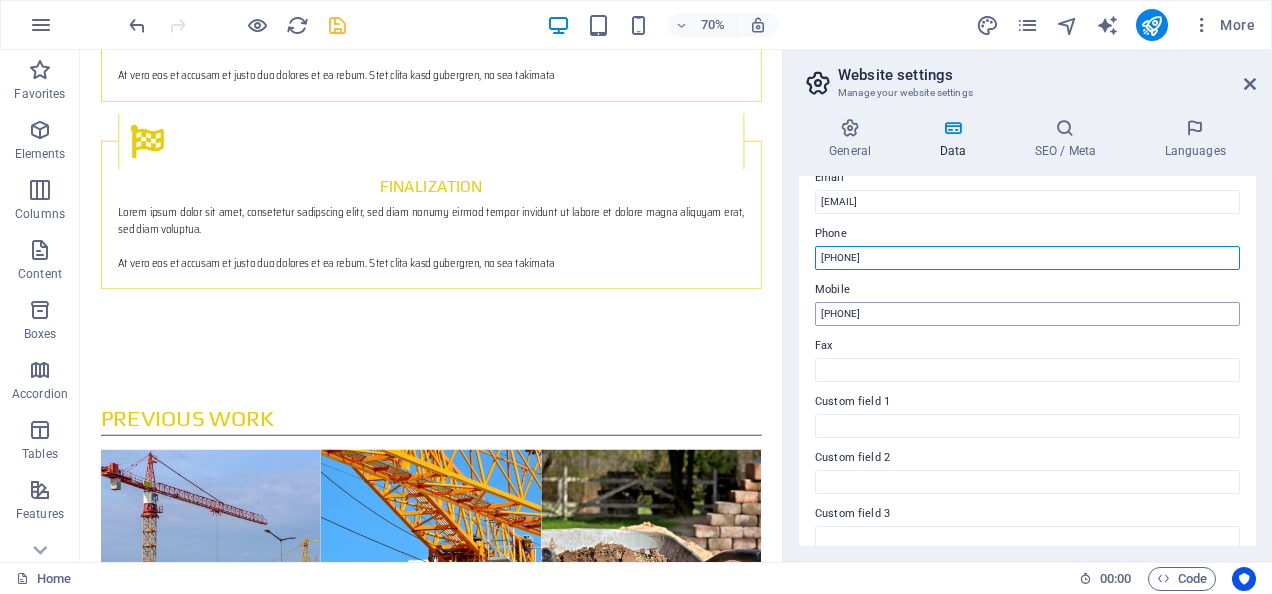 type on "[PHONE]" 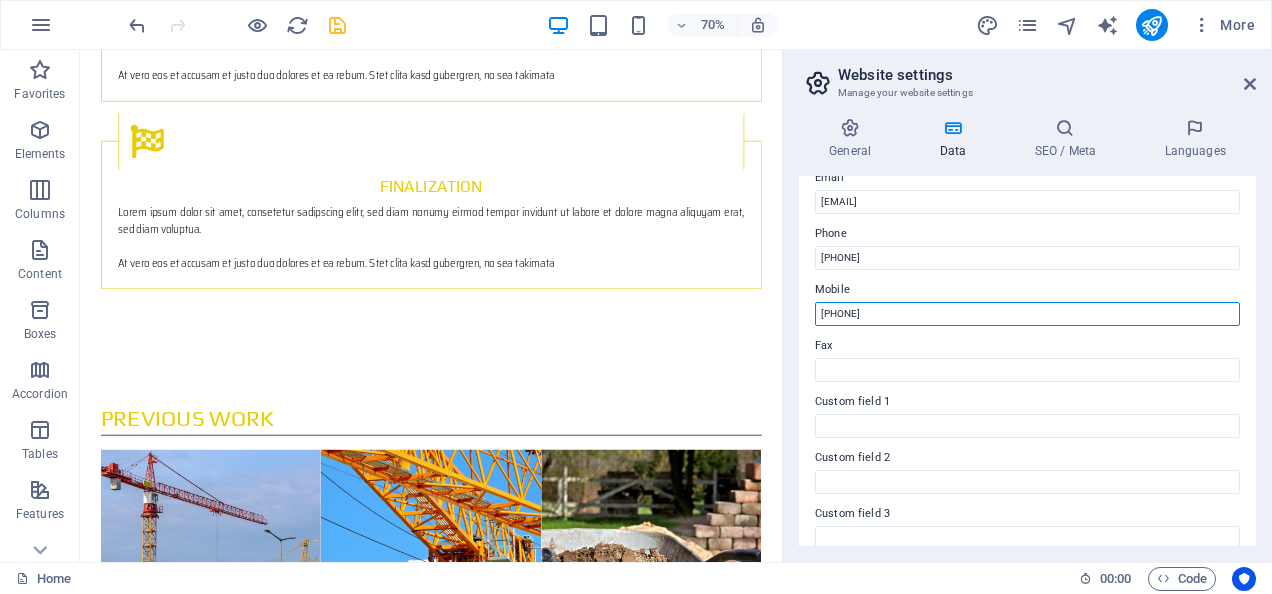click on "[PHONE]" at bounding box center (1027, 314) 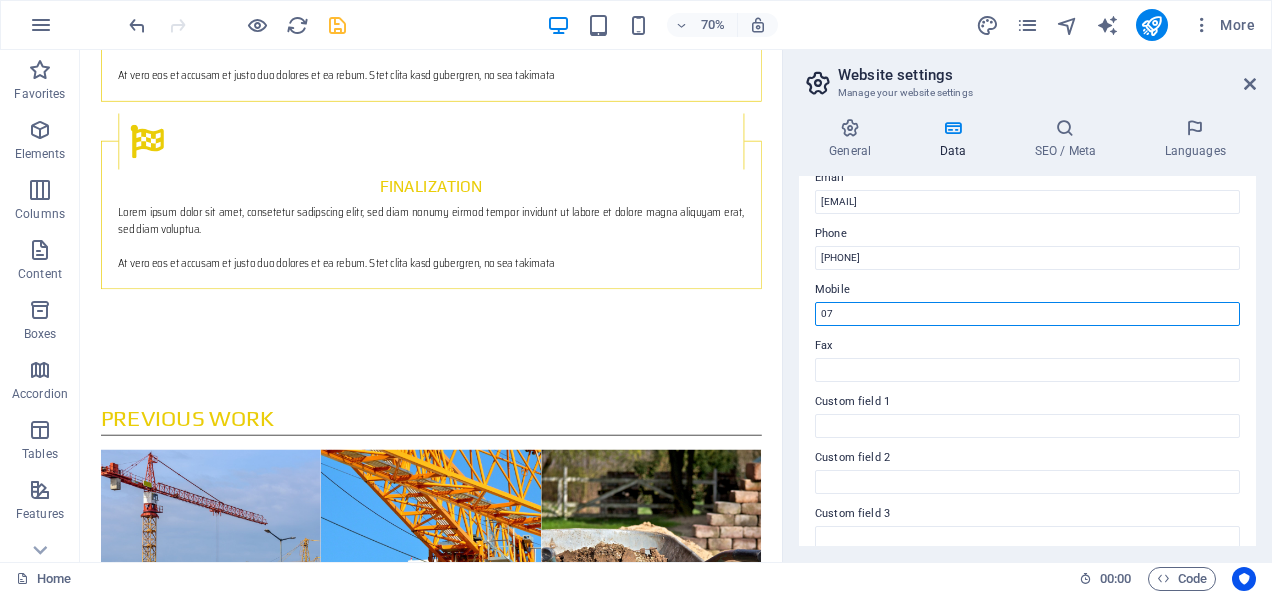 type on "0" 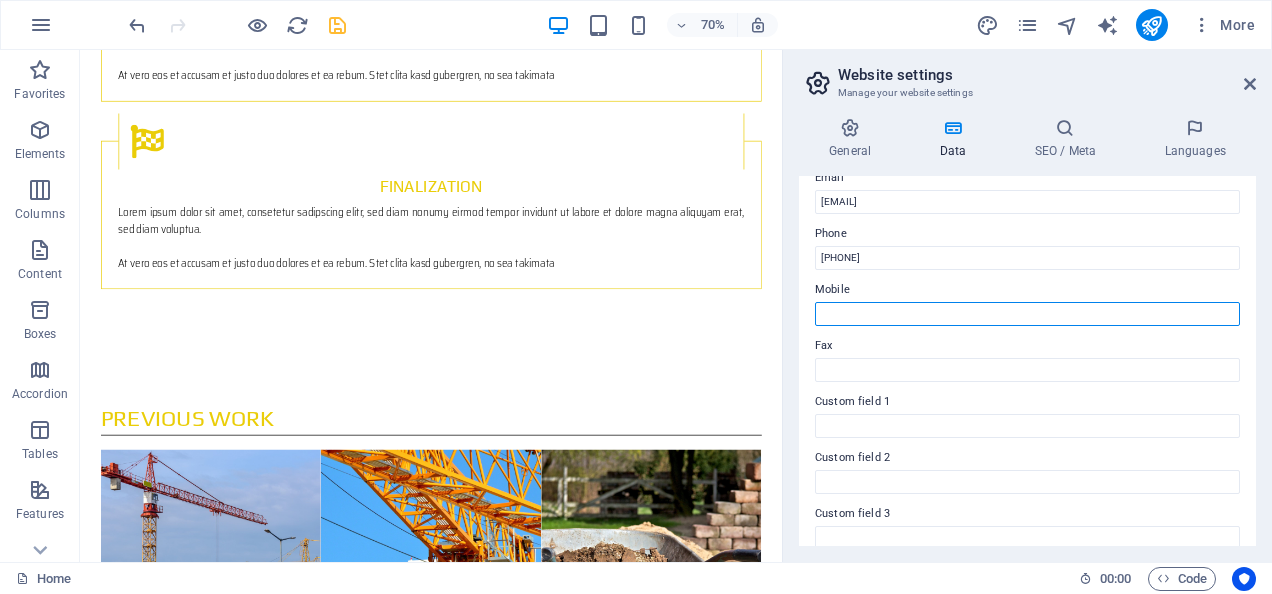 type 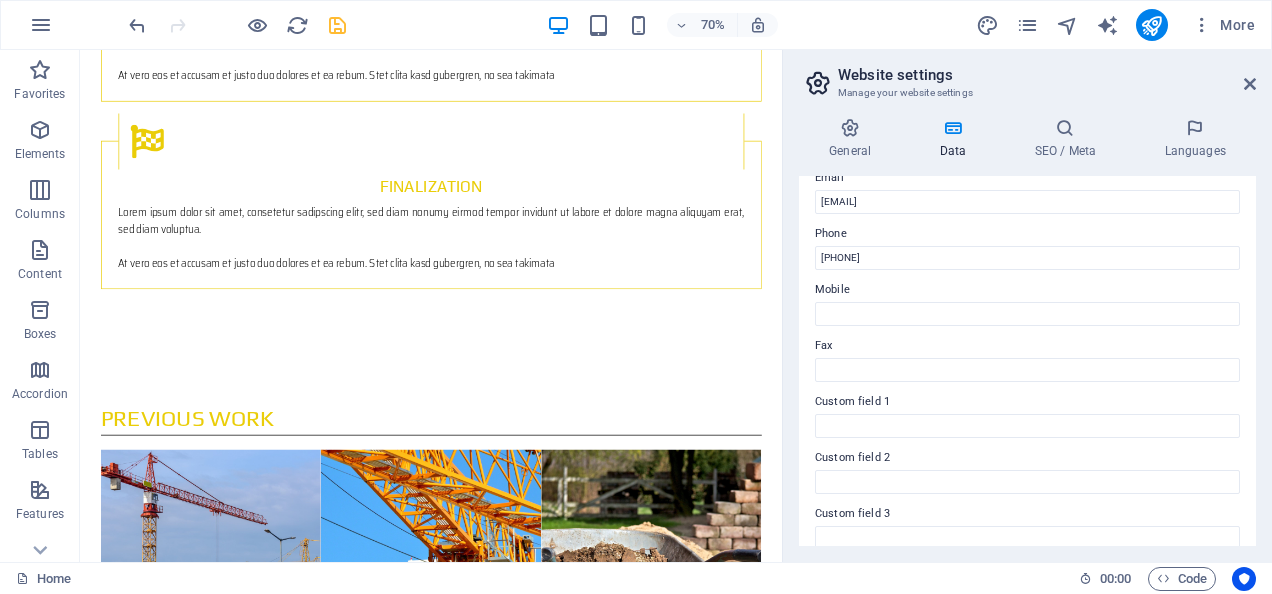 click on "Contact data for this website. This can be used everywhere on the website and will update automatically. Company M & D Fencing Contractors First name Last name Street [CITY] [CITY], [POSTAL CODE] [CITY] Email info@m-dfencing.co.uk Phone [PHONE] Mobile Fax Custom field 1 Custom field 2 Custom field 3 Custom field 4 Custom field 5 Custom field 6" at bounding box center [1027, 361] 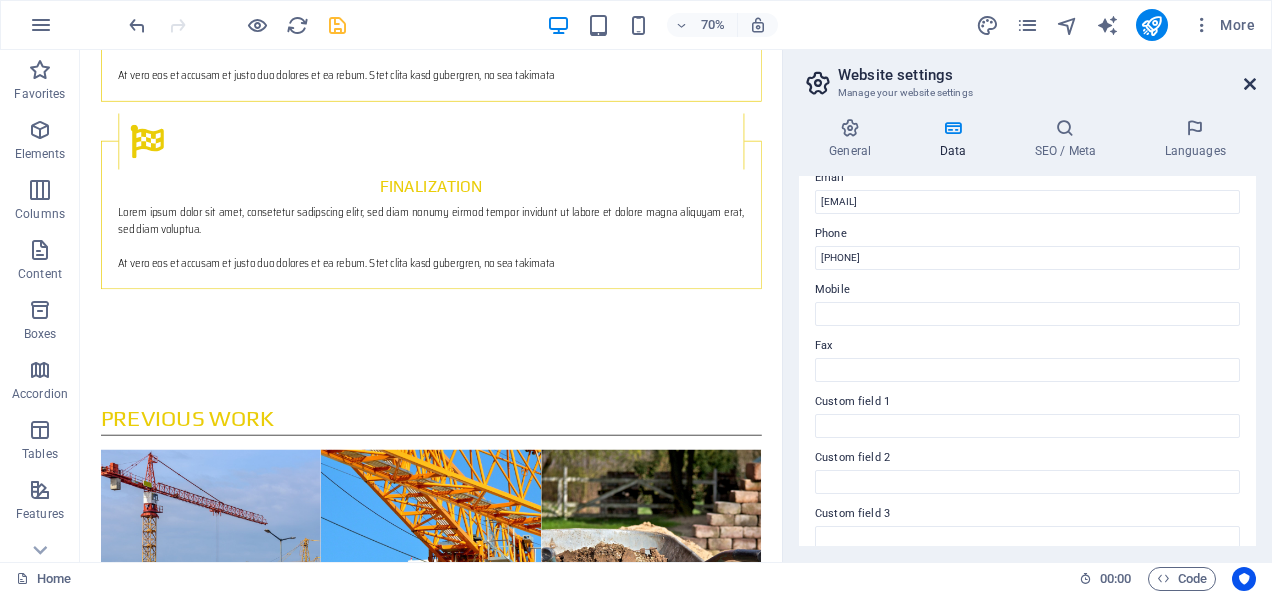click at bounding box center (1250, 84) 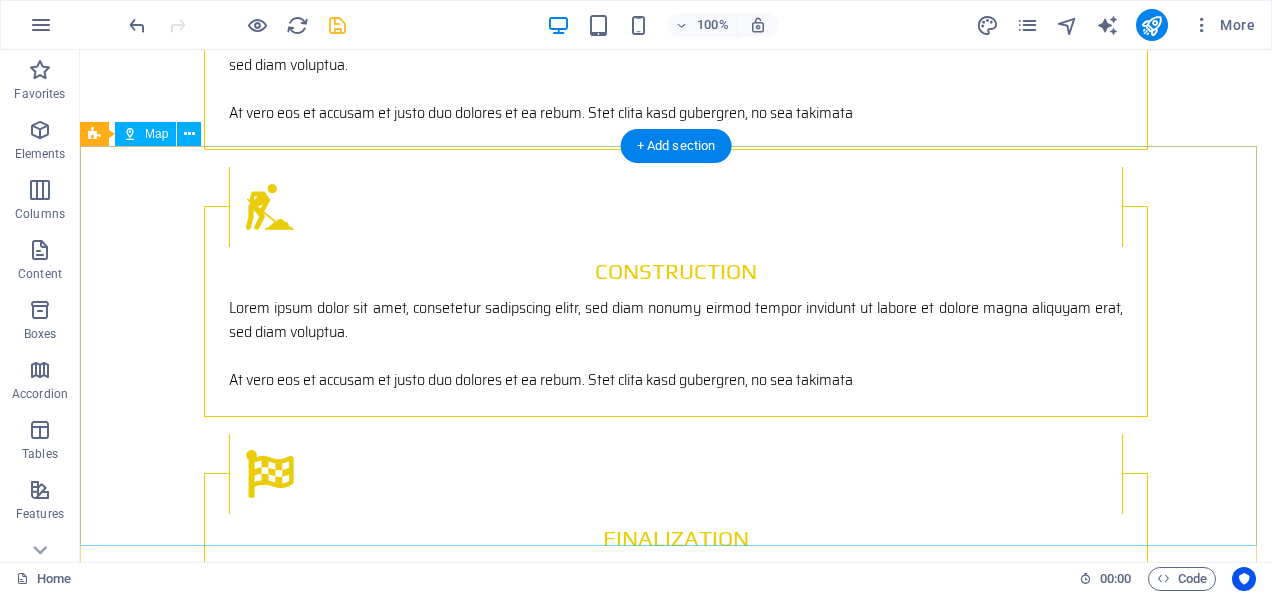 scroll, scrollTop: 2690, scrollLeft: 0, axis: vertical 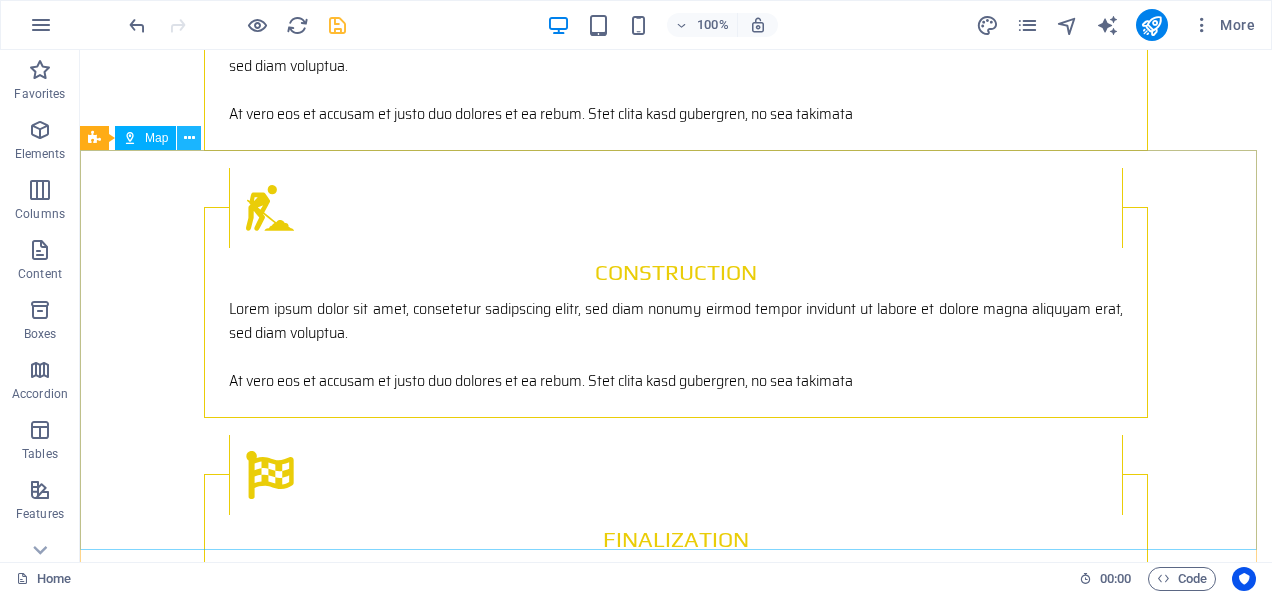 click at bounding box center [189, 138] 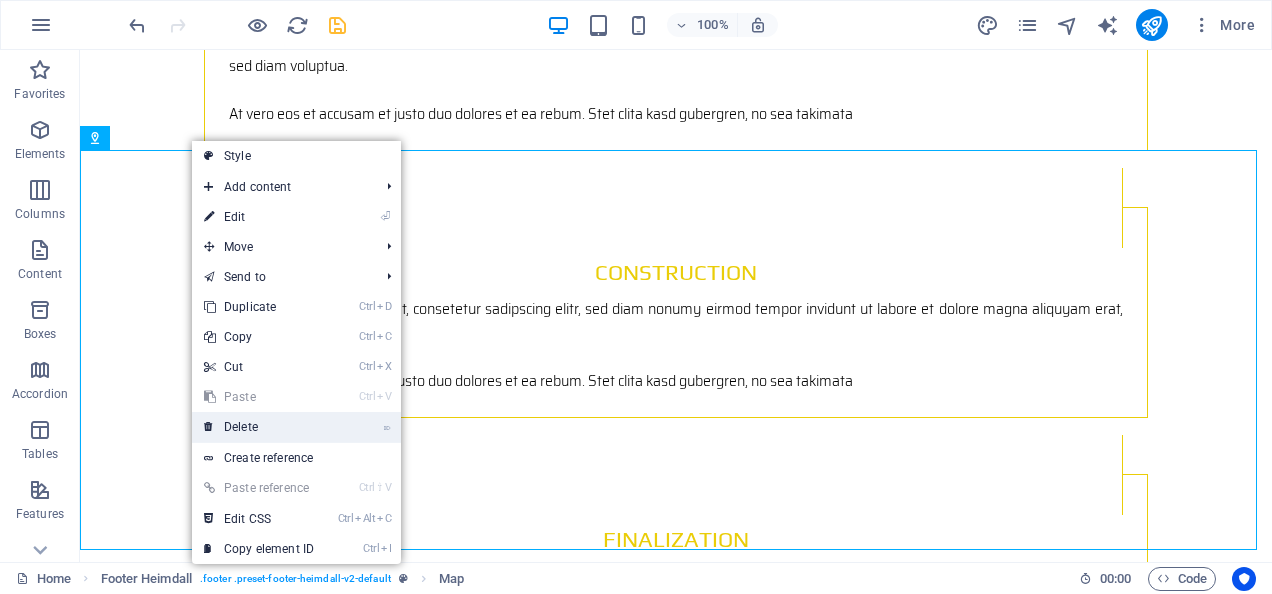 click on "⌦  Delete" at bounding box center [259, 427] 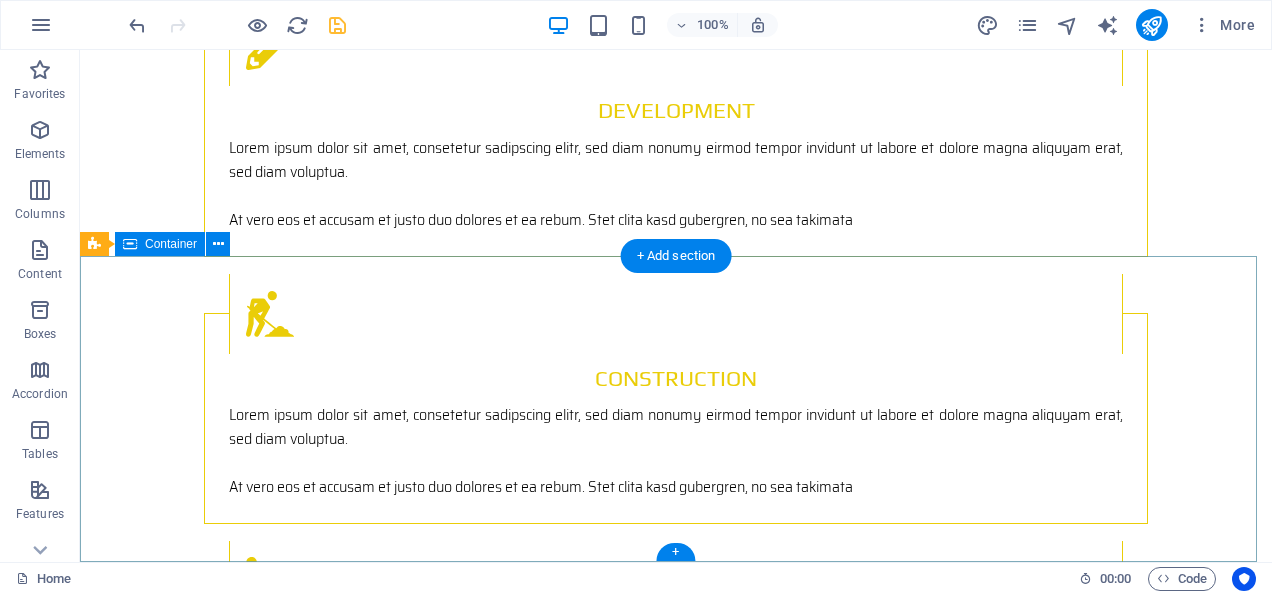 scroll, scrollTop: 2202, scrollLeft: 0, axis: vertical 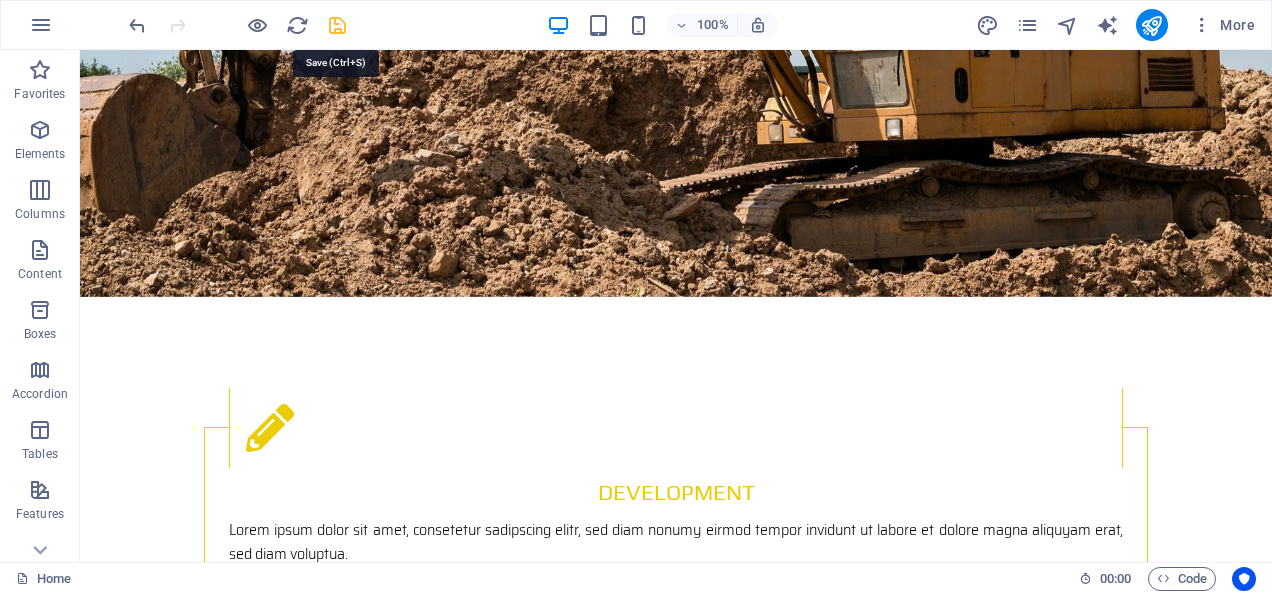 click at bounding box center [337, 25] 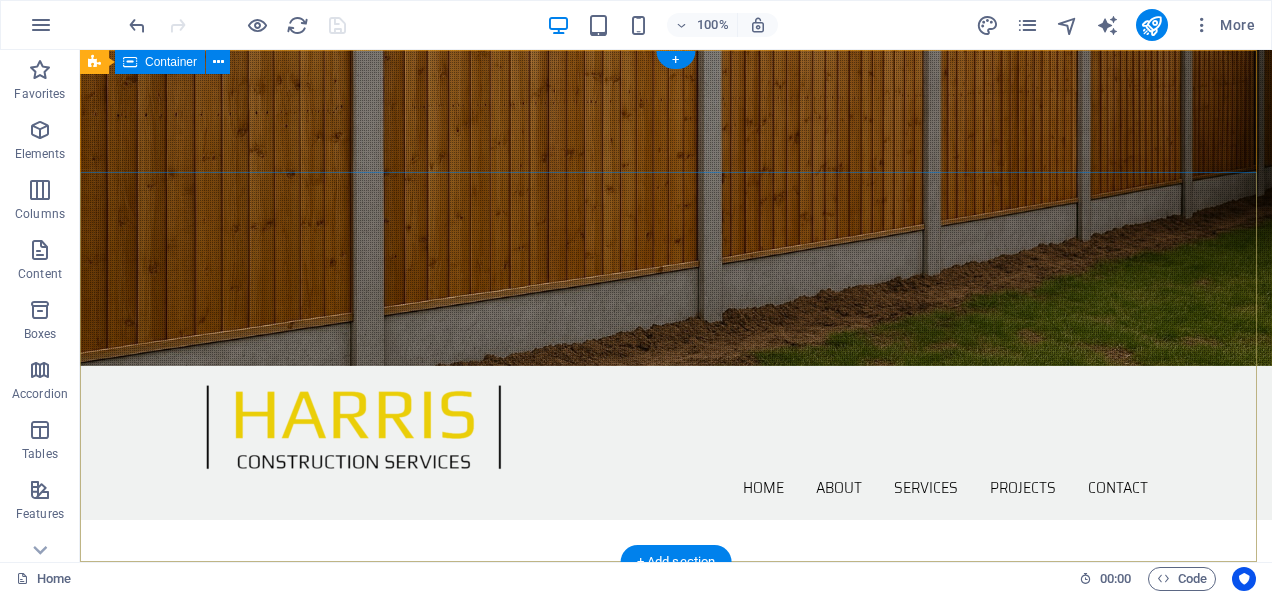 scroll, scrollTop: 0, scrollLeft: 0, axis: both 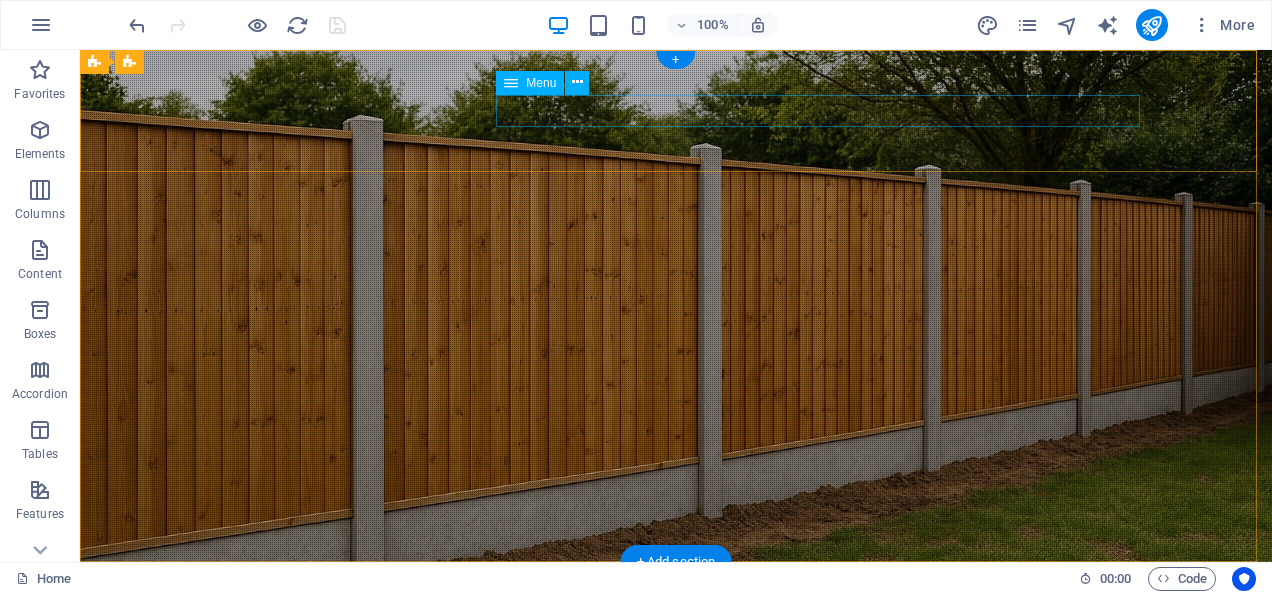 click on "Home About Services Projects Contact" at bounding box center [676, 684] 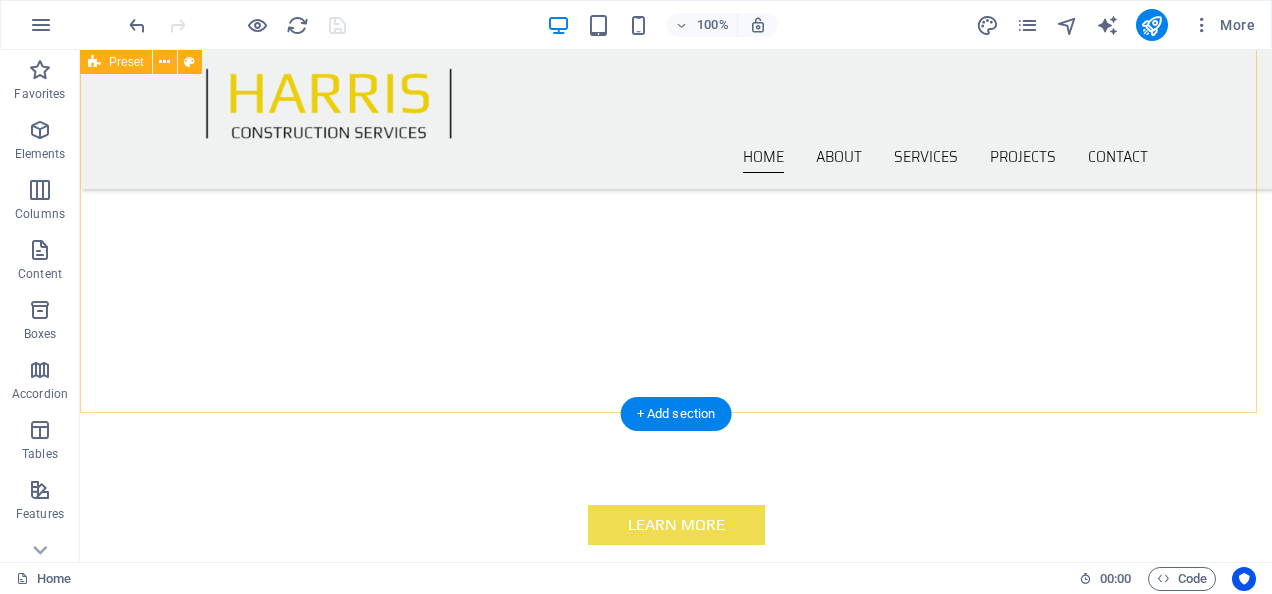 scroll, scrollTop: 0, scrollLeft: 0, axis: both 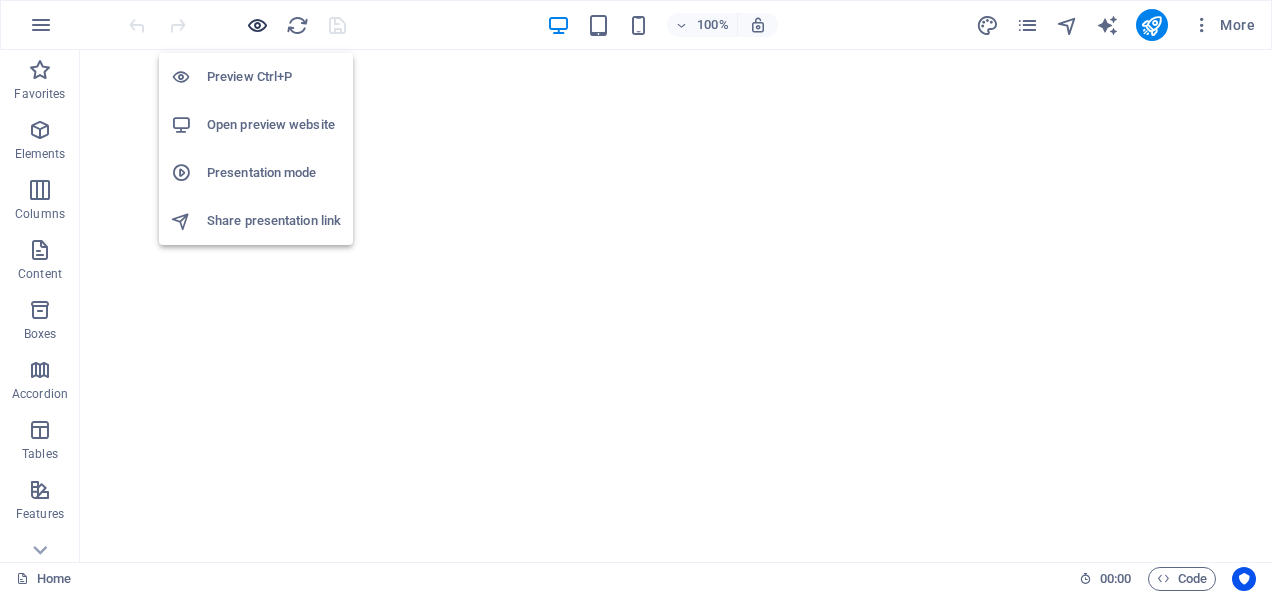 click at bounding box center [257, 25] 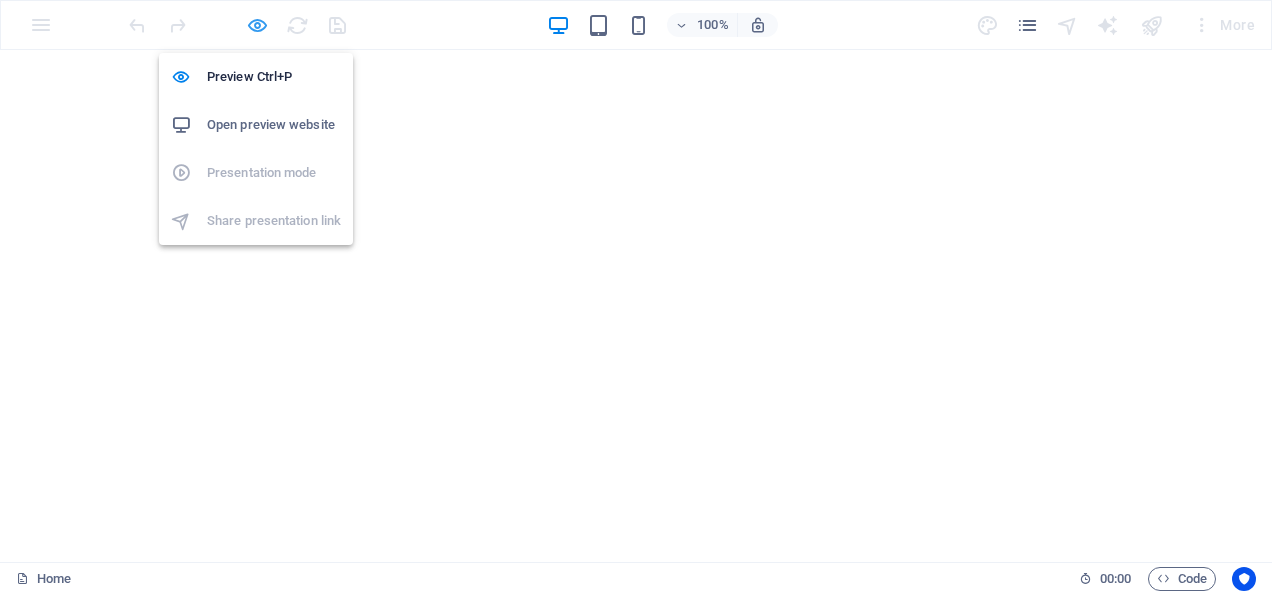 click at bounding box center [257, 25] 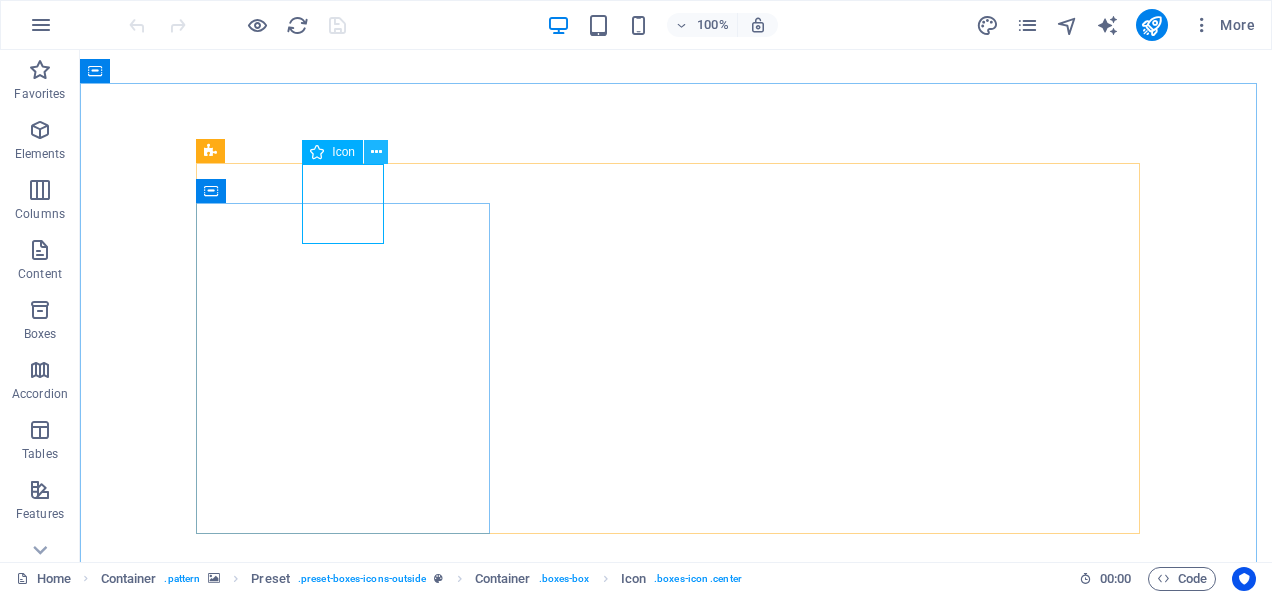 click at bounding box center (376, 152) 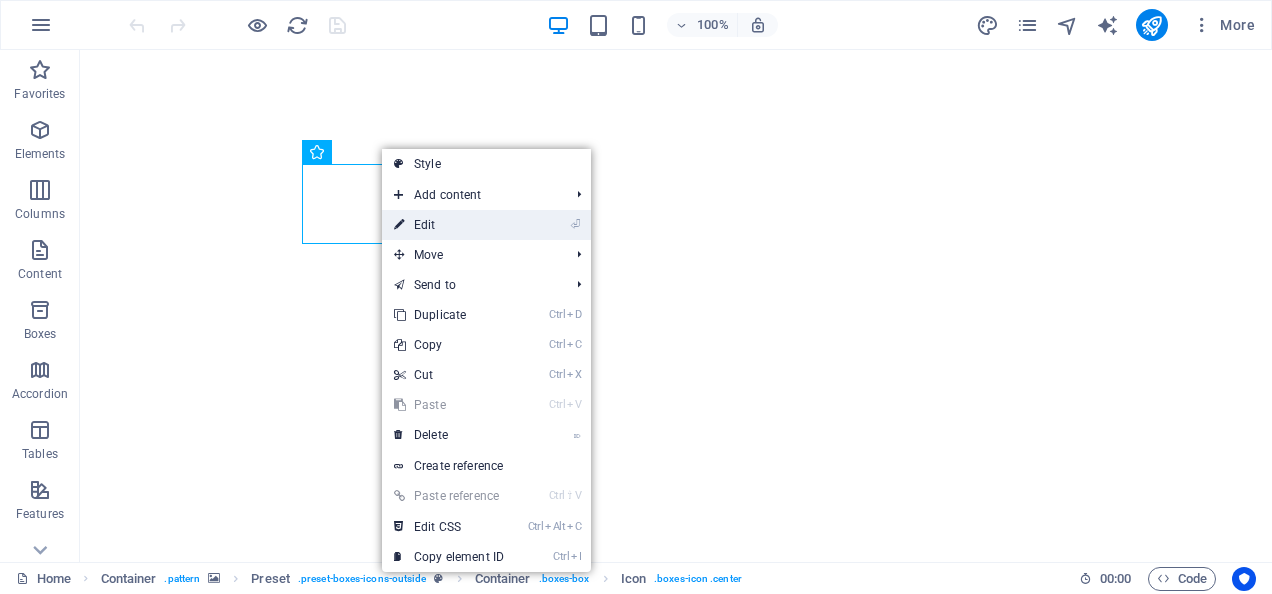 click on "⏎  Edit" at bounding box center (449, 225) 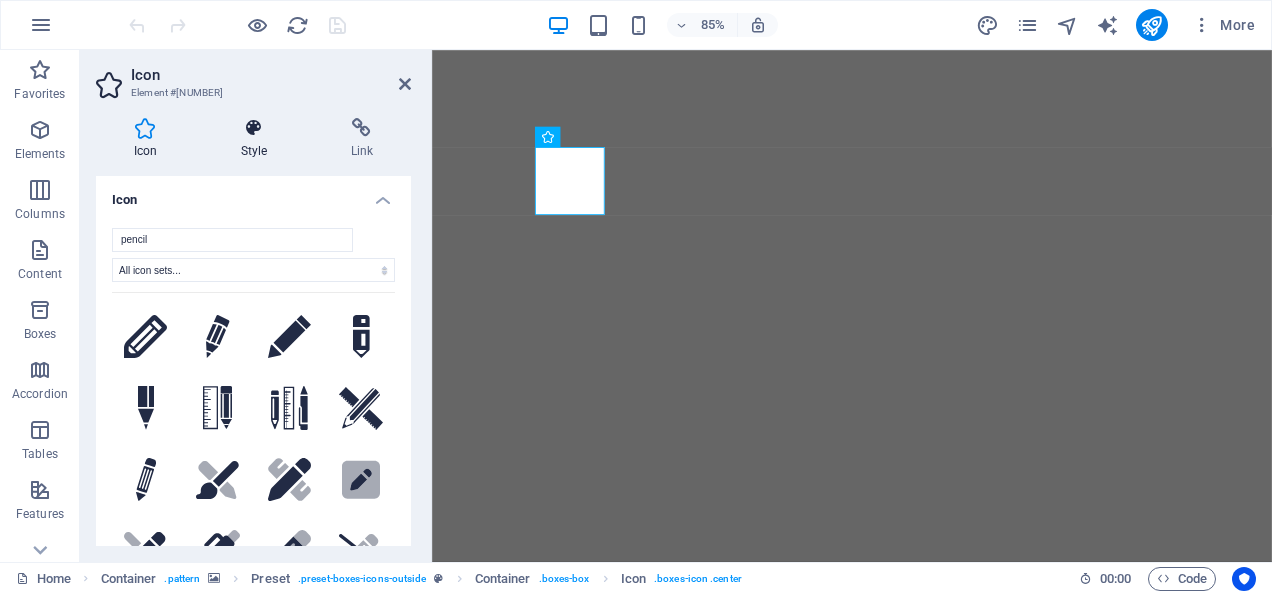 click on "Style" at bounding box center (258, 139) 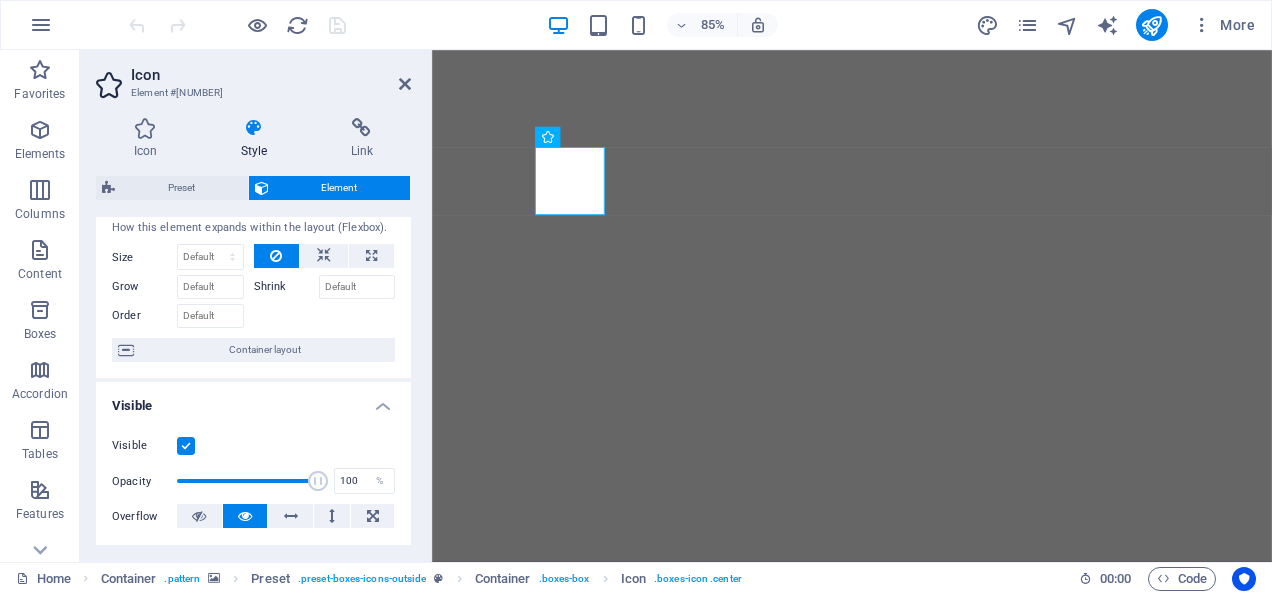 scroll, scrollTop: 0, scrollLeft: 0, axis: both 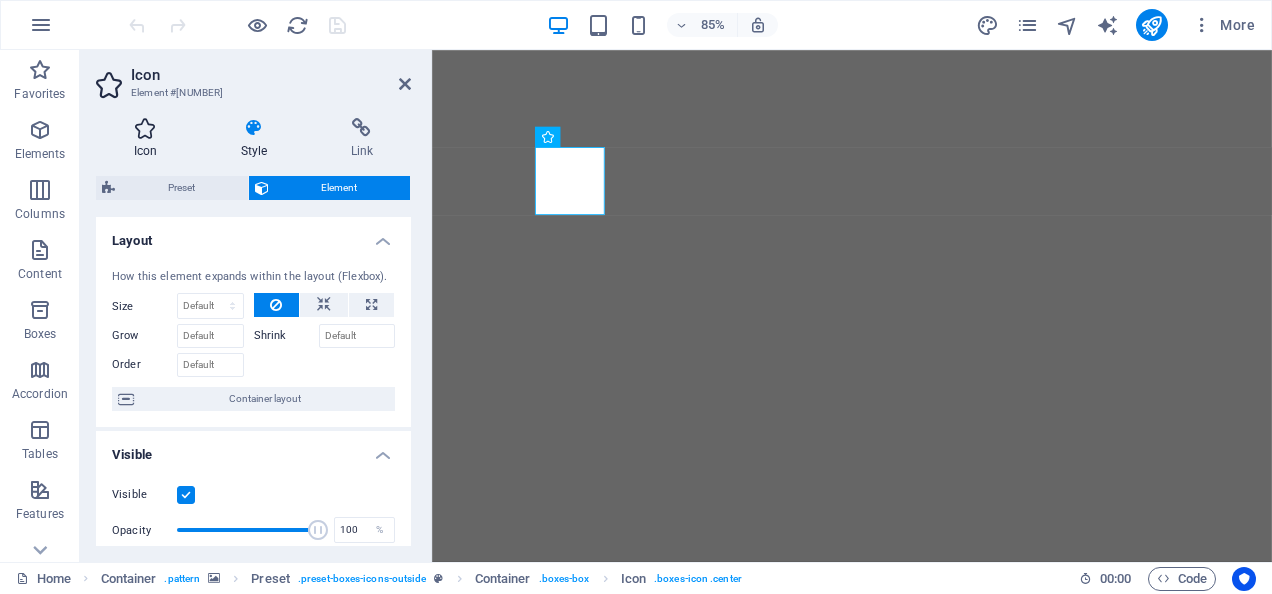 click at bounding box center [145, 128] 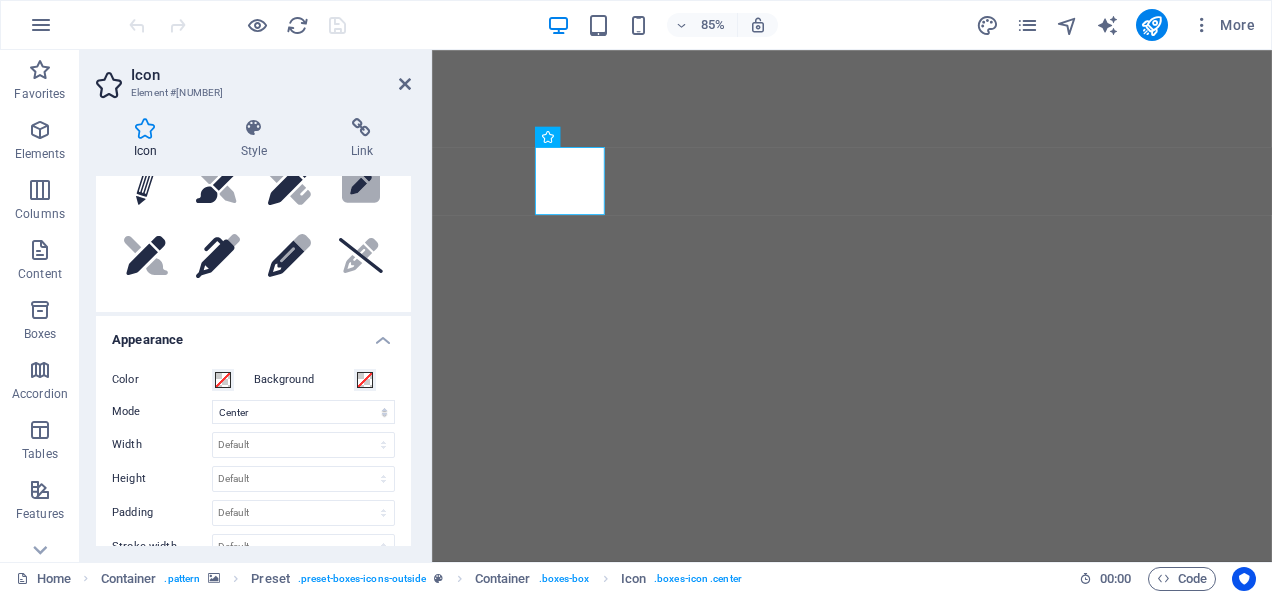 scroll, scrollTop: 404, scrollLeft: 0, axis: vertical 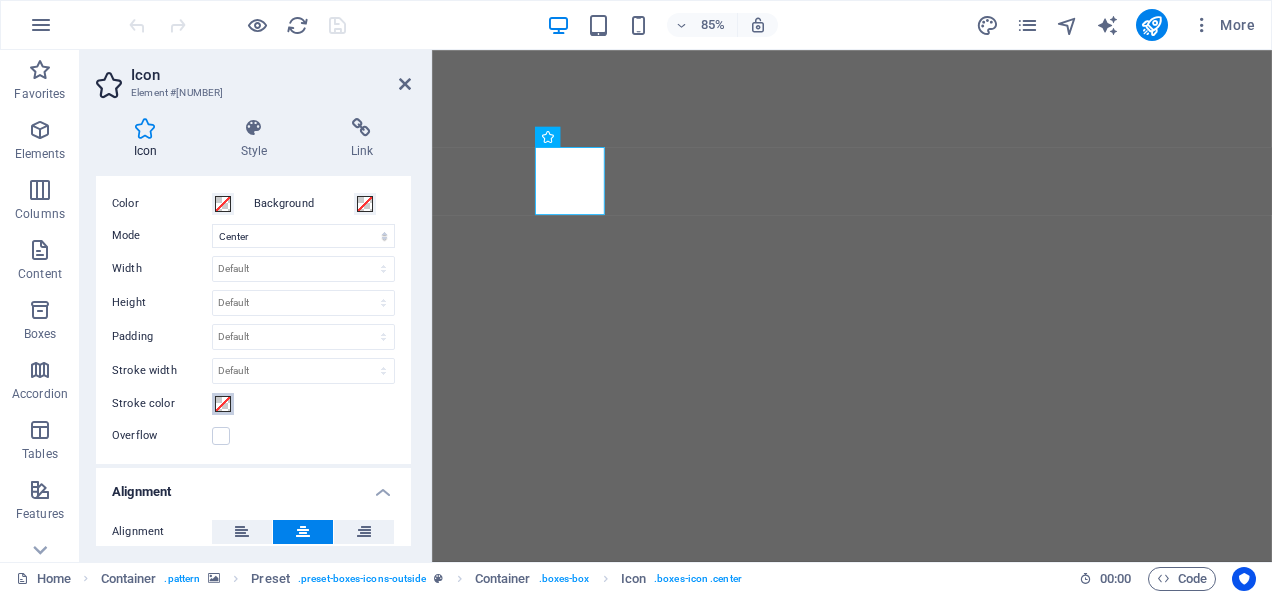 click at bounding box center [223, 404] 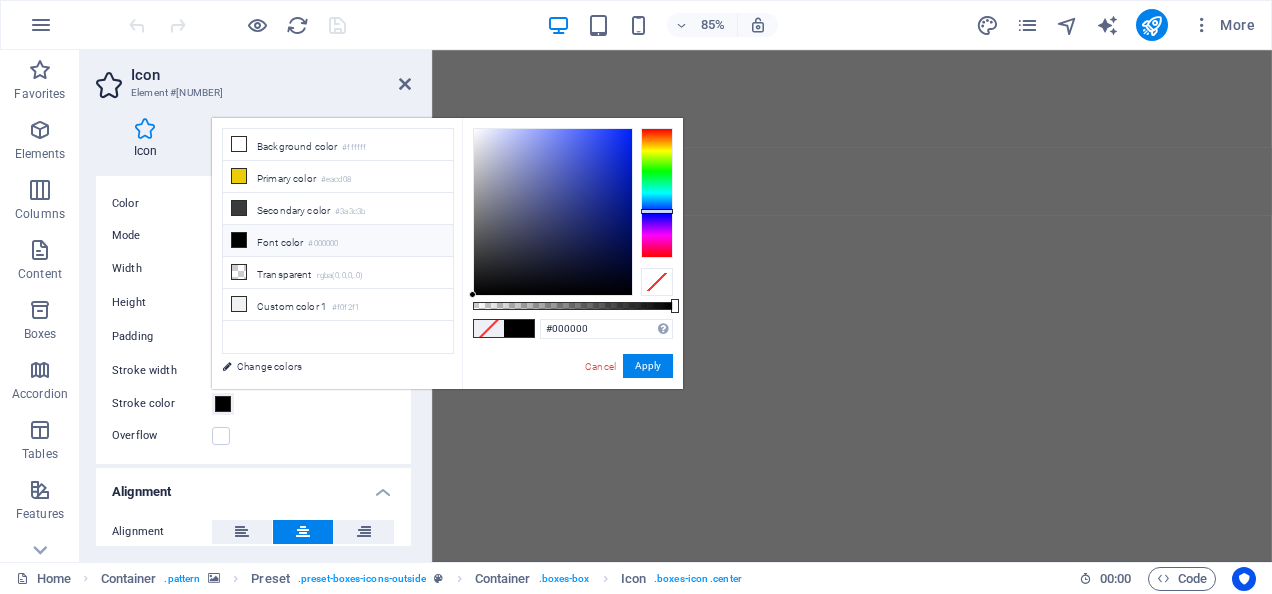 click at bounding box center [657, 193] 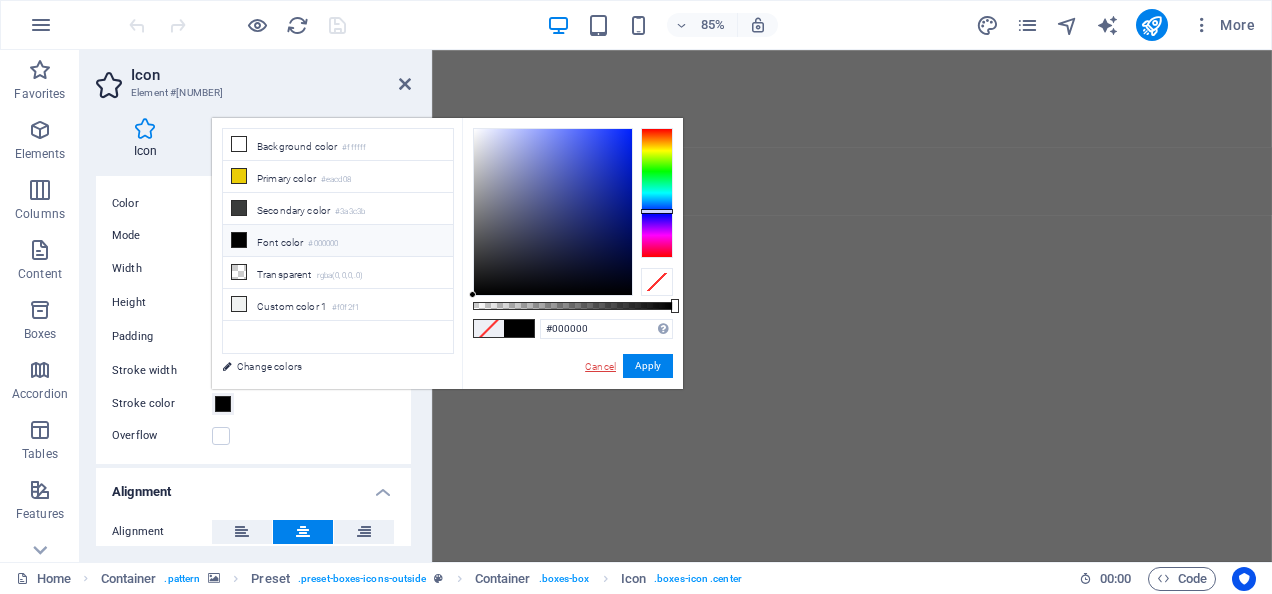 click on "Cancel" at bounding box center [600, 366] 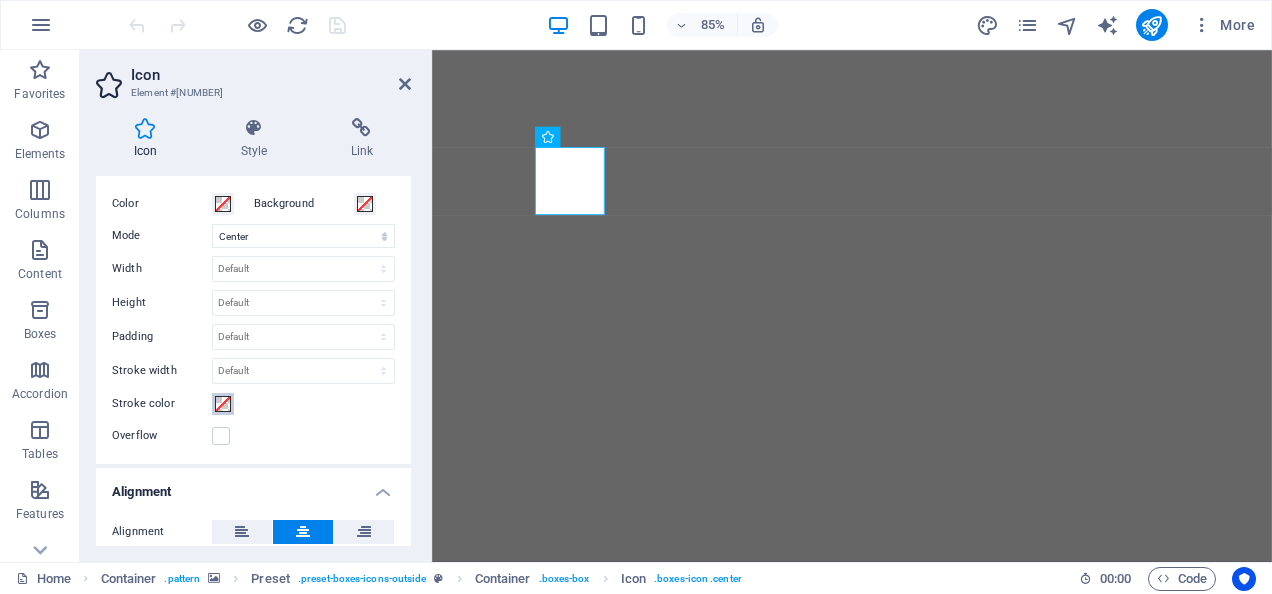 click at bounding box center [223, 404] 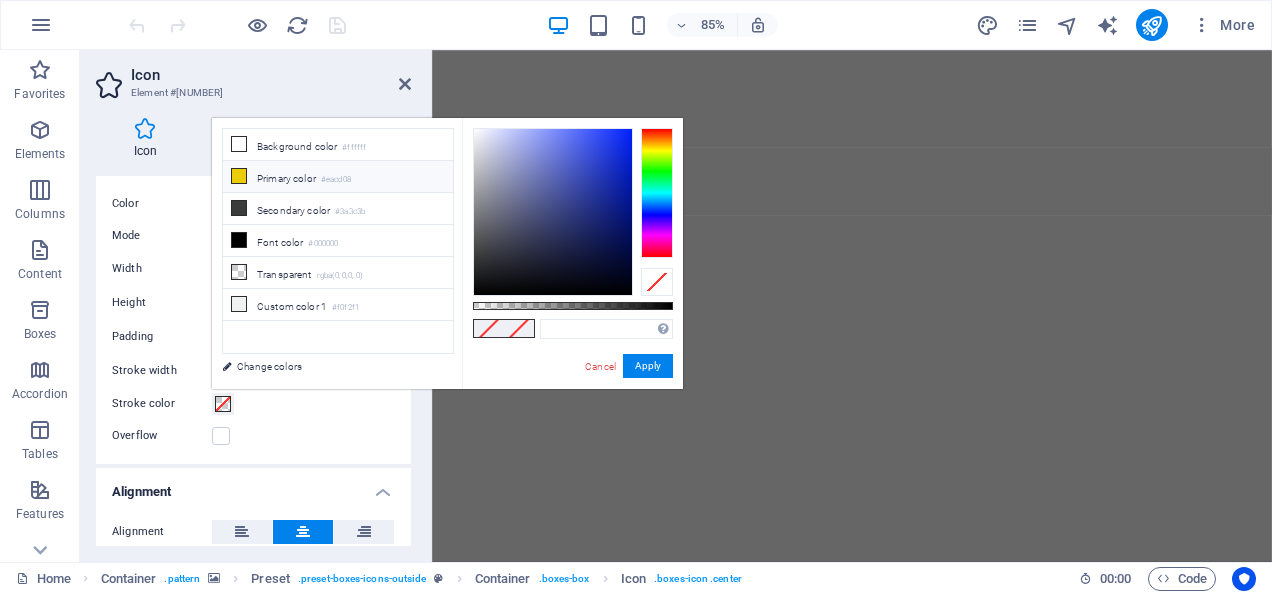 click on "Primary color
#eacd08" at bounding box center (338, 177) 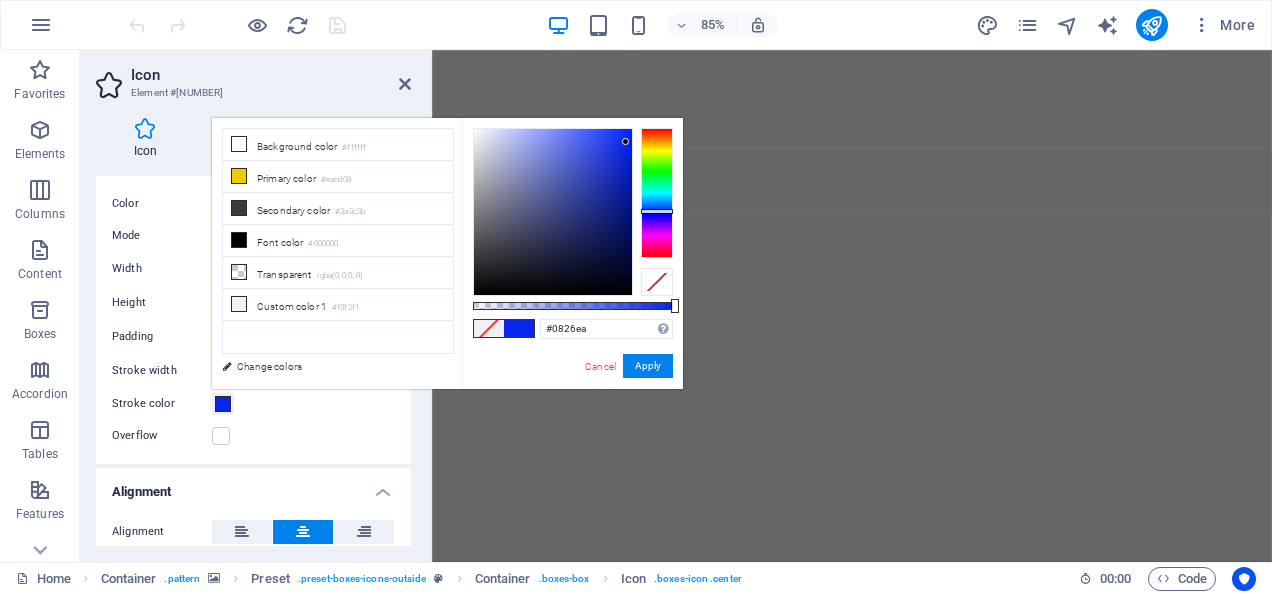 click at bounding box center [657, 193] 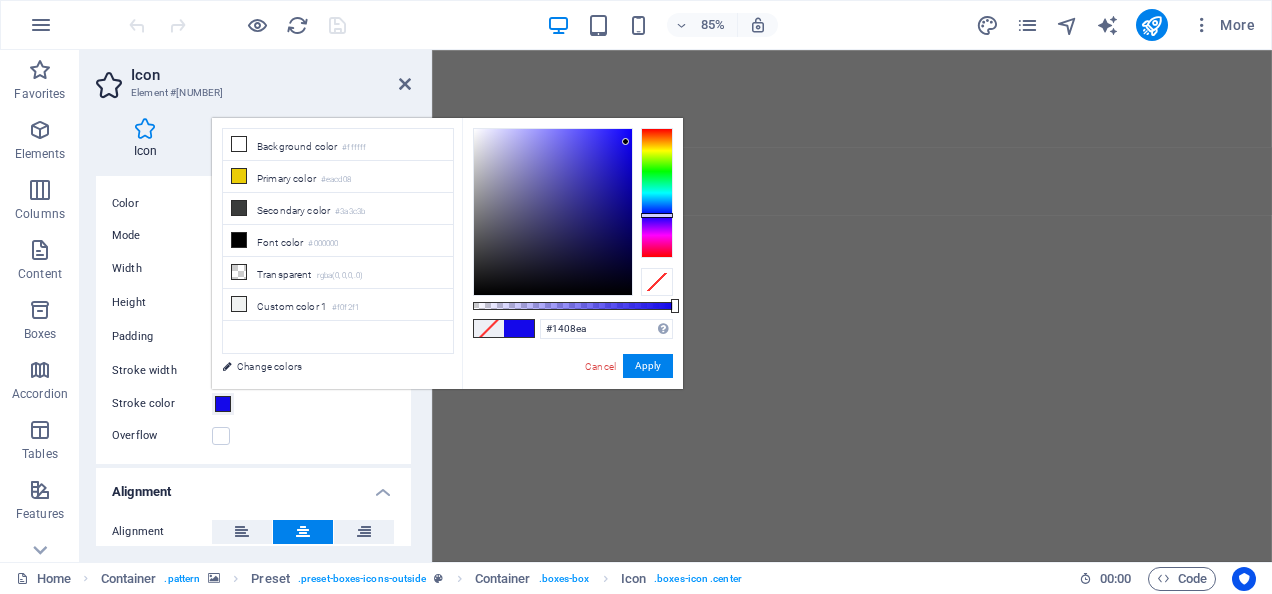 click at bounding box center (657, 193) 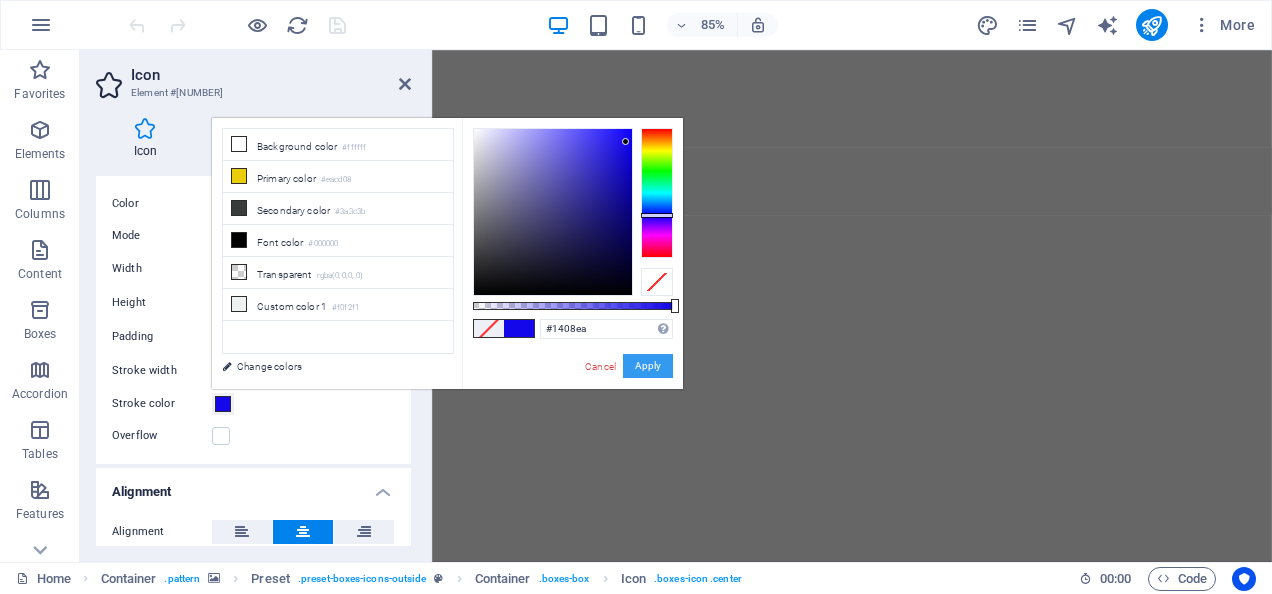 click on "Apply" at bounding box center [648, 366] 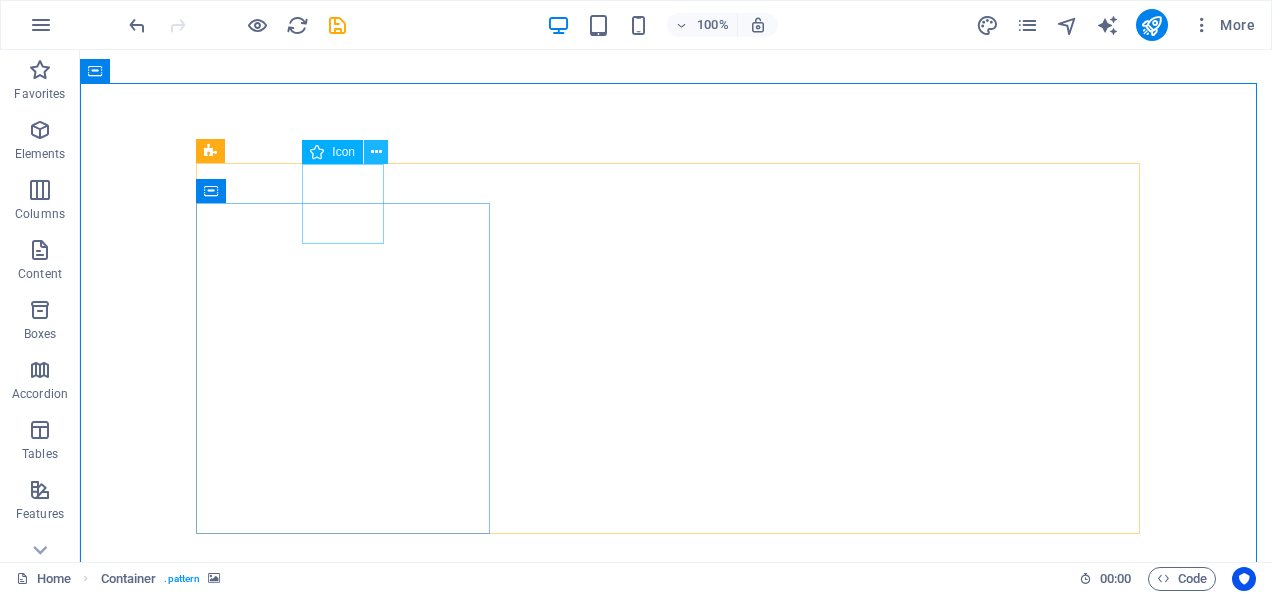 click at bounding box center [376, 152] 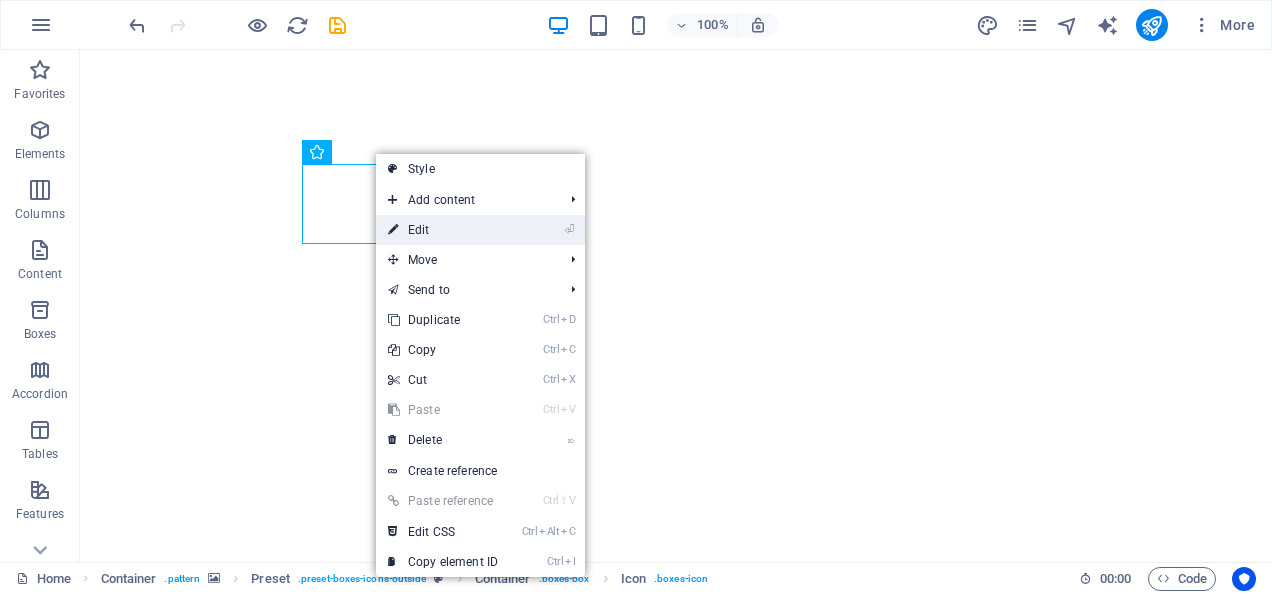 click on "⏎  Edit" at bounding box center (443, 230) 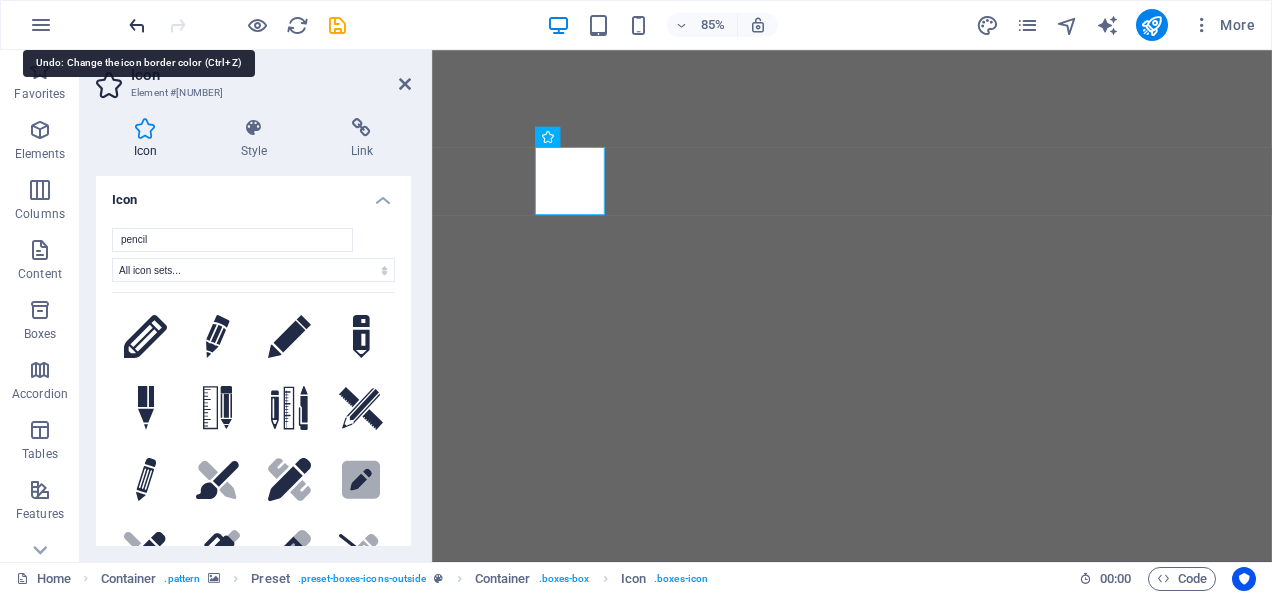 click at bounding box center [137, 25] 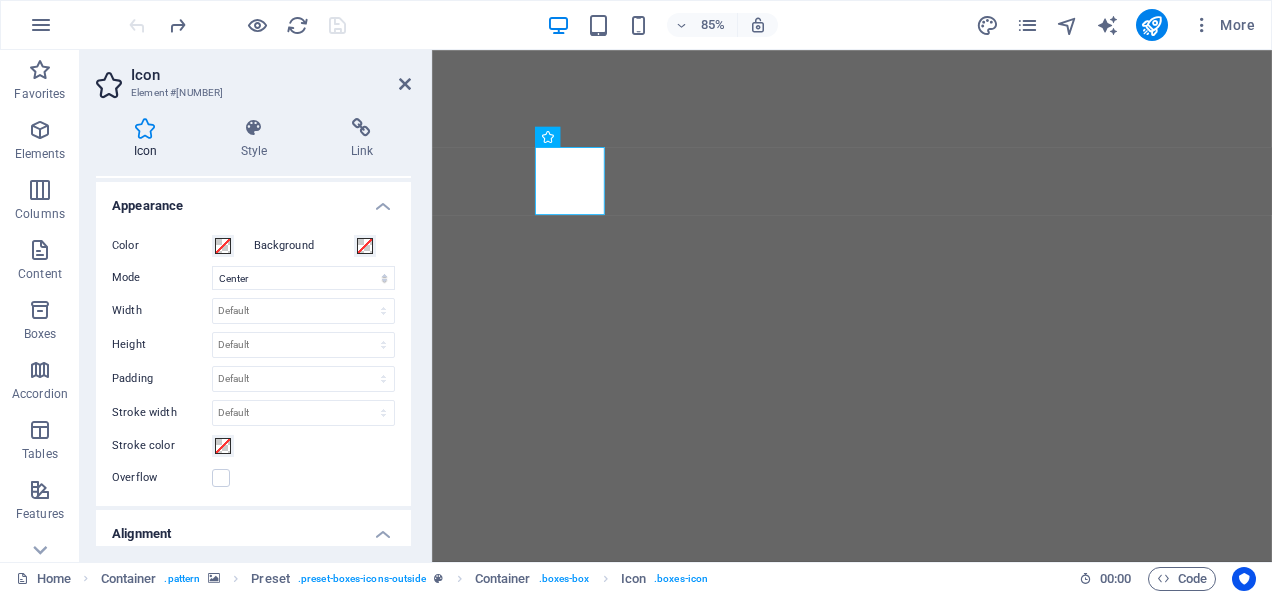 scroll, scrollTop: 432, scrollLeft: 0, axis: vertical 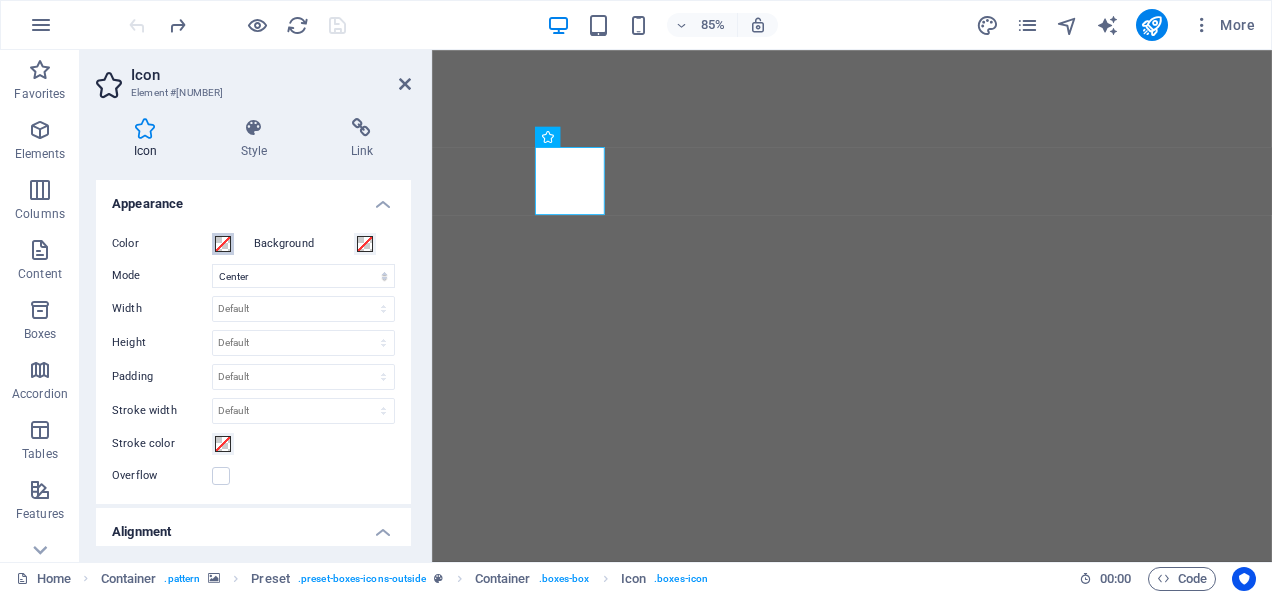 click at bounding box center [223, 244] 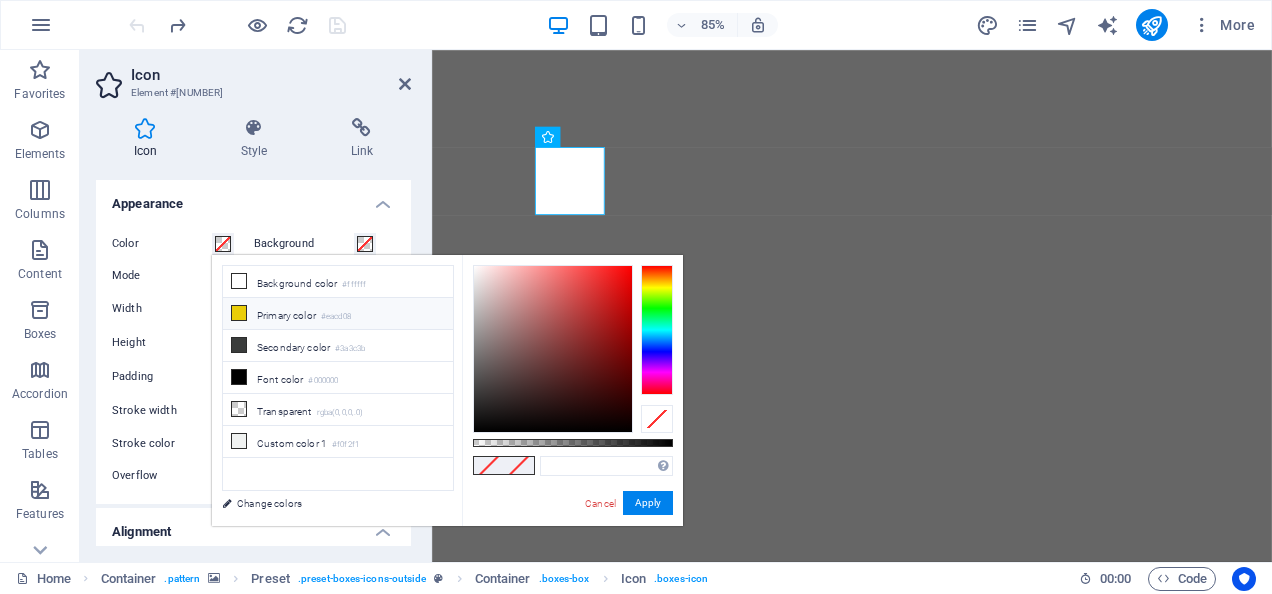 click on "Primary color
#eacd08" at bounding box center (338, 314) 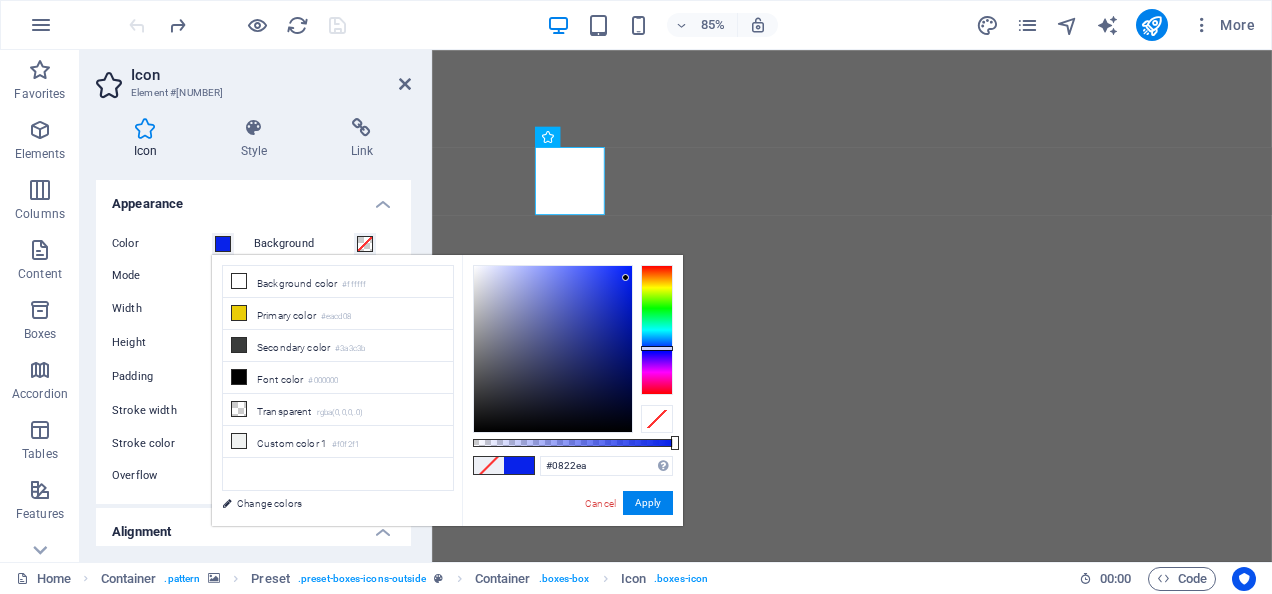 click at bounding box center [657, 330] 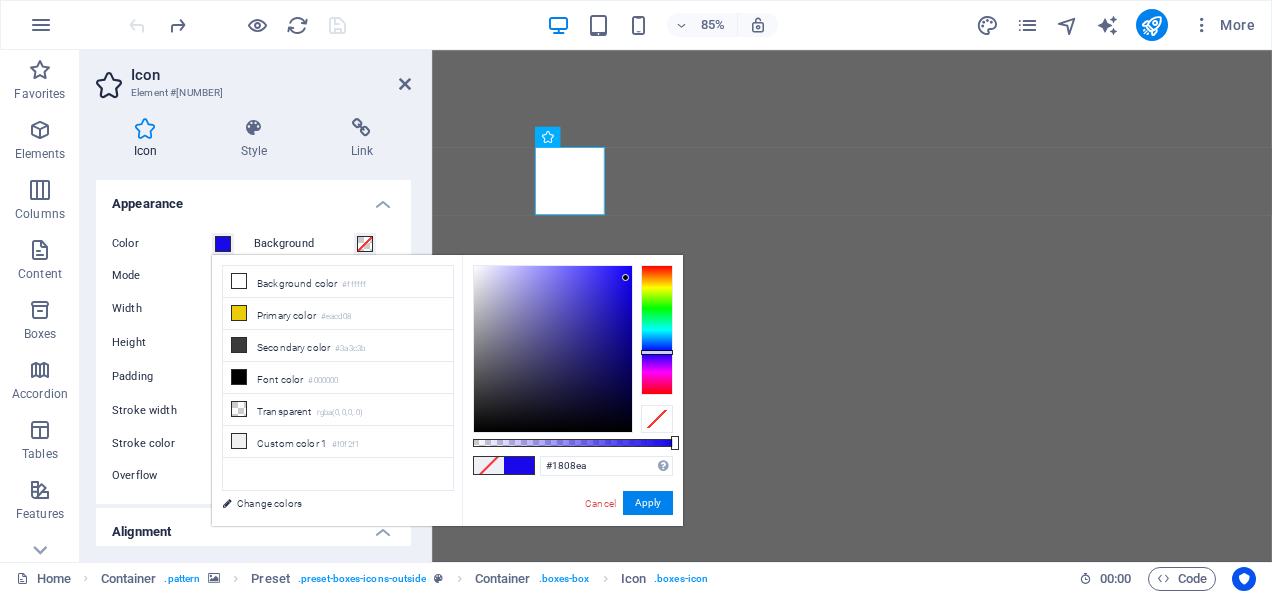 click at bounding box center (657, 330) 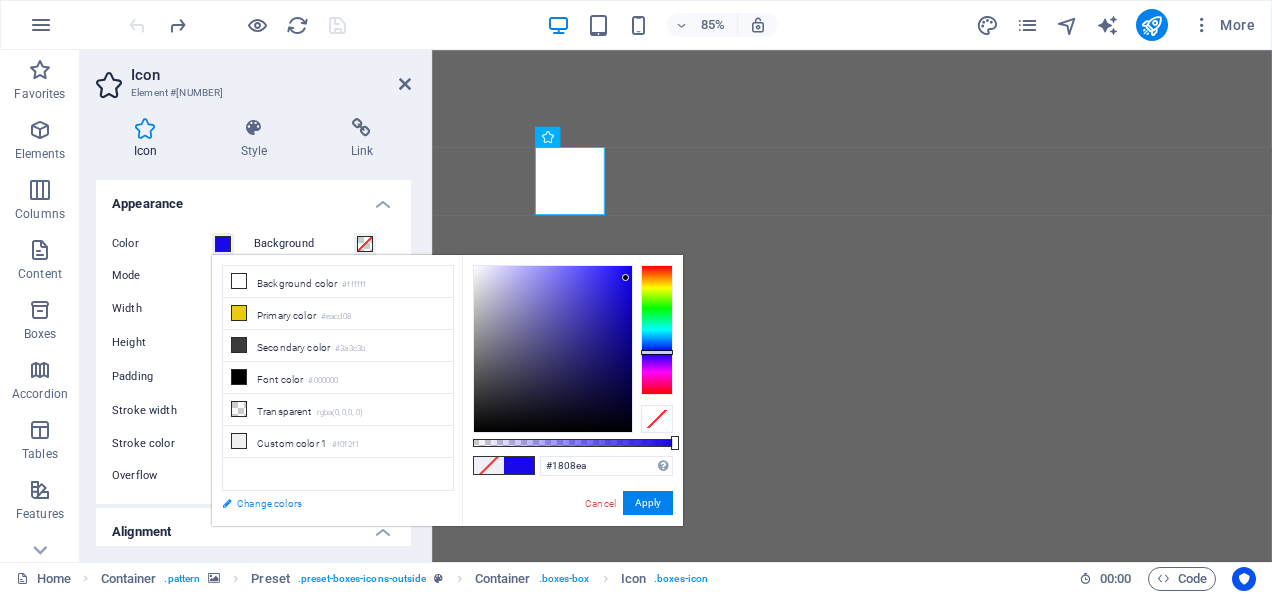 click on "Change colors" at bounding box center (328, 503) 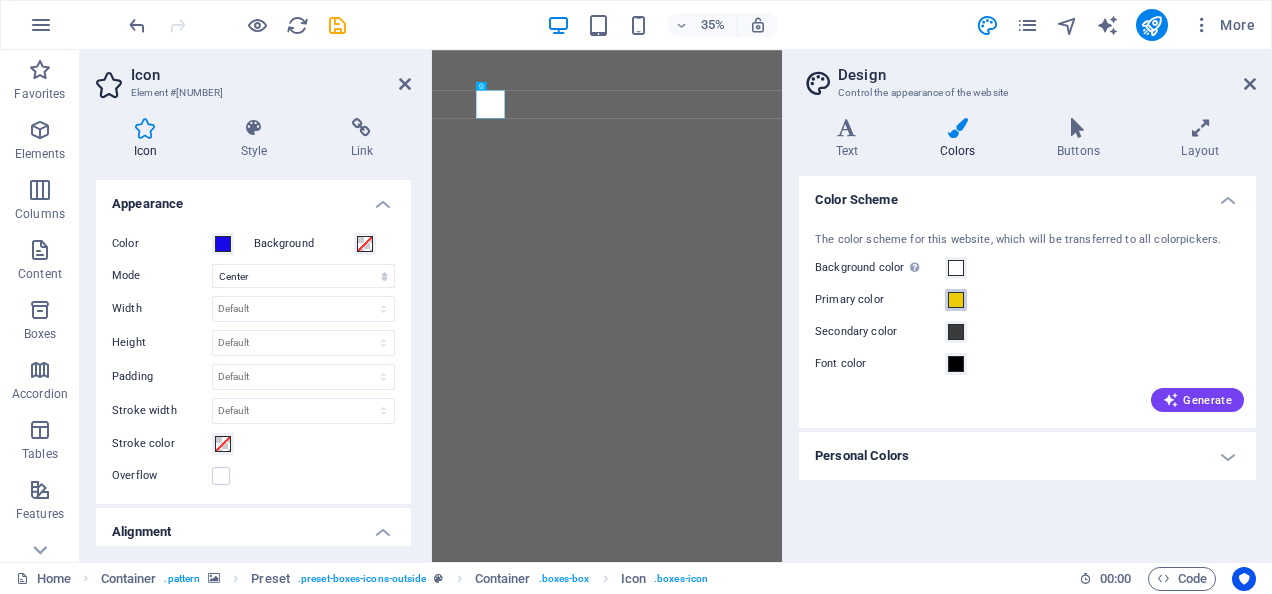click at bounding box center (956, 300) 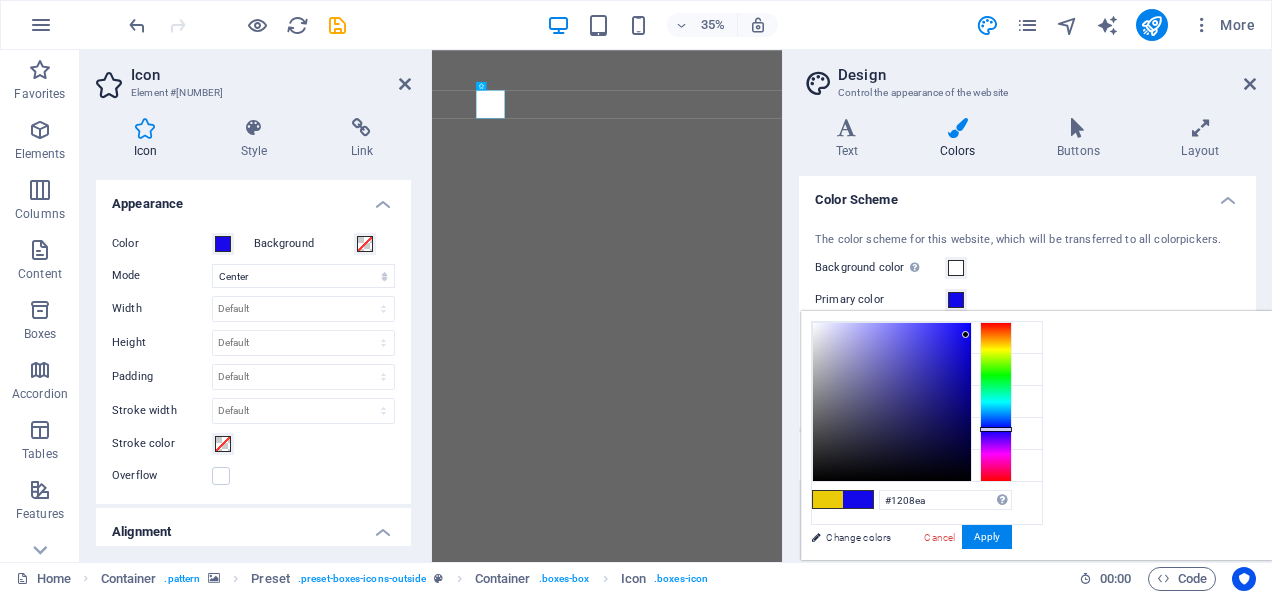 click at bounding box center (996, 402) 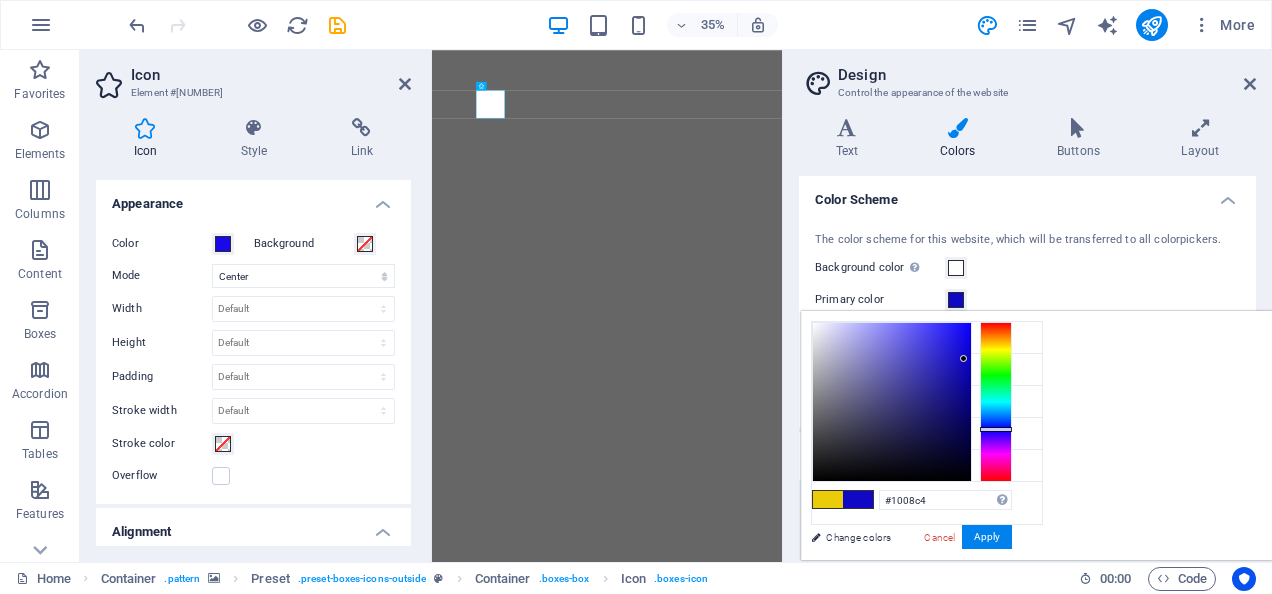 click at bounding box center (892, 402) 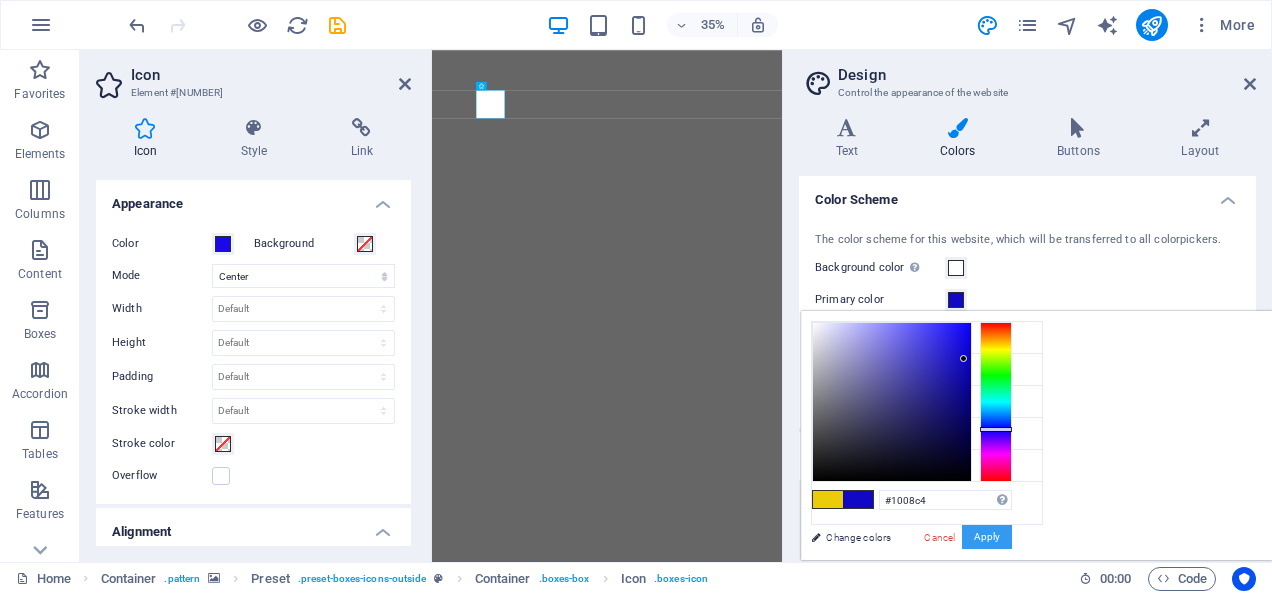 click on "Apply" at bounding box center [987, 537] 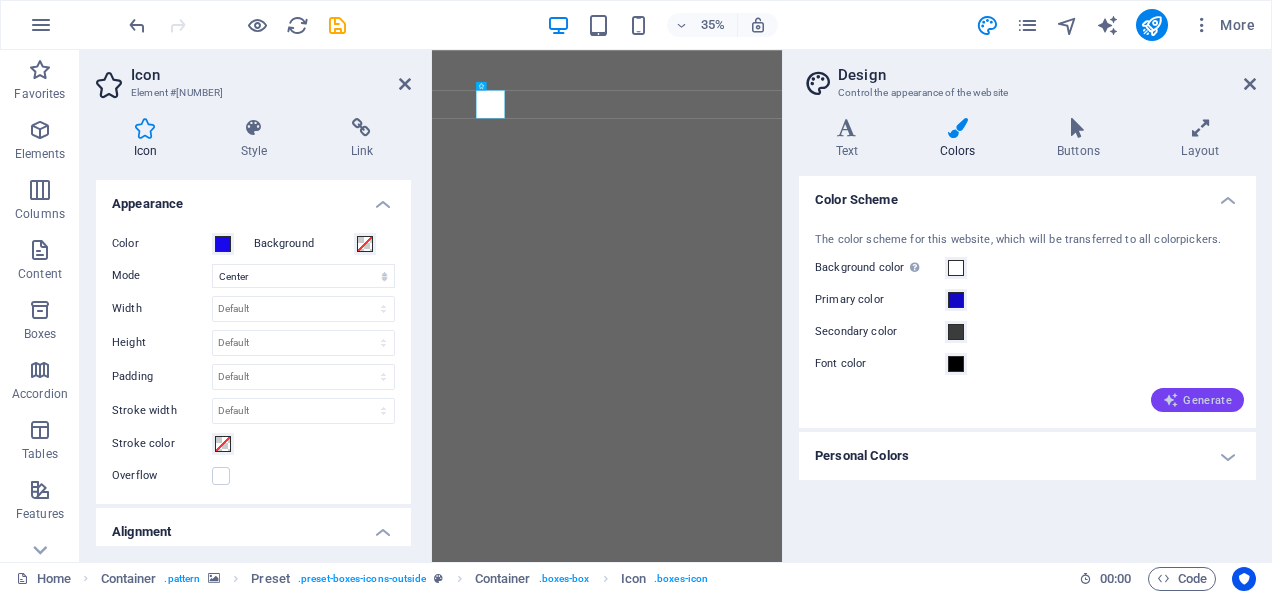 click on "Generate" at bounding box center [1197, 400] 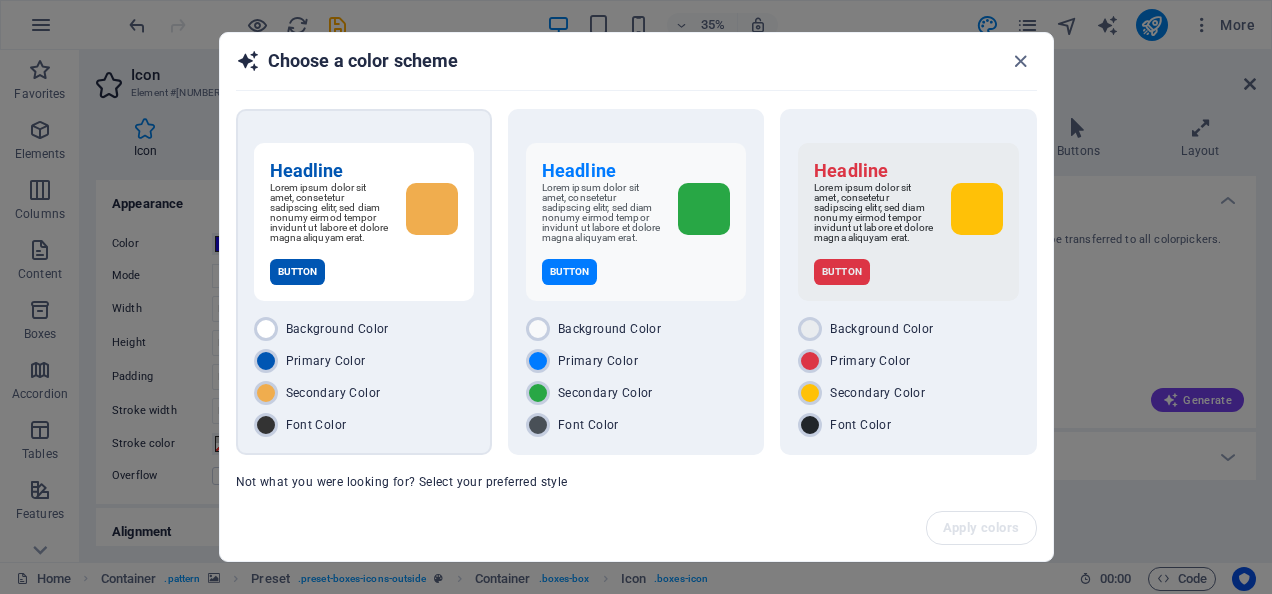 scroll, scrollTop: 66, scrollLeft: 0, axis: vertical 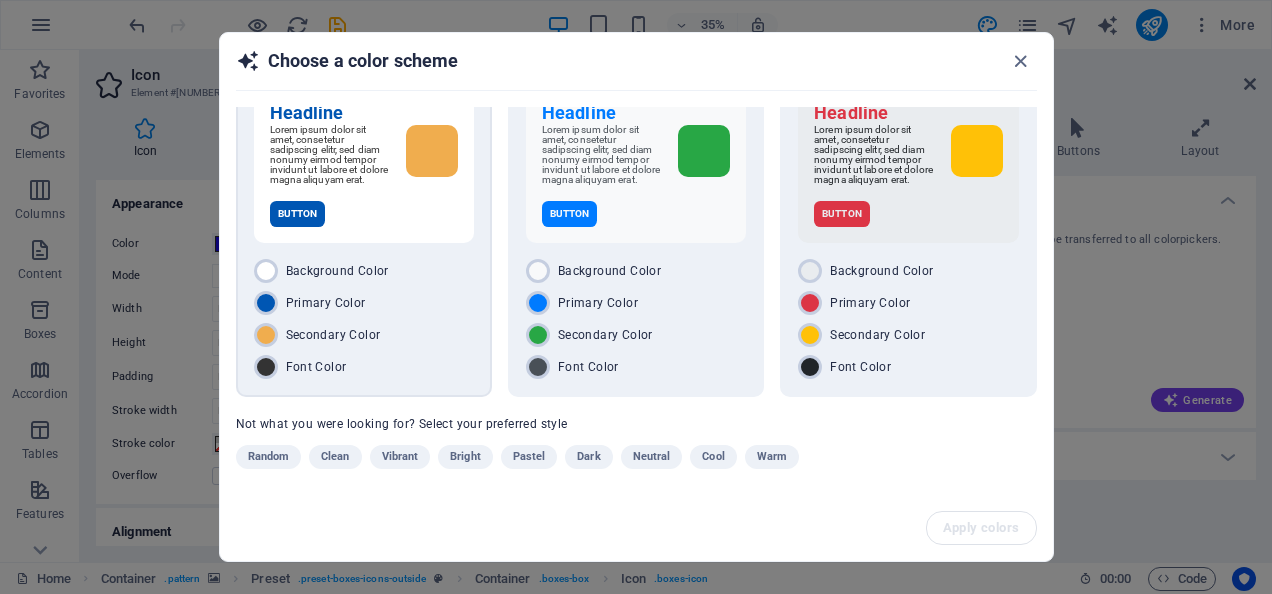 click on "Background Color Primary Color Secondary Color Font Color" at bounding box center [364, 319] 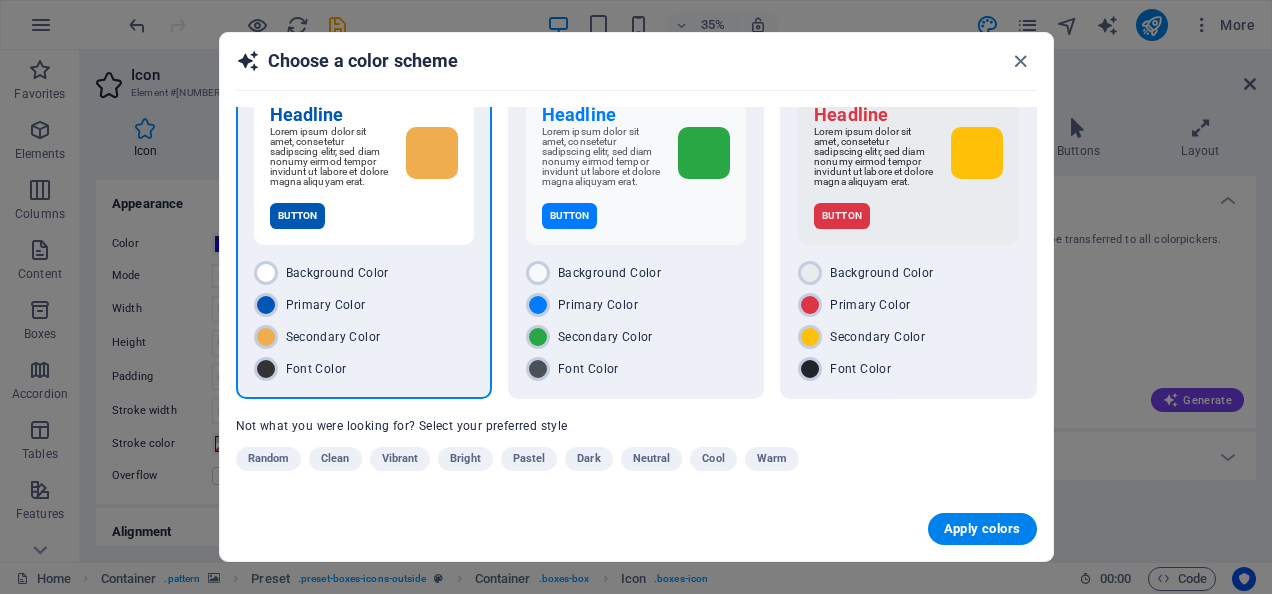 scroll, scrollTop: 65, scrollLeft: 0, axis: vertical 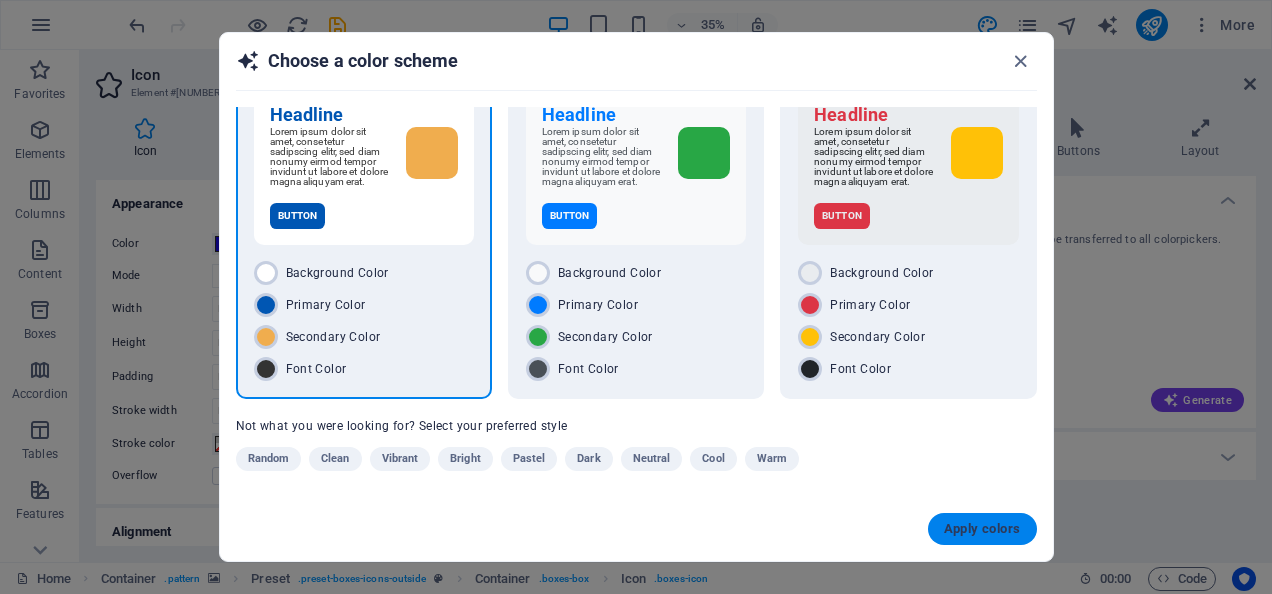 click on "Apply colors" at bounding box center (982, 529) 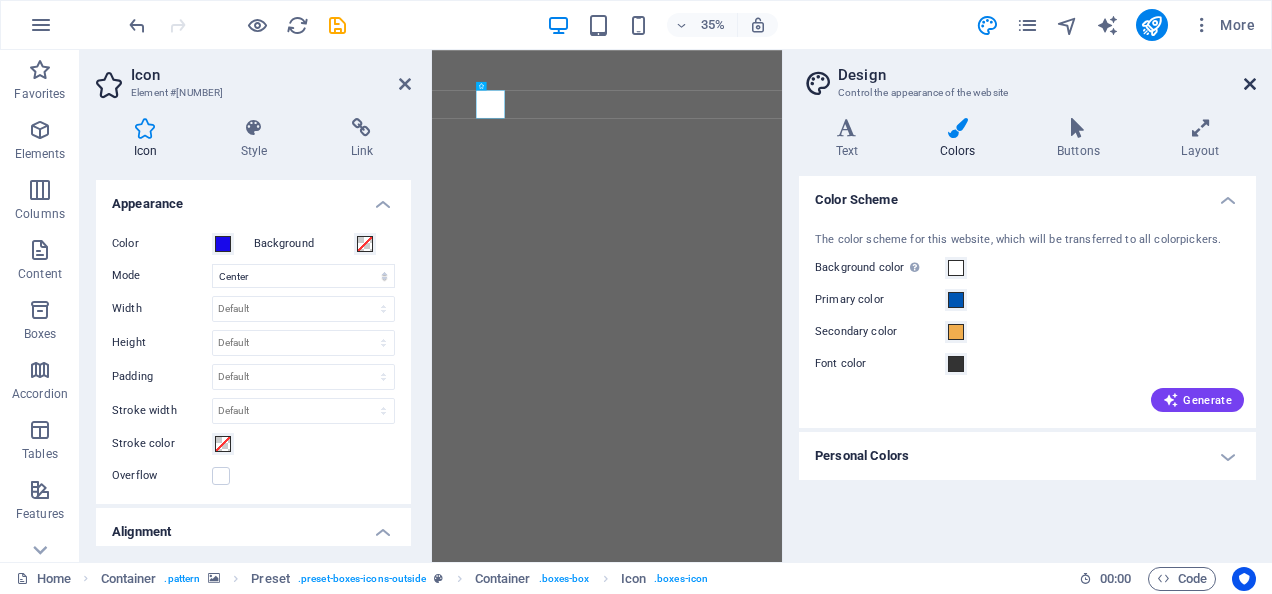 click at bounding box center (1250, 84) 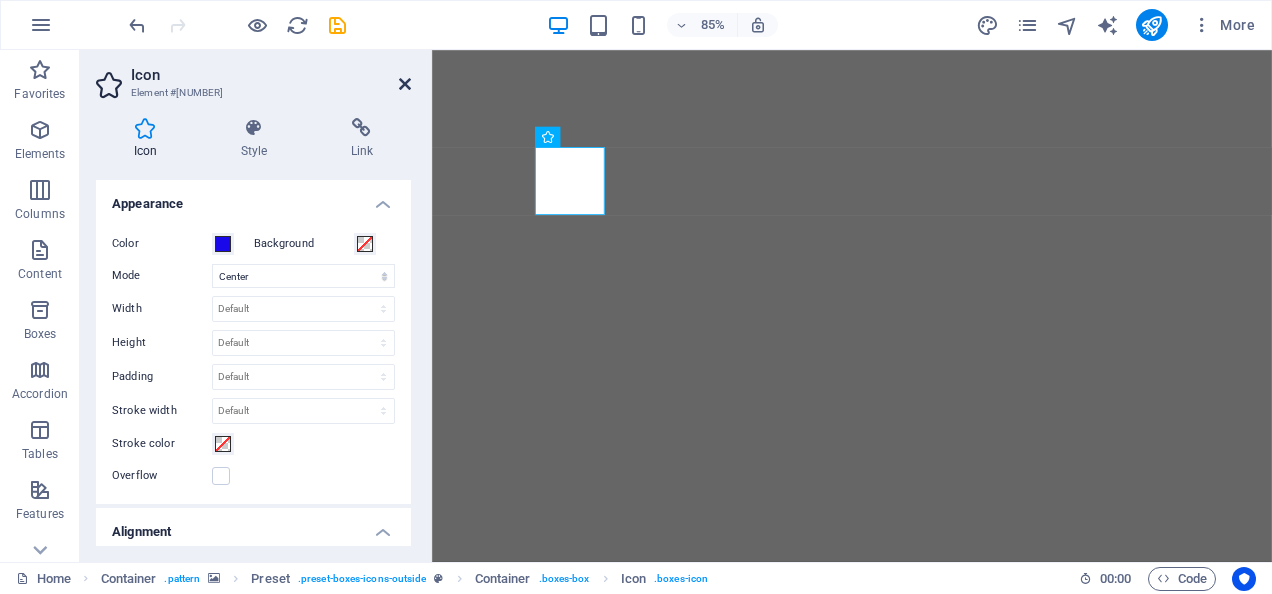 click at bounding box center [405, 84] 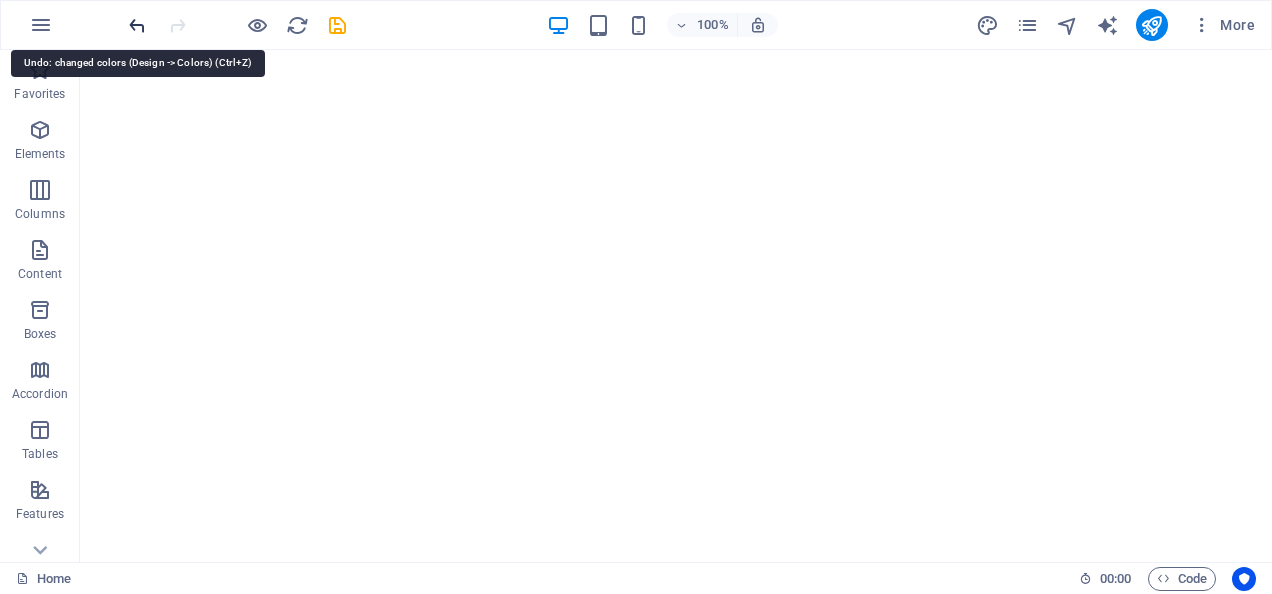 click at bounding box center (137, 25) 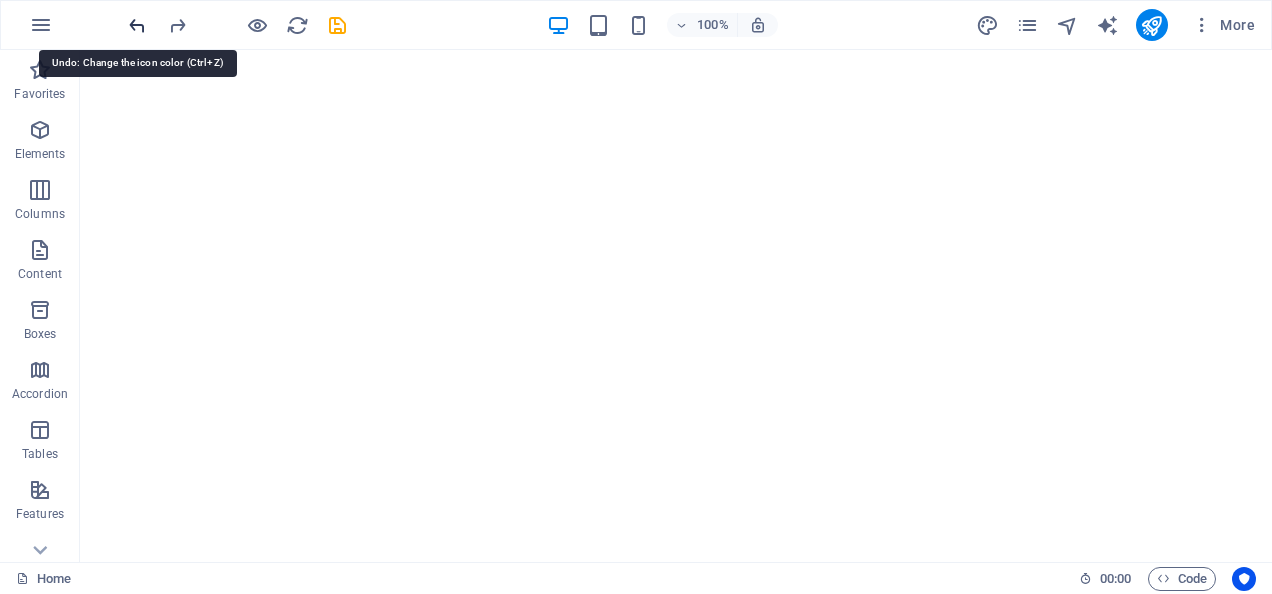 click at bounding box center [137, 25] 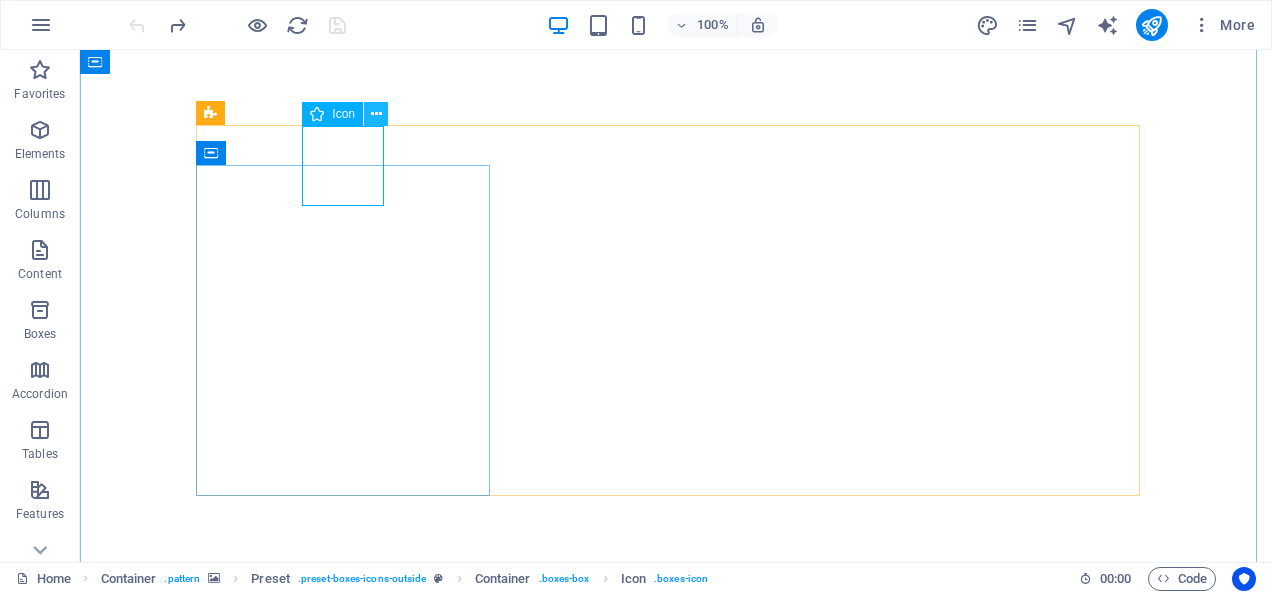 click at bounding box center [376, 114] 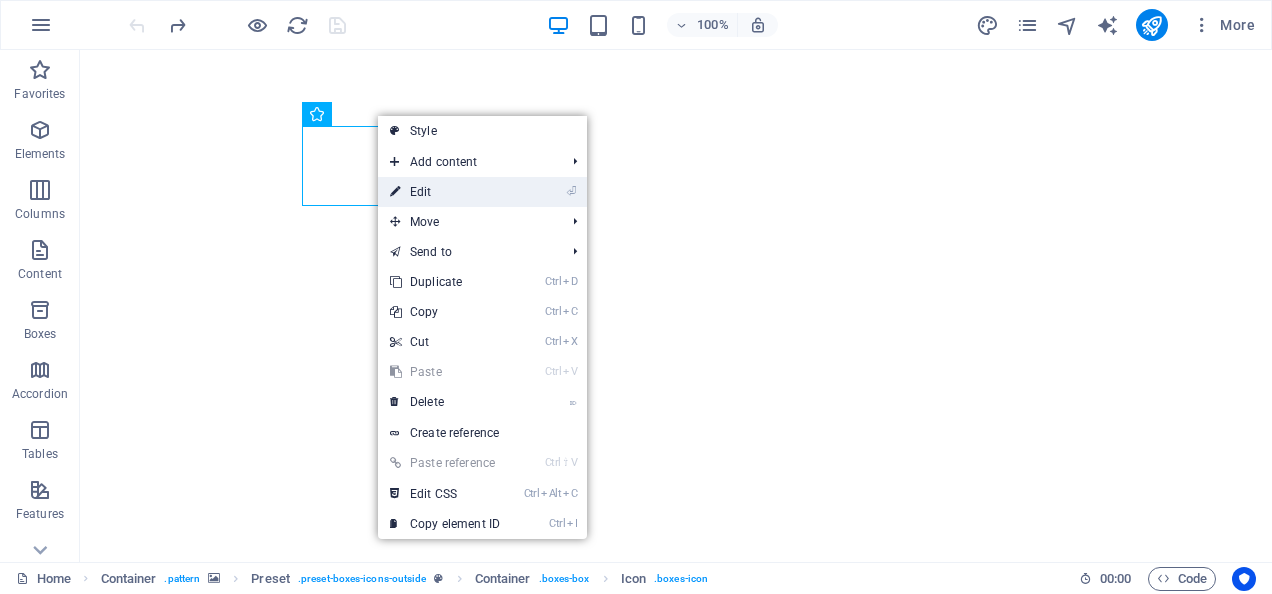 click on "⏎  Edit" at bounding box center [445, 192] 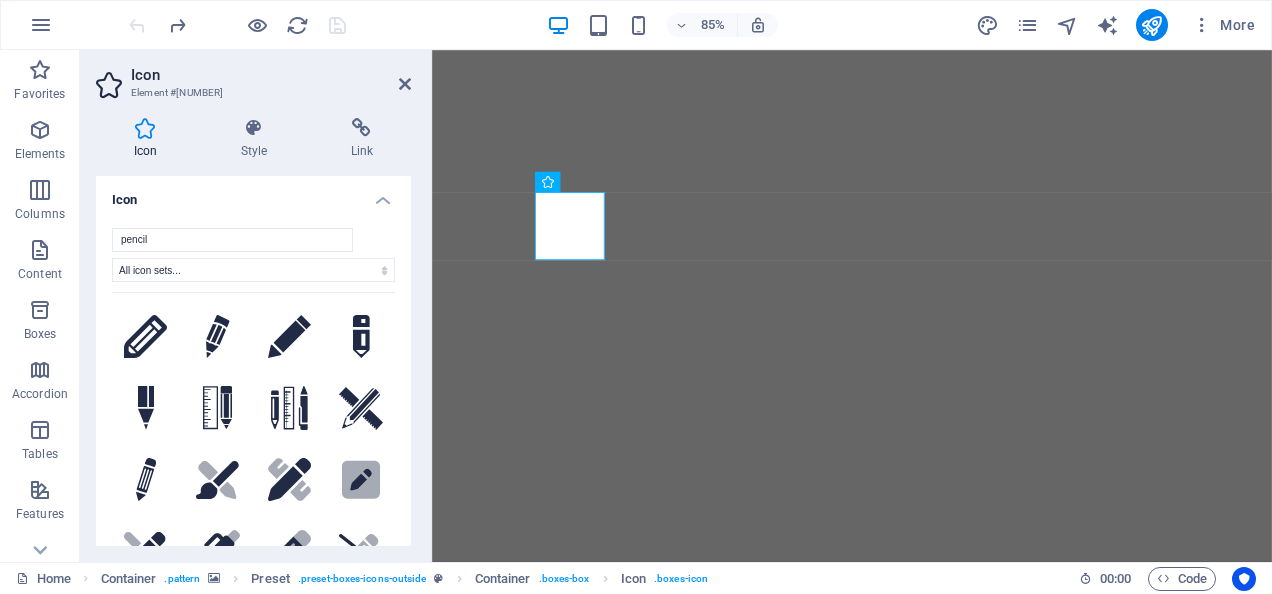 drag, startPoint x: 406, startPoint y: 276, endPoint x: 412, endPoint y: 343, distance: 67.26812 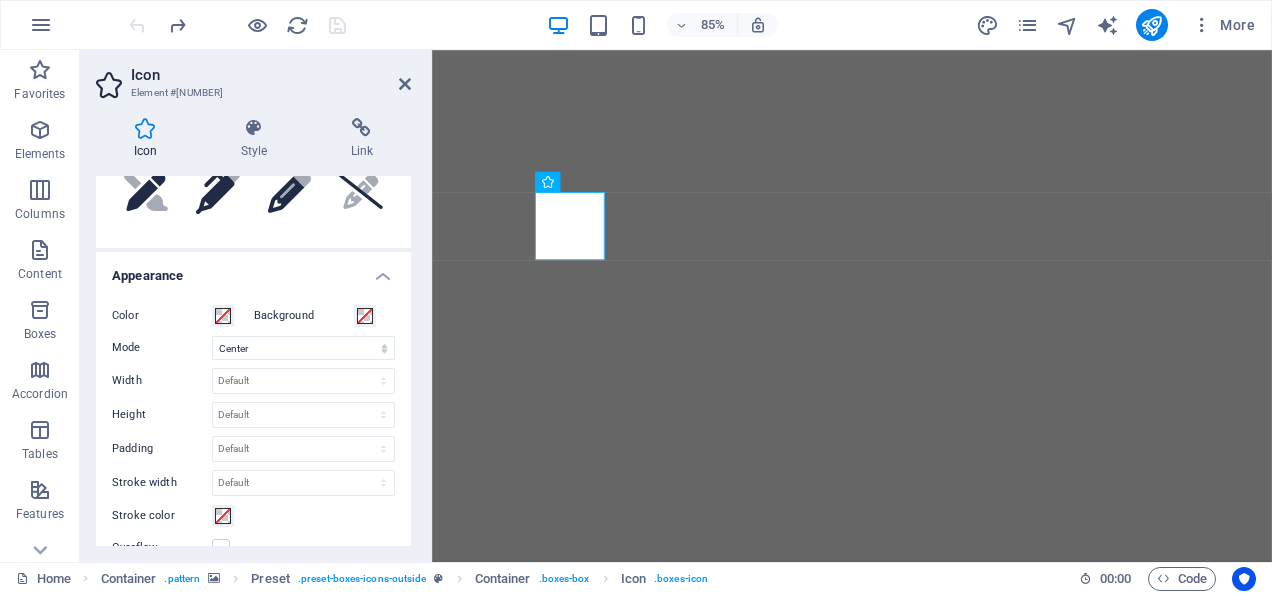 scroll, scrollTop: 352, scrollLeft: 0, axis: vertical 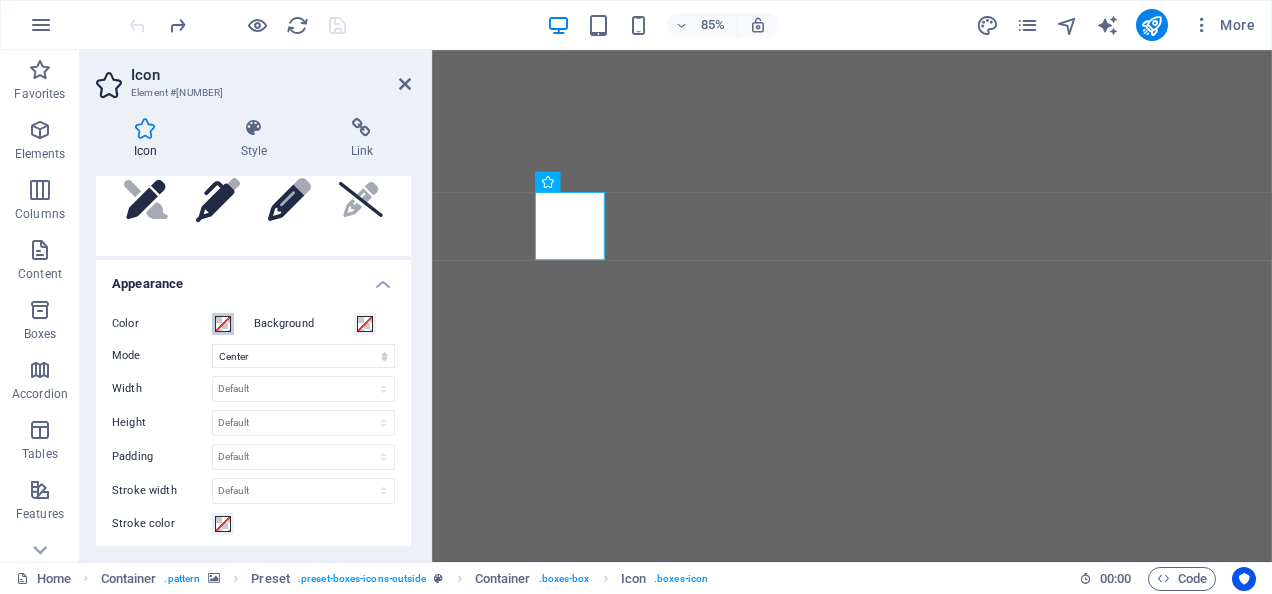 click at bounding box center (223, 324) 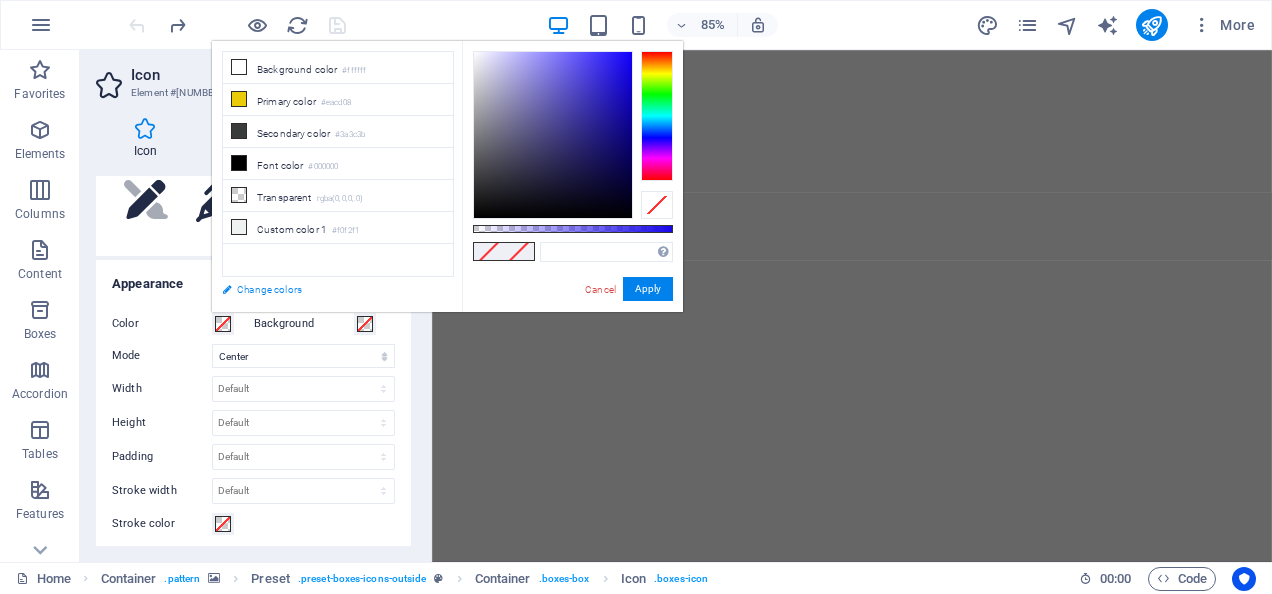 click on "Change colors" at bounding box center [328, 289] 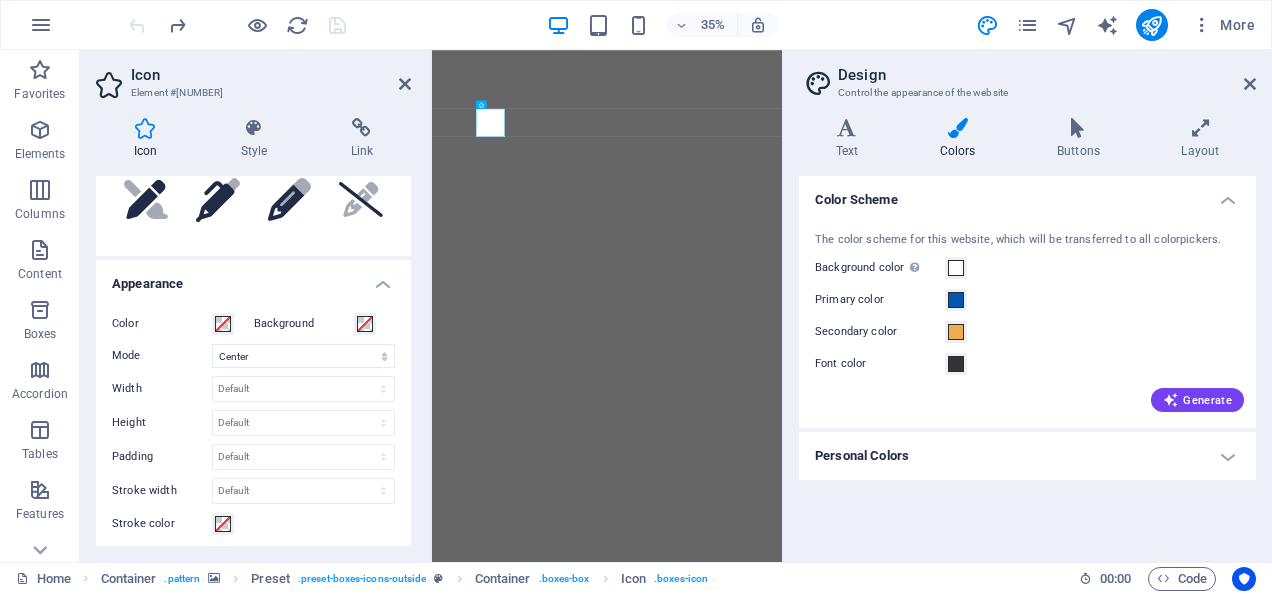 drag, startPoint x: 256, startPoint y: 294, endPoint x: 846, endPoint y: 291, distance: 590.0076 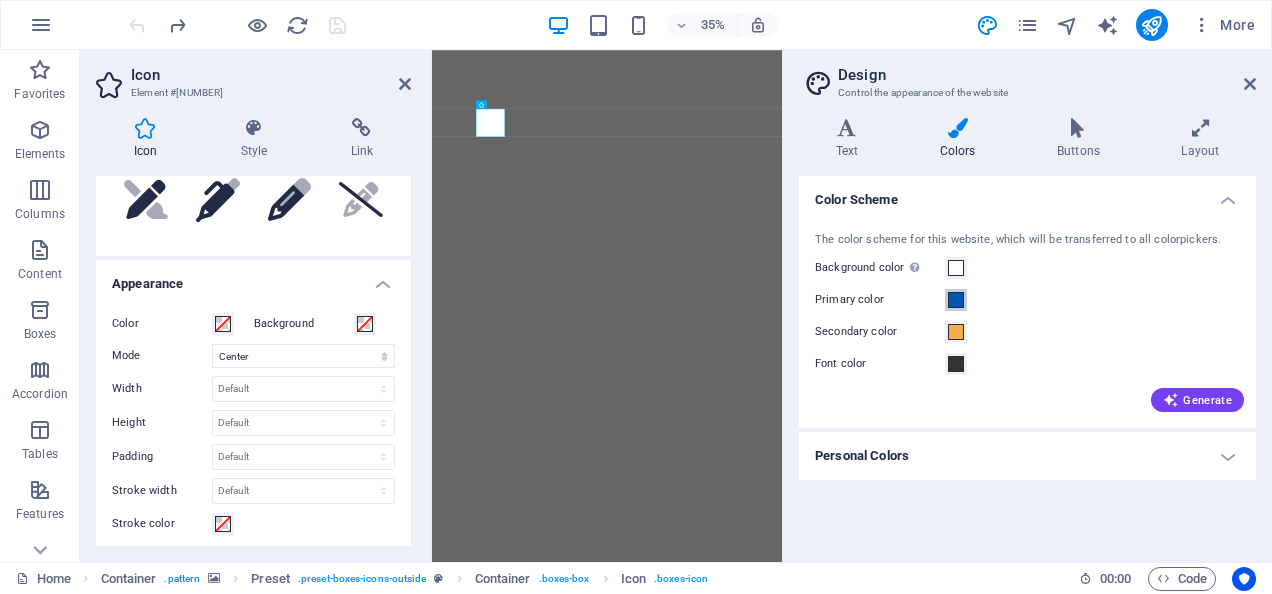 click at bounding box center [956, 300] 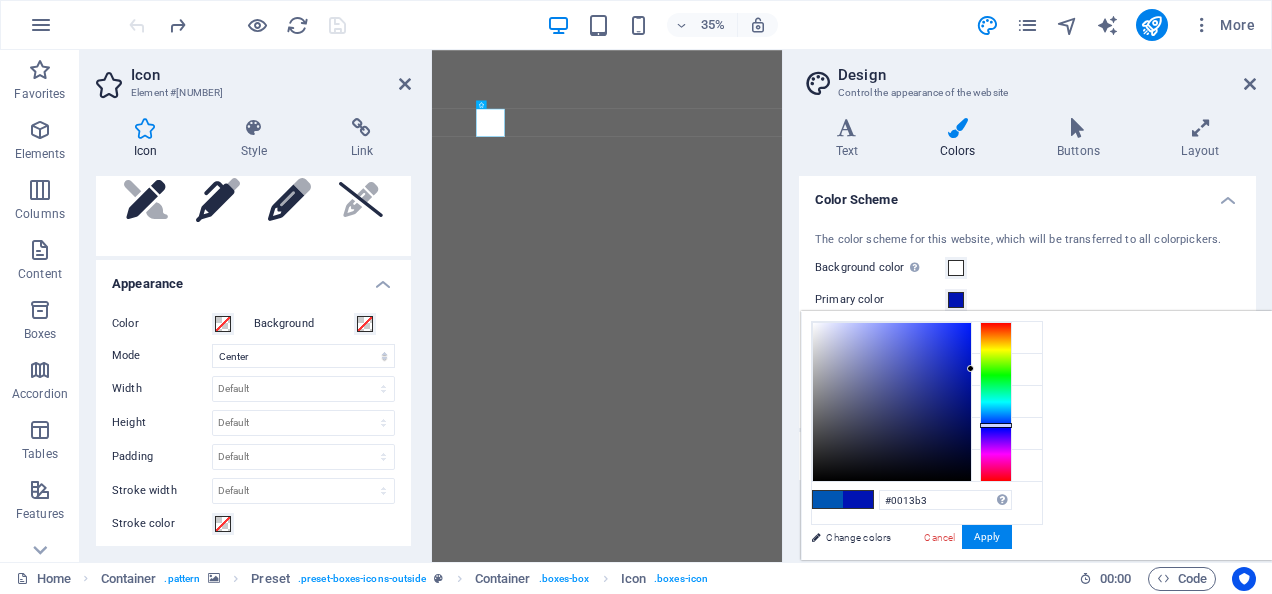 click at bounding box center [996, 402] 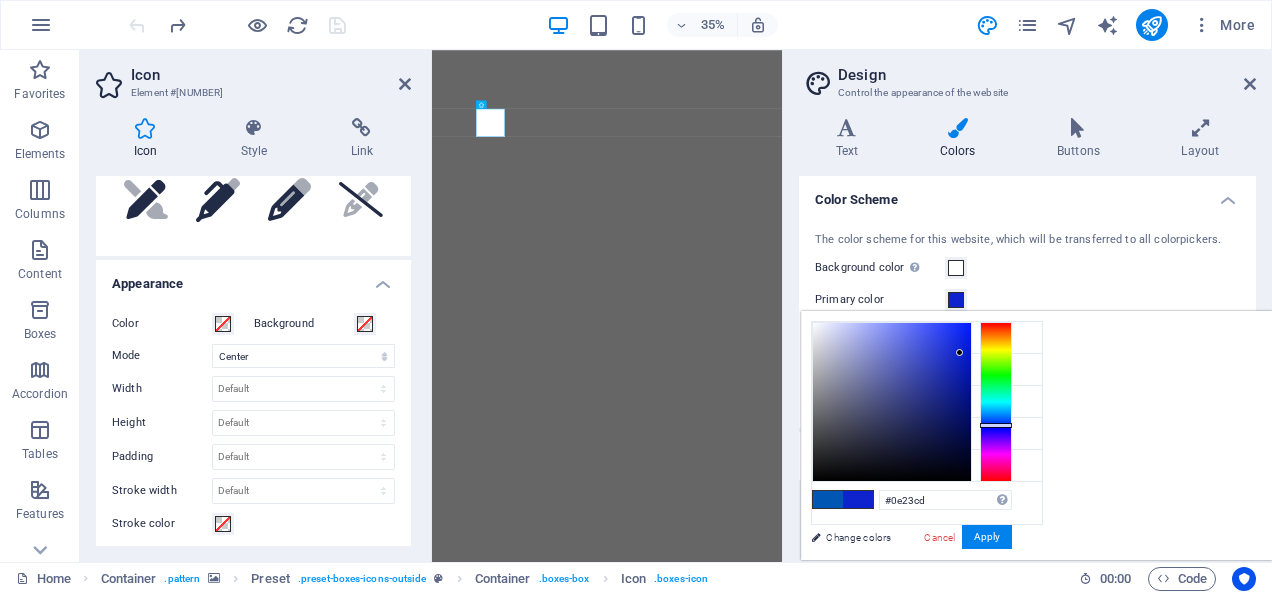click at bounding box center (892, 402) 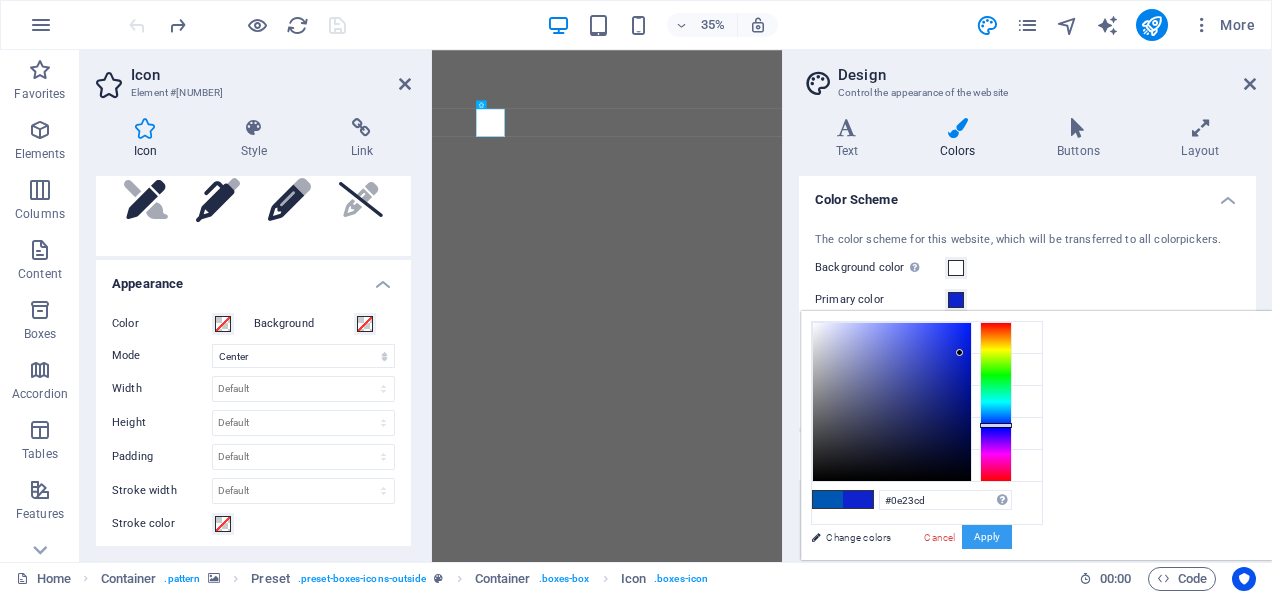 click on "Apply" at bounding box center (987, 537) 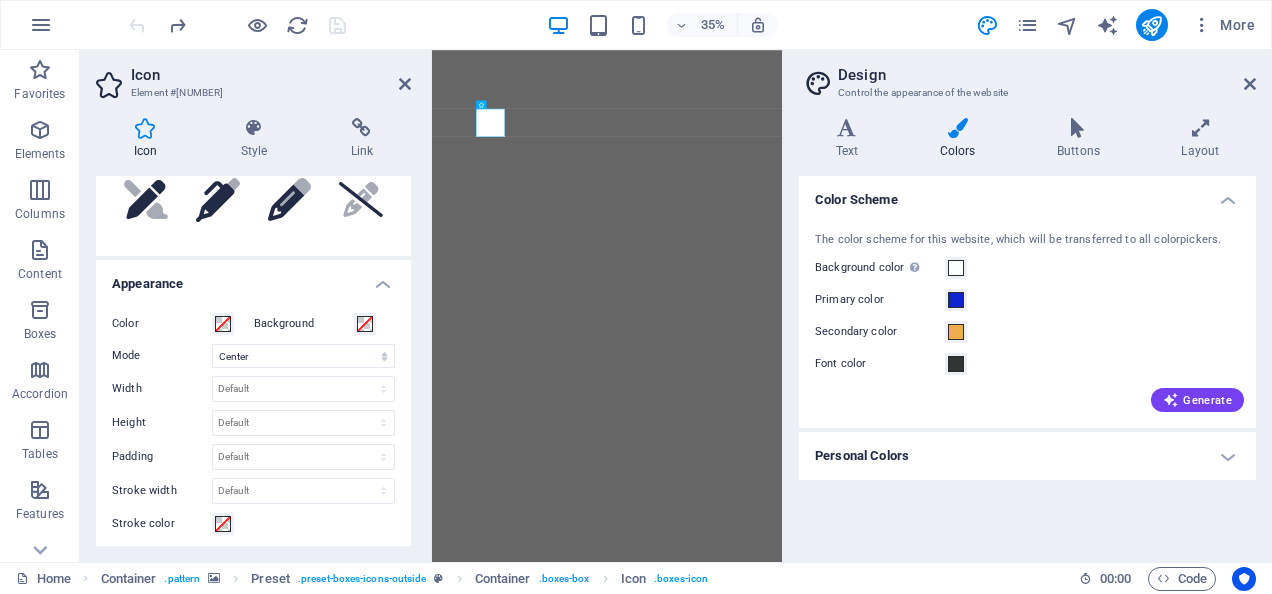 click on "Personal Colors" at bounding box center (1027, 456) 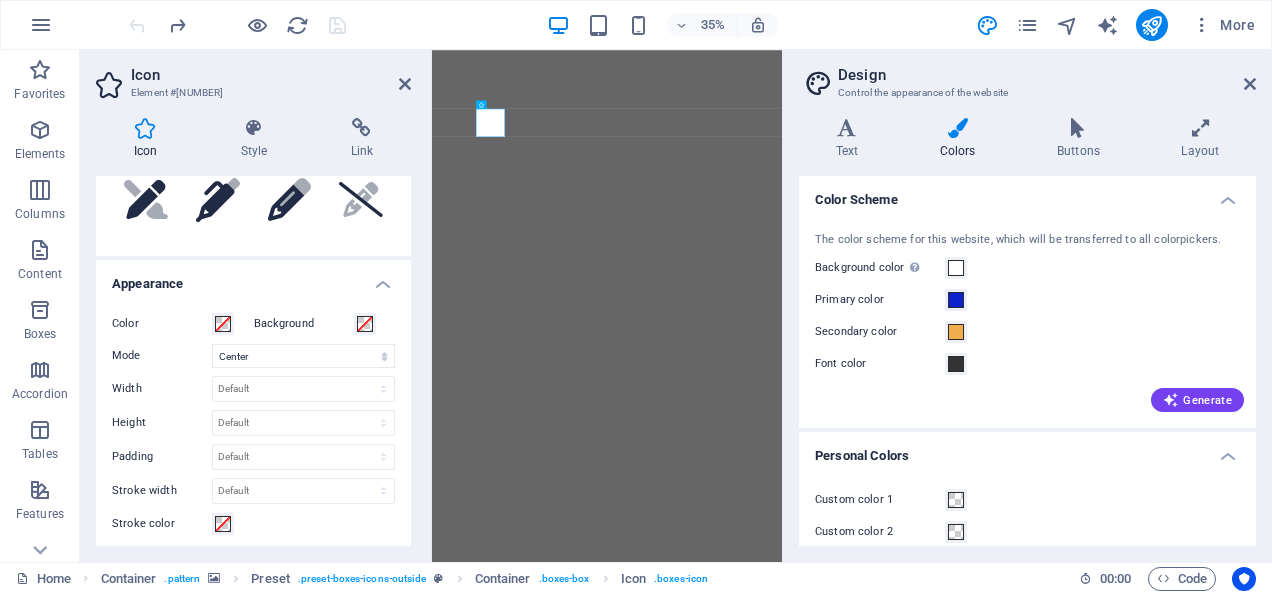 scroll, scrollTop: 114, scrollLeft: 0, axis: vertical 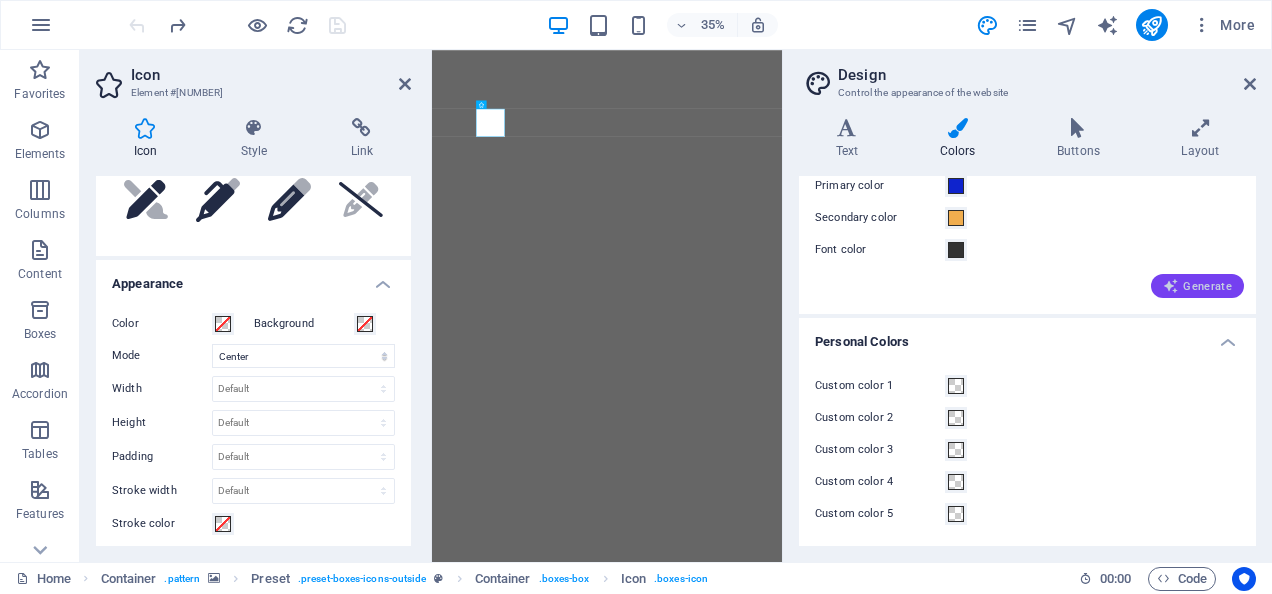 click on "Generate" at bounding box center [1197, 286] 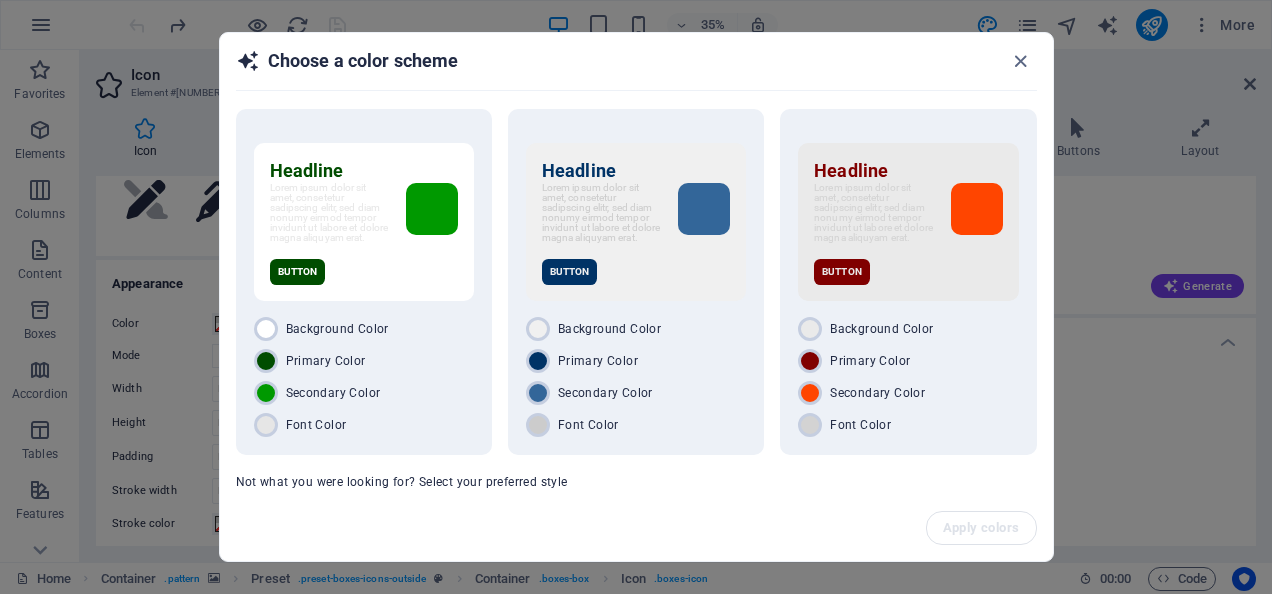 scroll, scrollTop: 66, scrollLeft: 0, axis: vertical 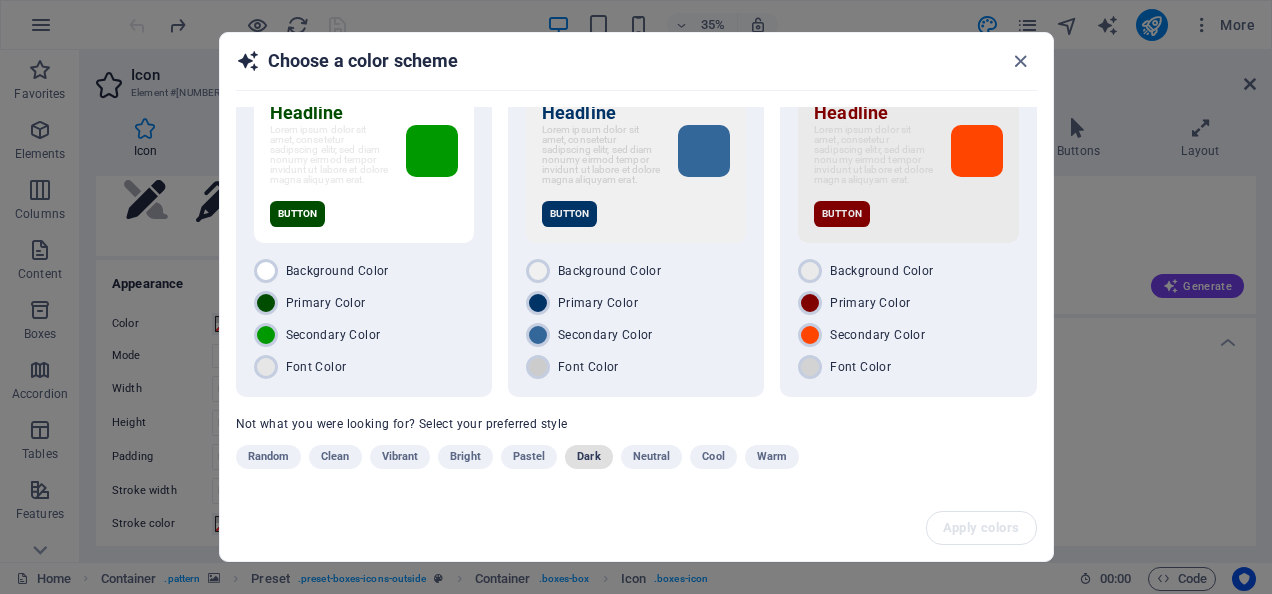 click on "Dark" at bounding box center (588, 457) 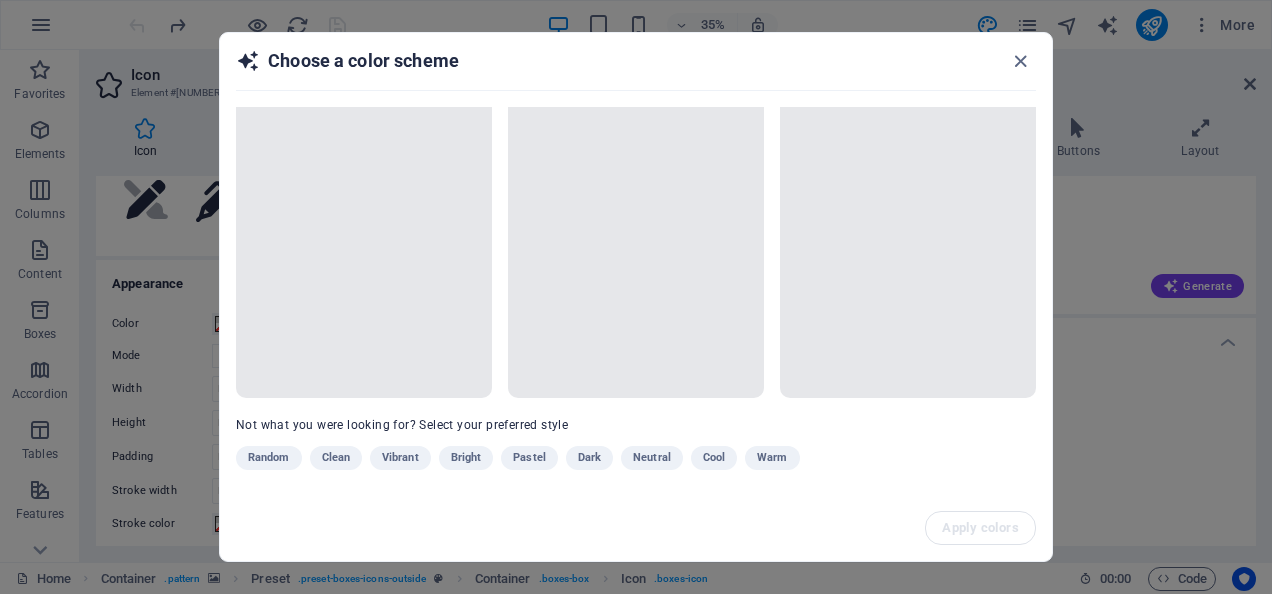 scroll, scrollTop: 66, scrollLeft: 0, axis: vertical 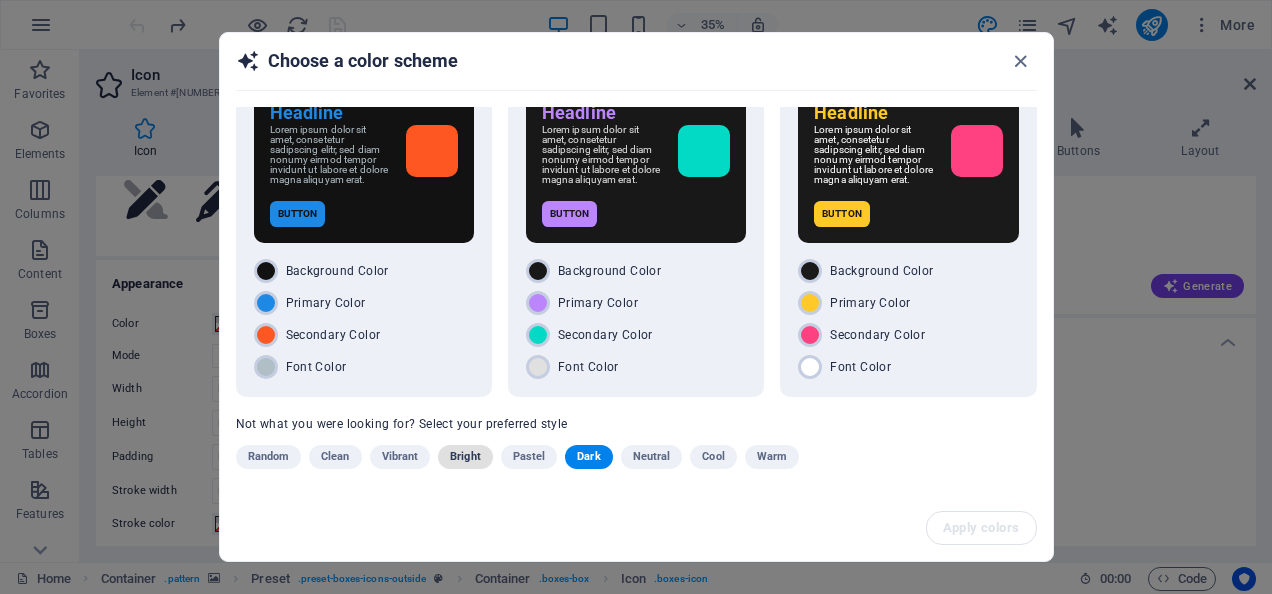 click on "Bright" at bounding box center (465, 457) 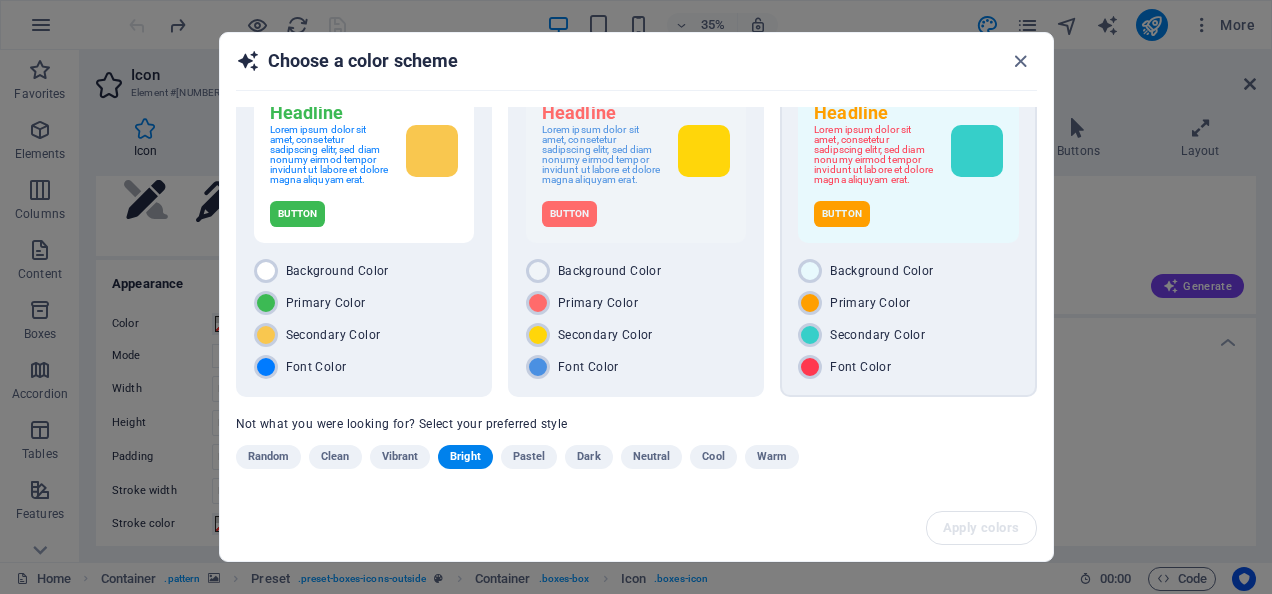 scroll, scrollTop: 0, scrollLeft: 0, axis: both 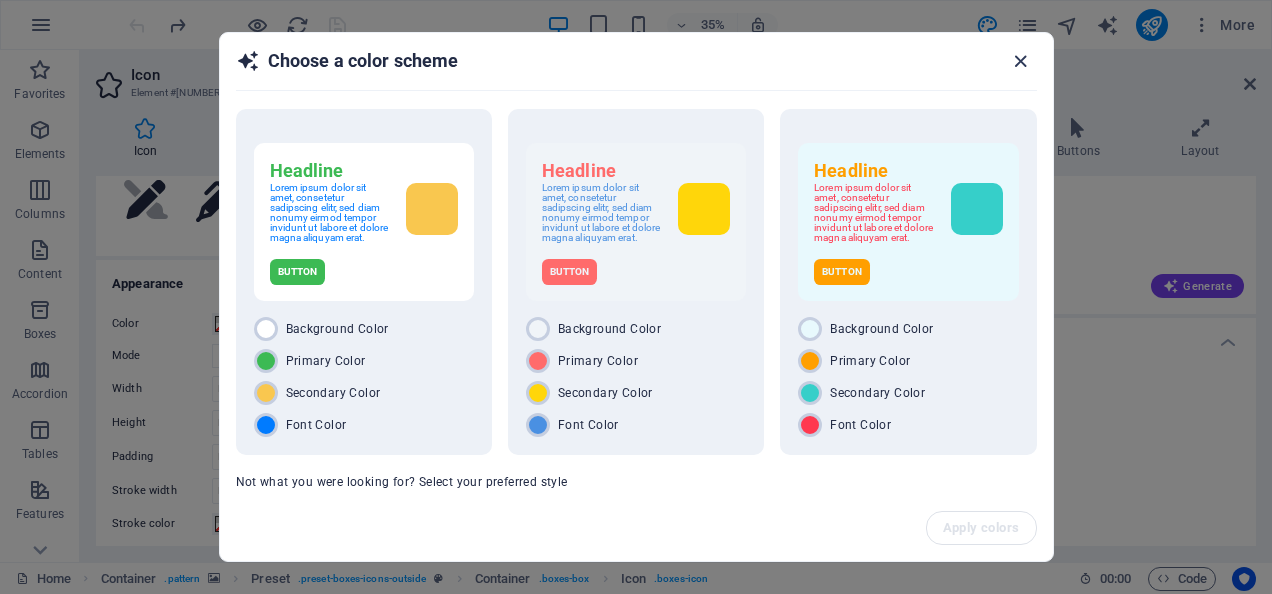 click at bounding box center [1020, 61] 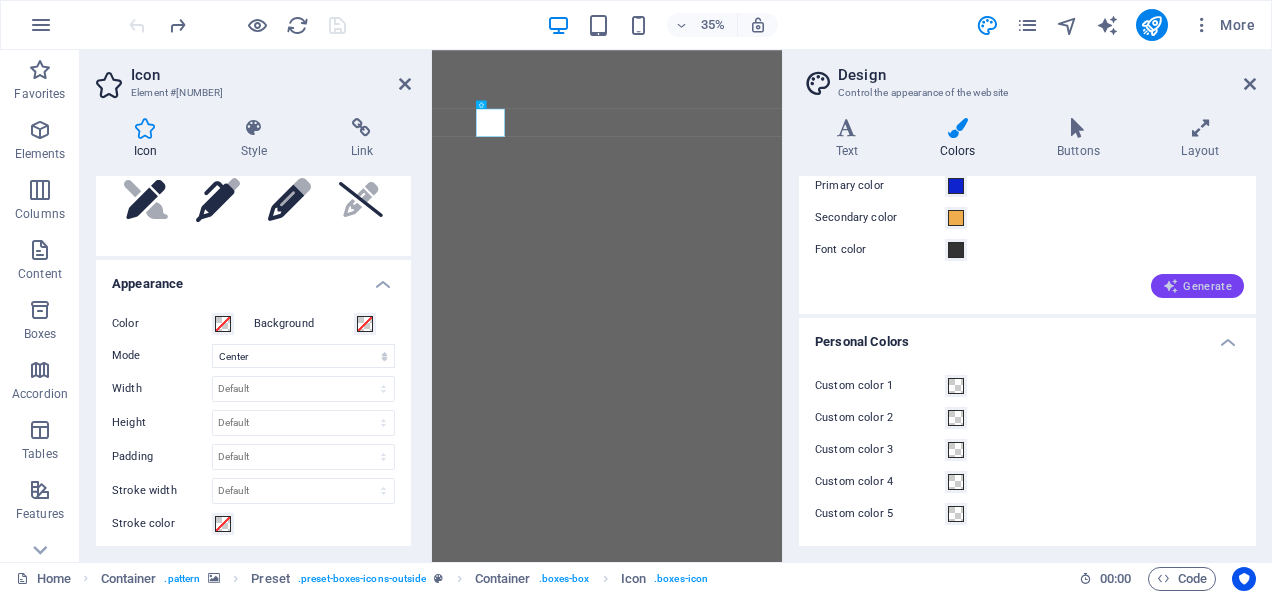 click at bounding box center [1171, 286] 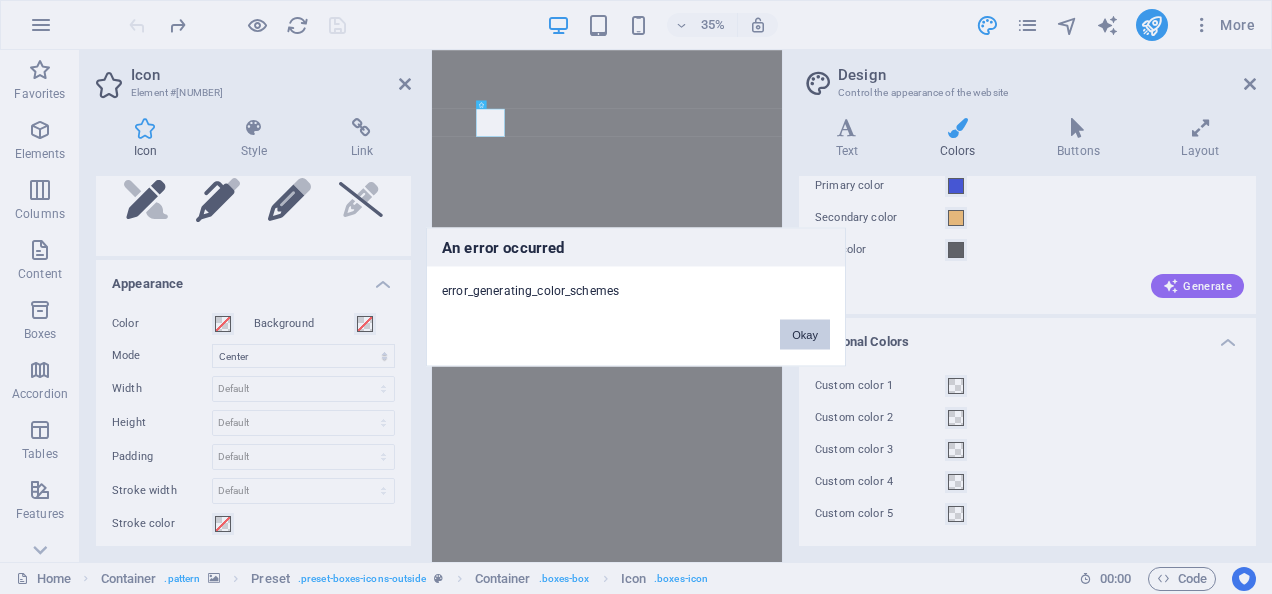 click on "Okay" at bounding box center (805, 335) 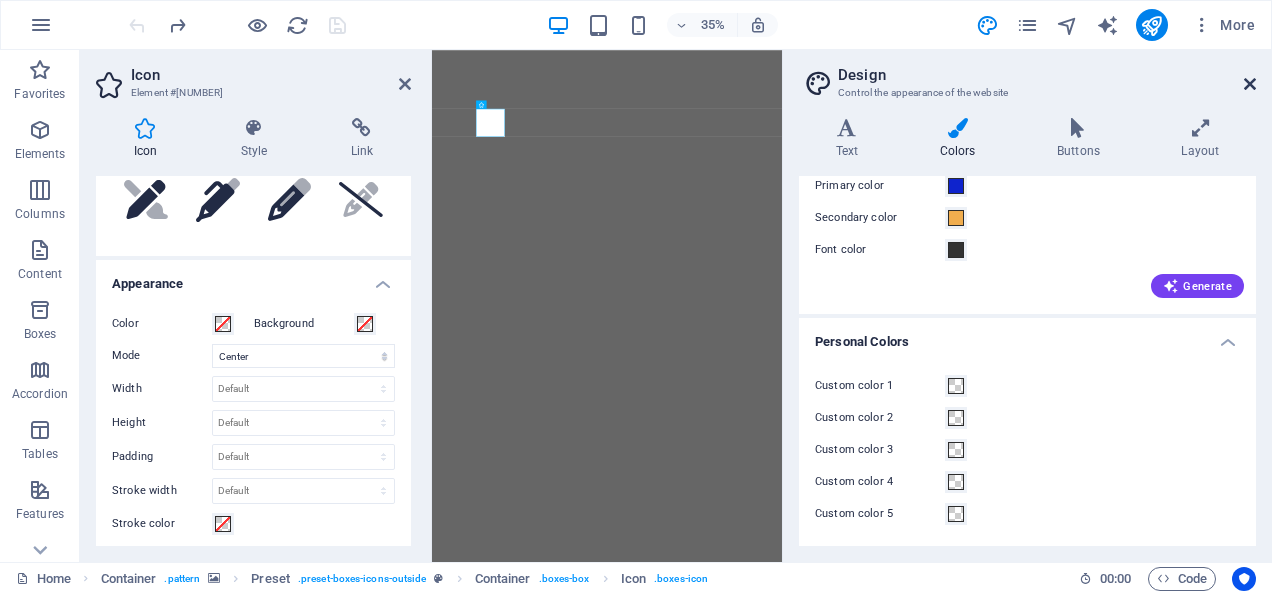 click at bounding box center (1250, 84) 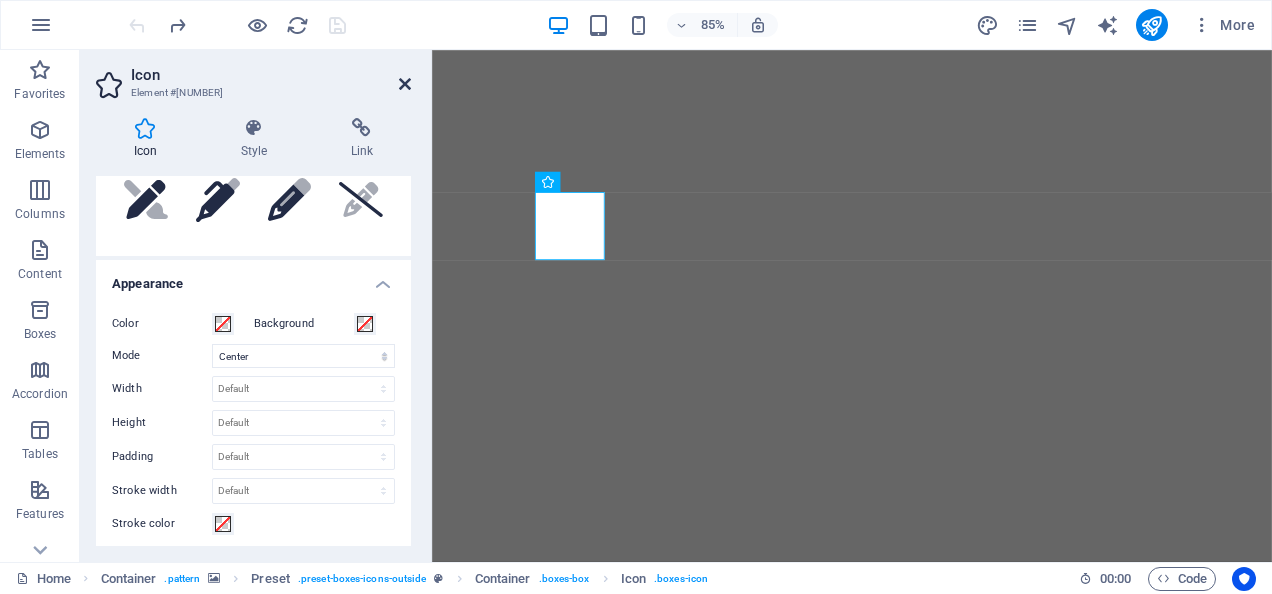 click at bounding box center [405, 84] 